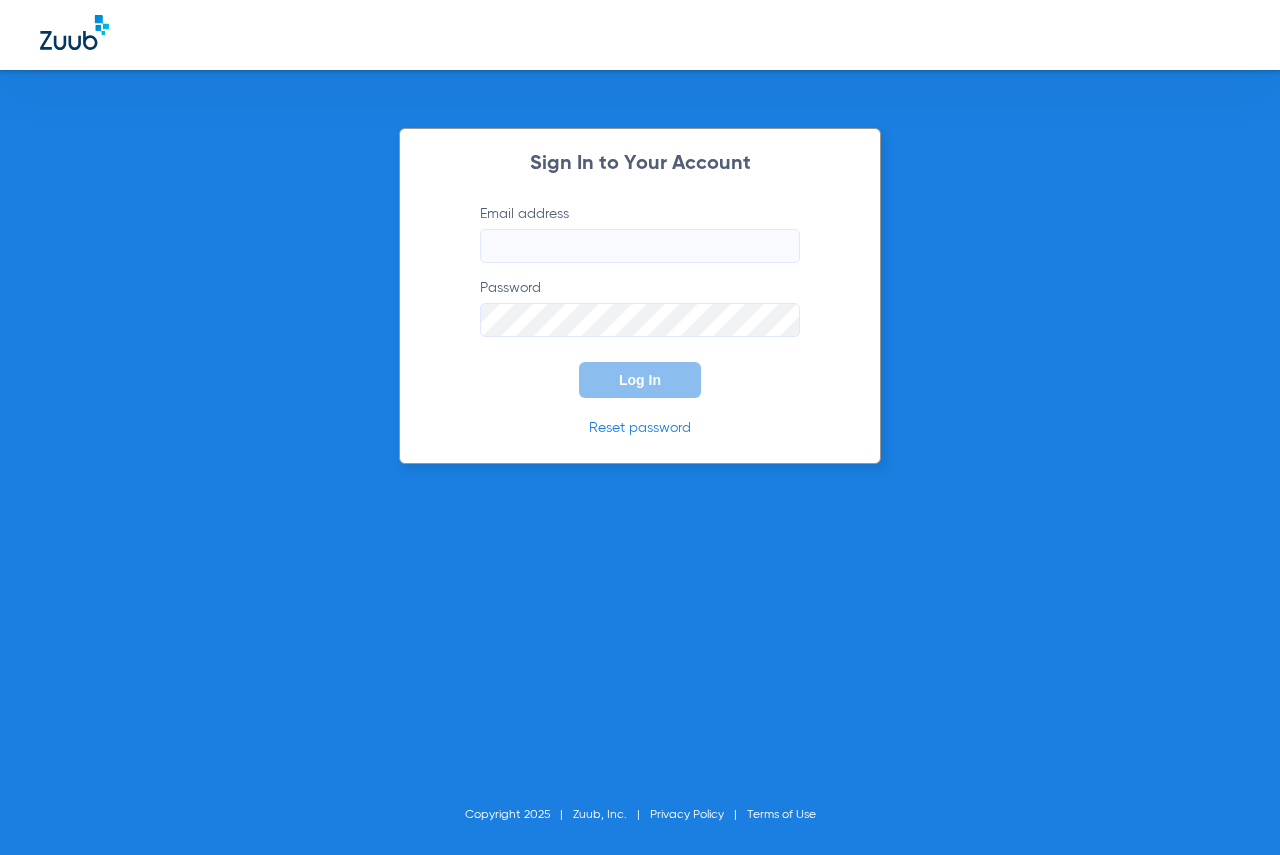 scroll, scrollTop: 0, scrollLeft: 0, axis: both 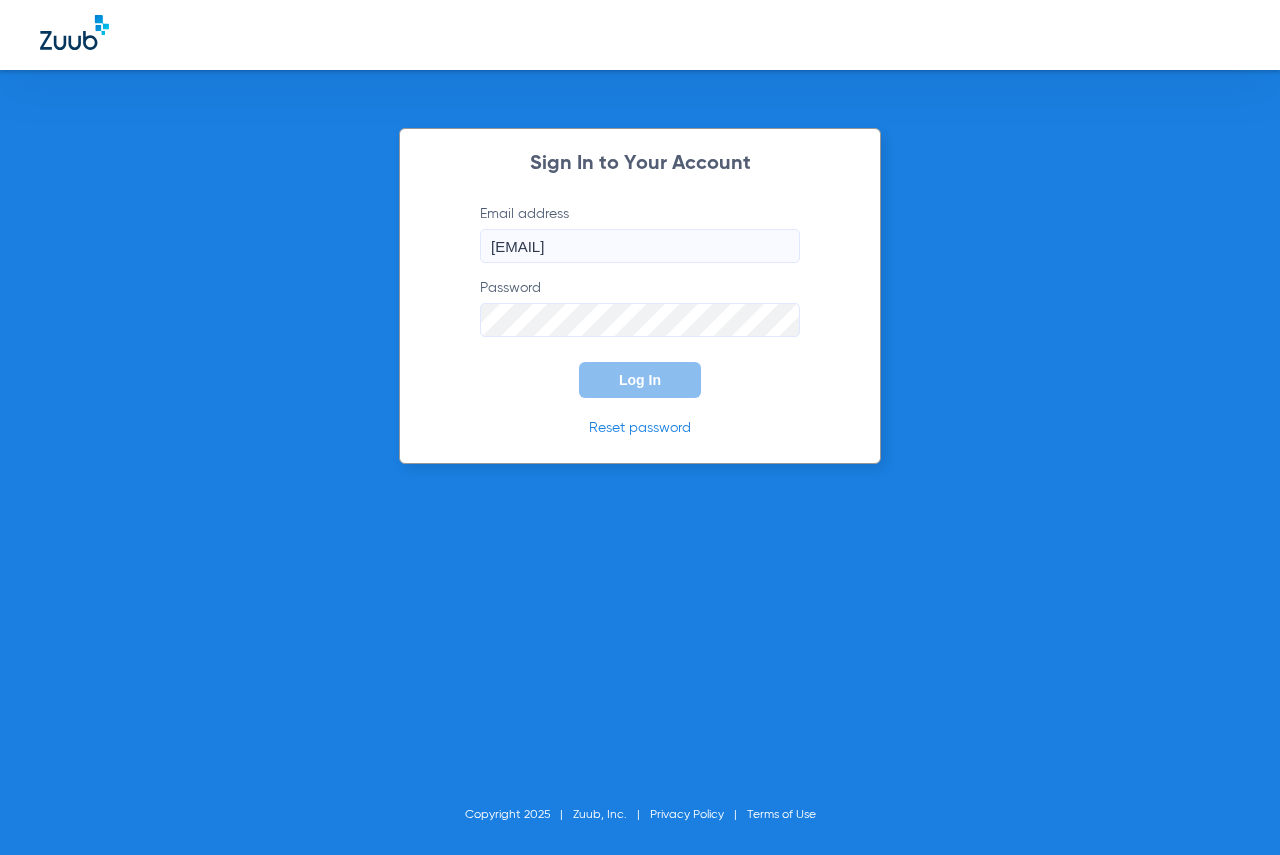 click on "Log In" 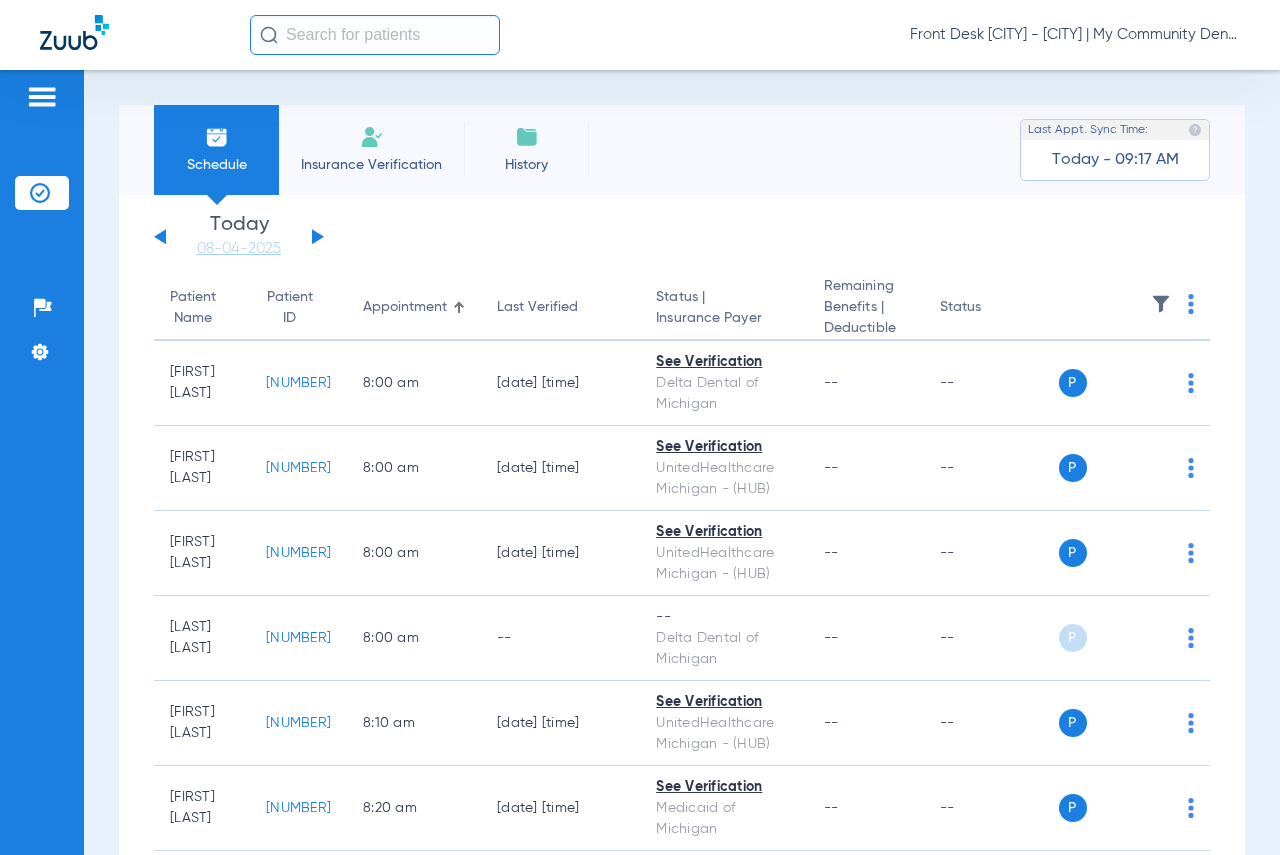 drag, startPoint x: 701, startPoint y: 142, endPoint x: 815, endPoint y: 192, distance: 124.48293 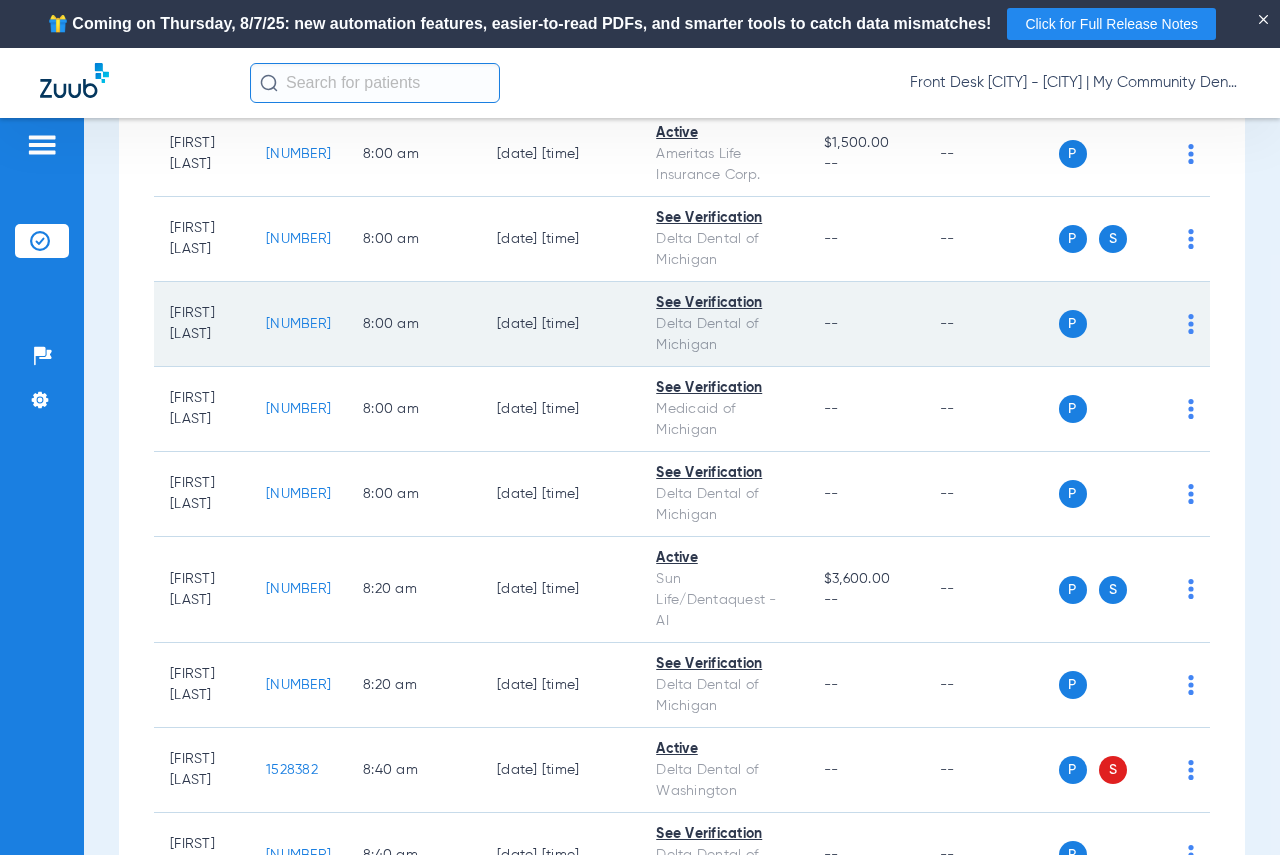 scroll, scrollTop: 300, scrollLeft: 0, axis: vertical 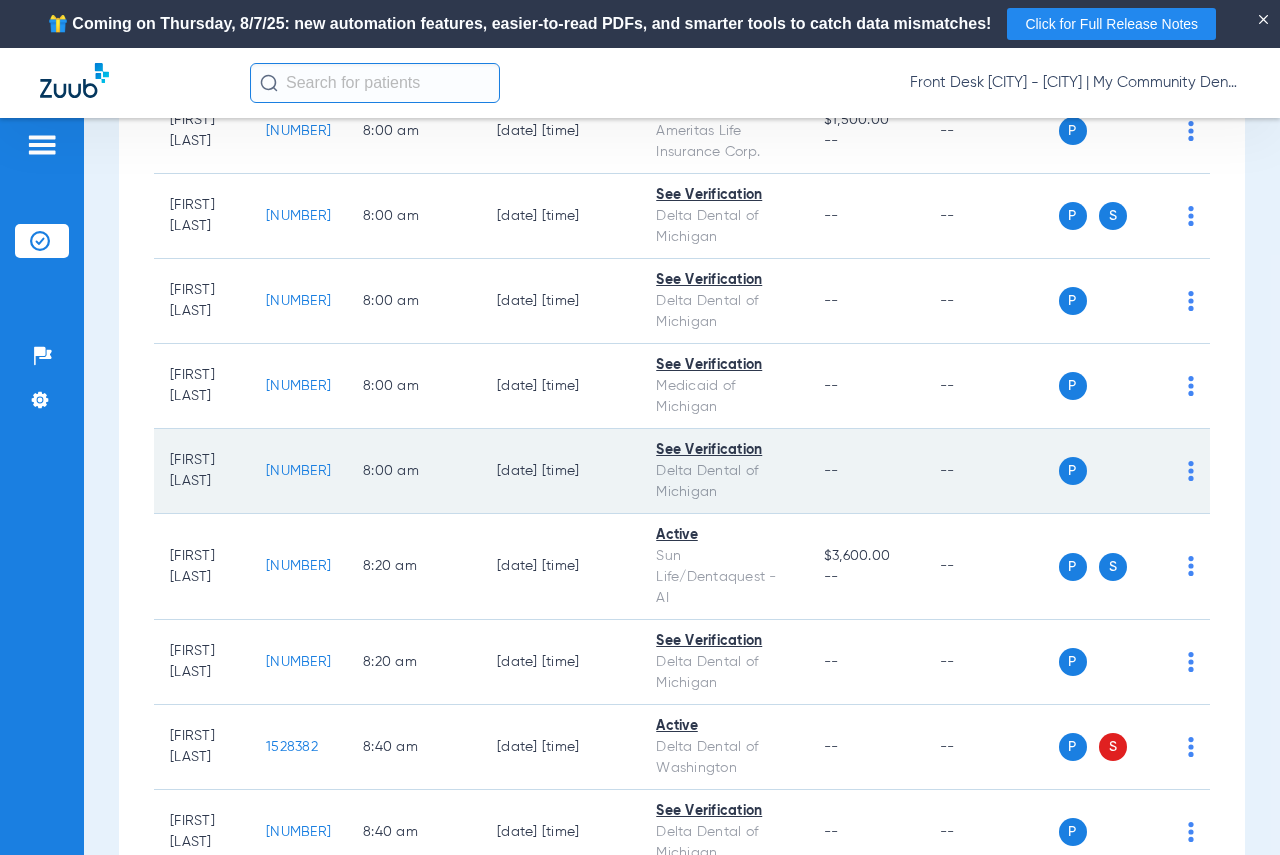 click on "[NUMBER]" 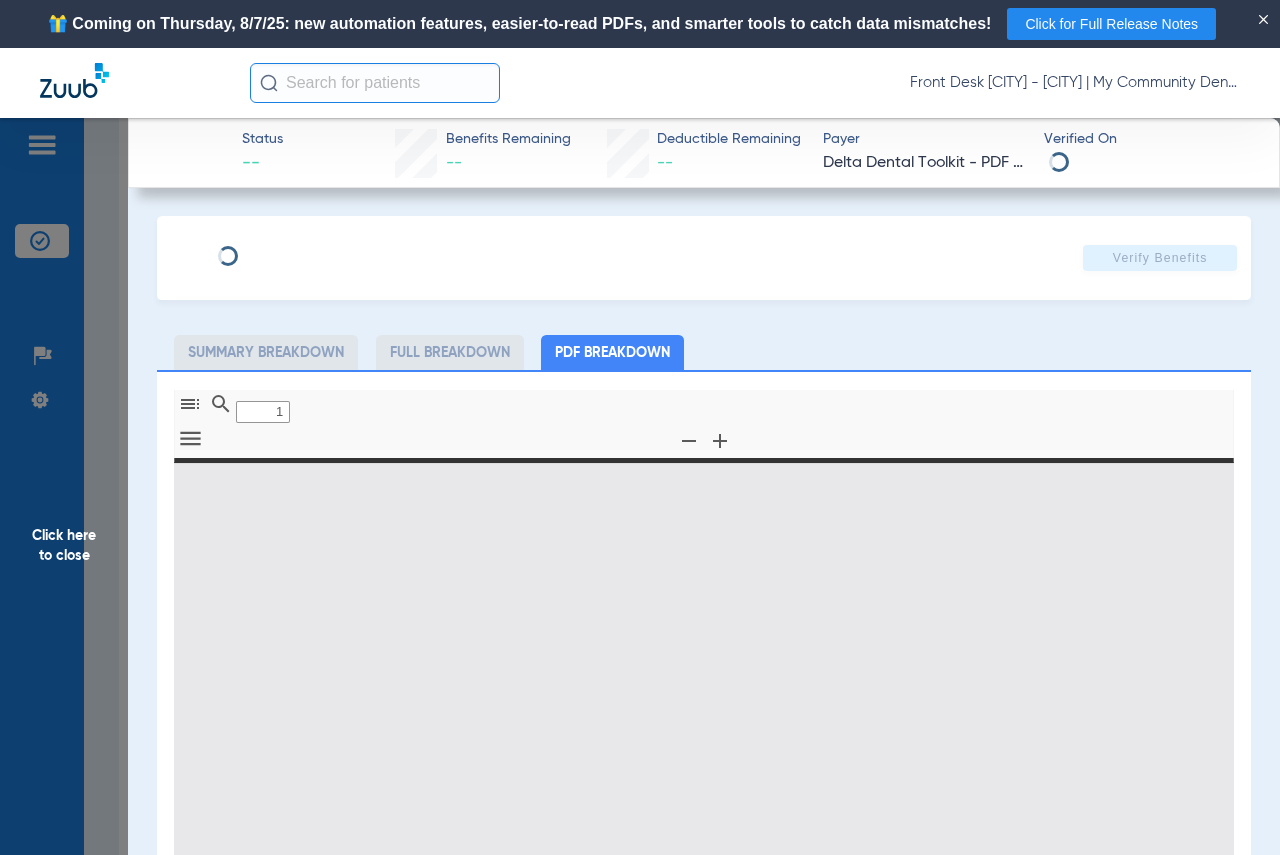 type on "0" 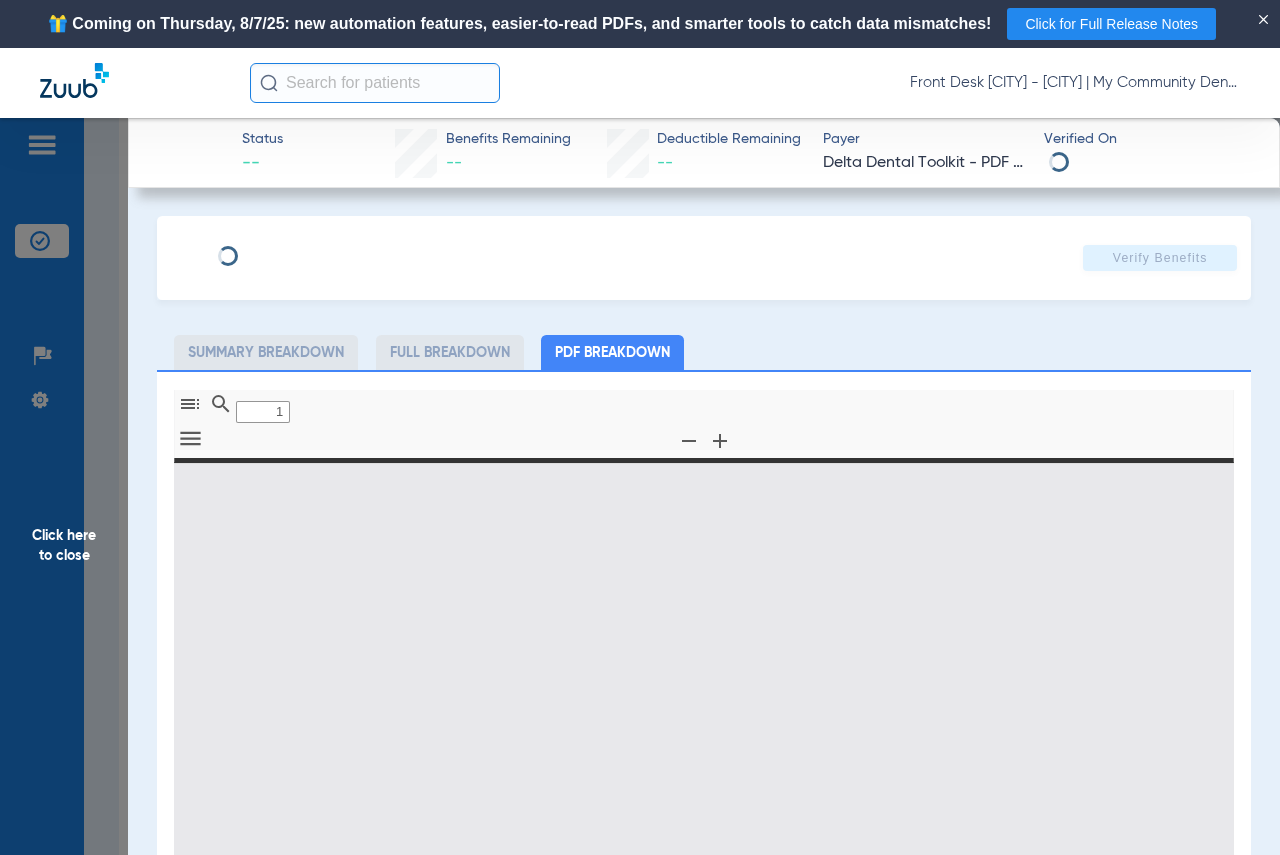 select on "page-width" 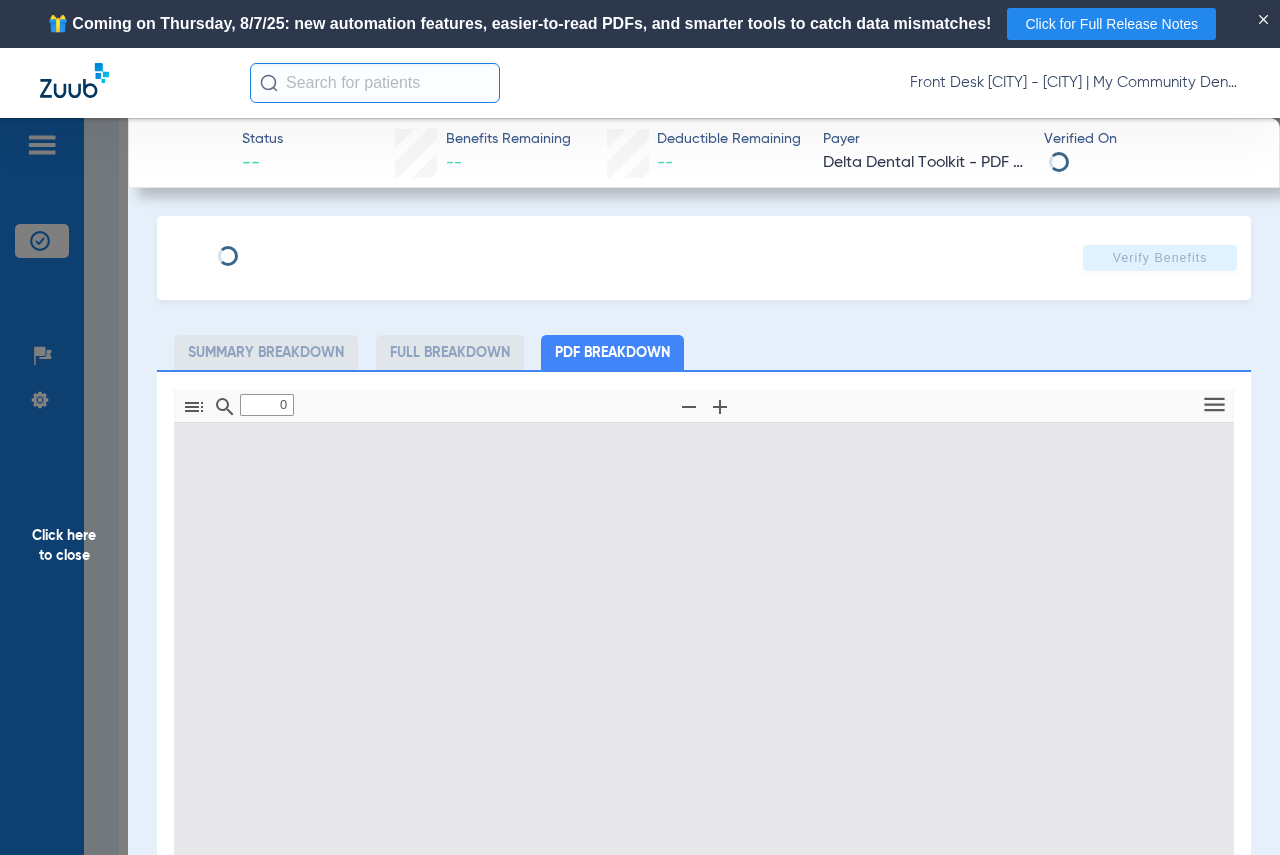 type on "1" 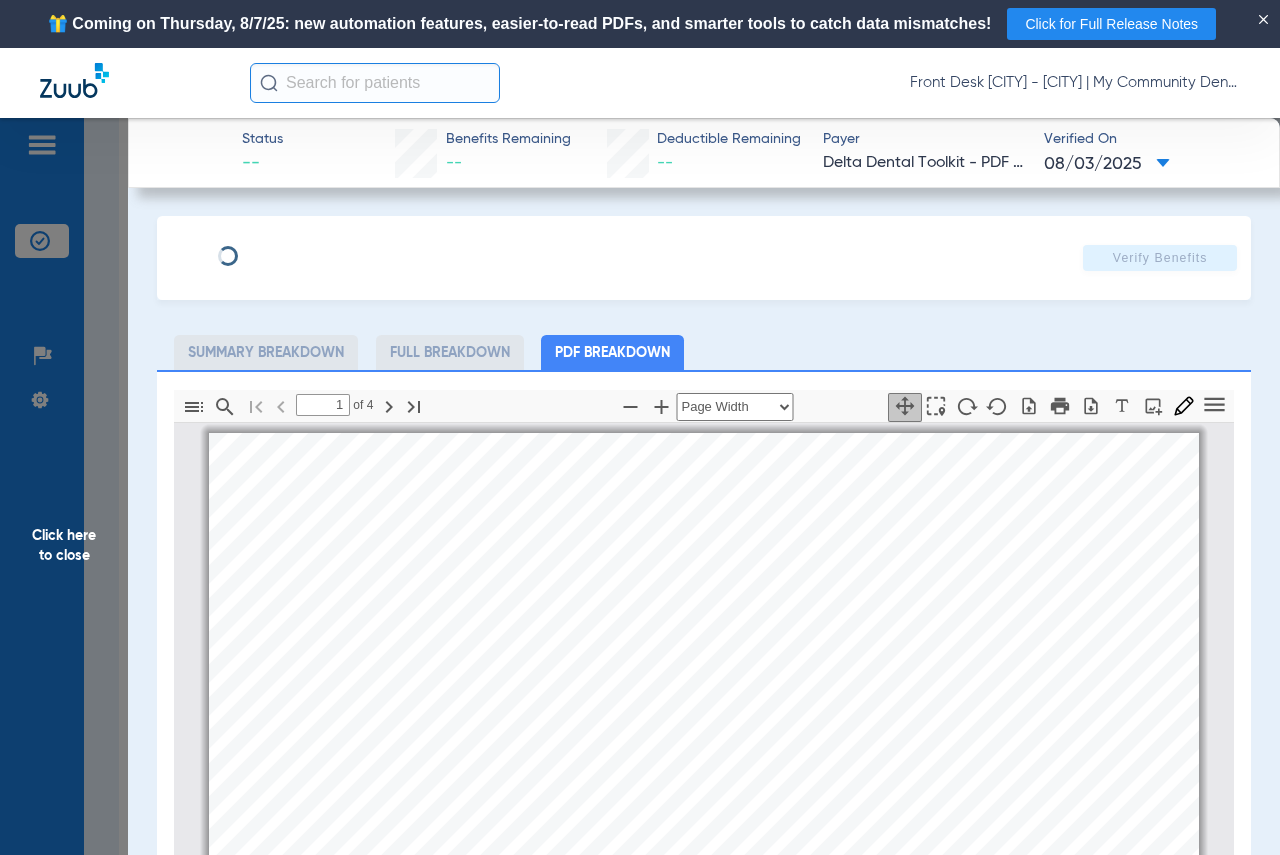 scroll, scrollTop: 10, scrollLeft: 0, axis: vertical 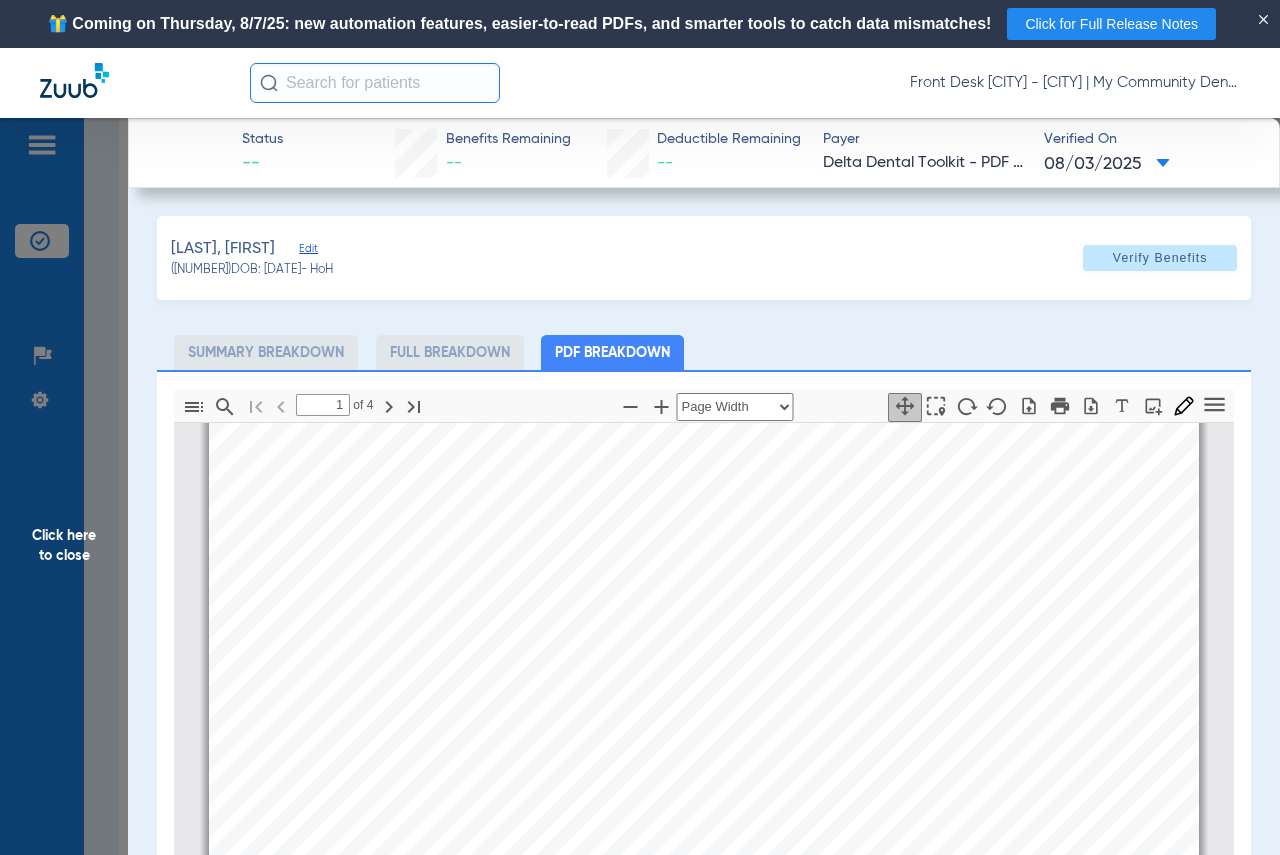 click on "Click here to close" 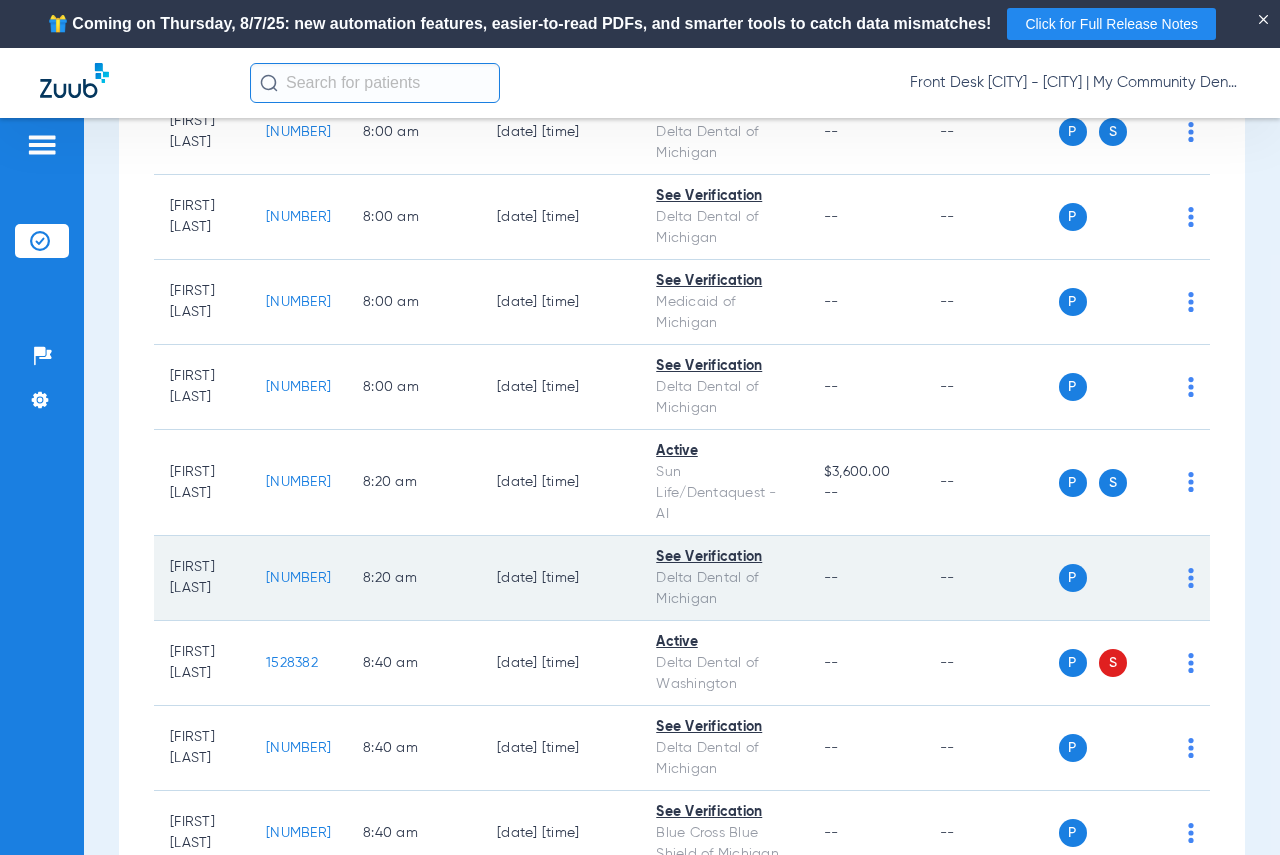 scroll, scrollTop: 500, scrollLeft: 0, axis: vertical 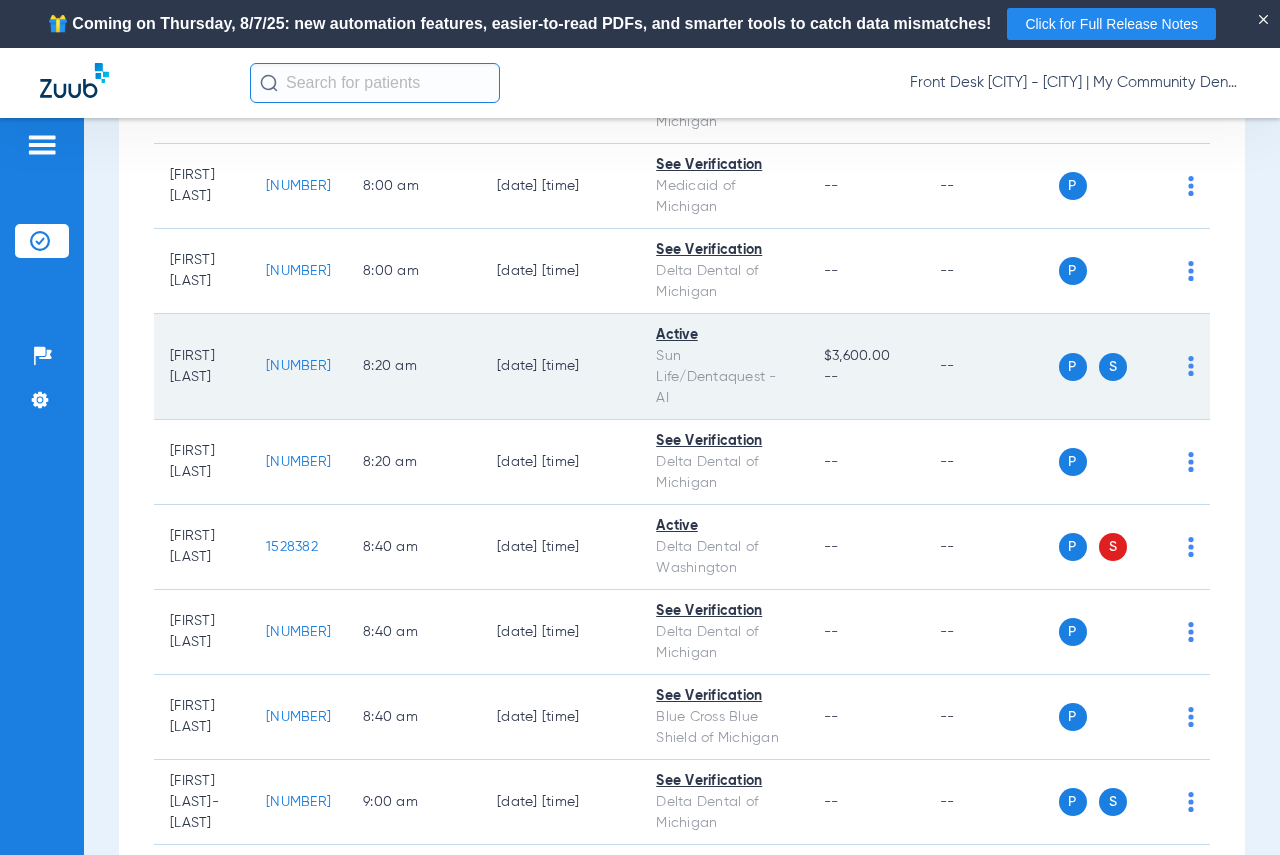 click on "[NUMBER]" 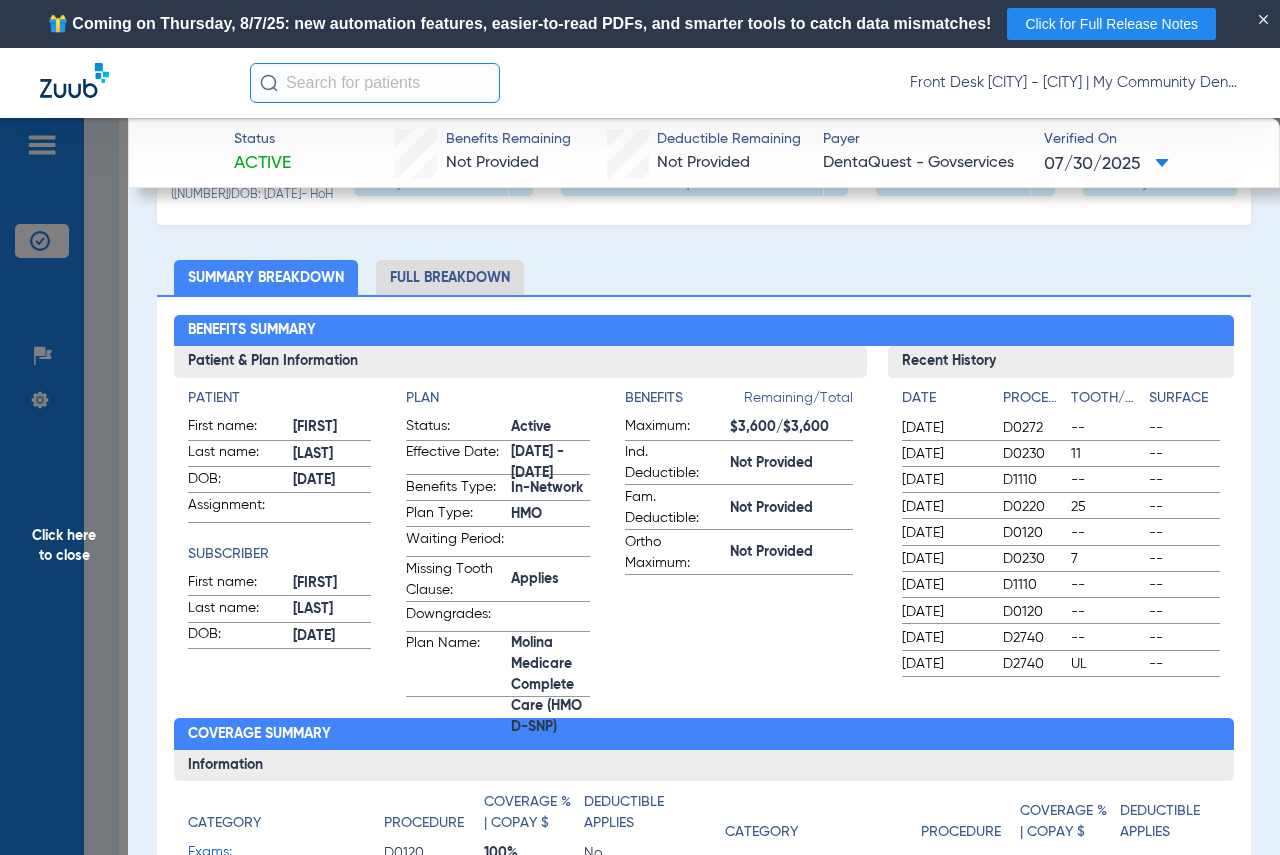 scroll, scrollTop: 0, scrollLeft: 0, axis: both 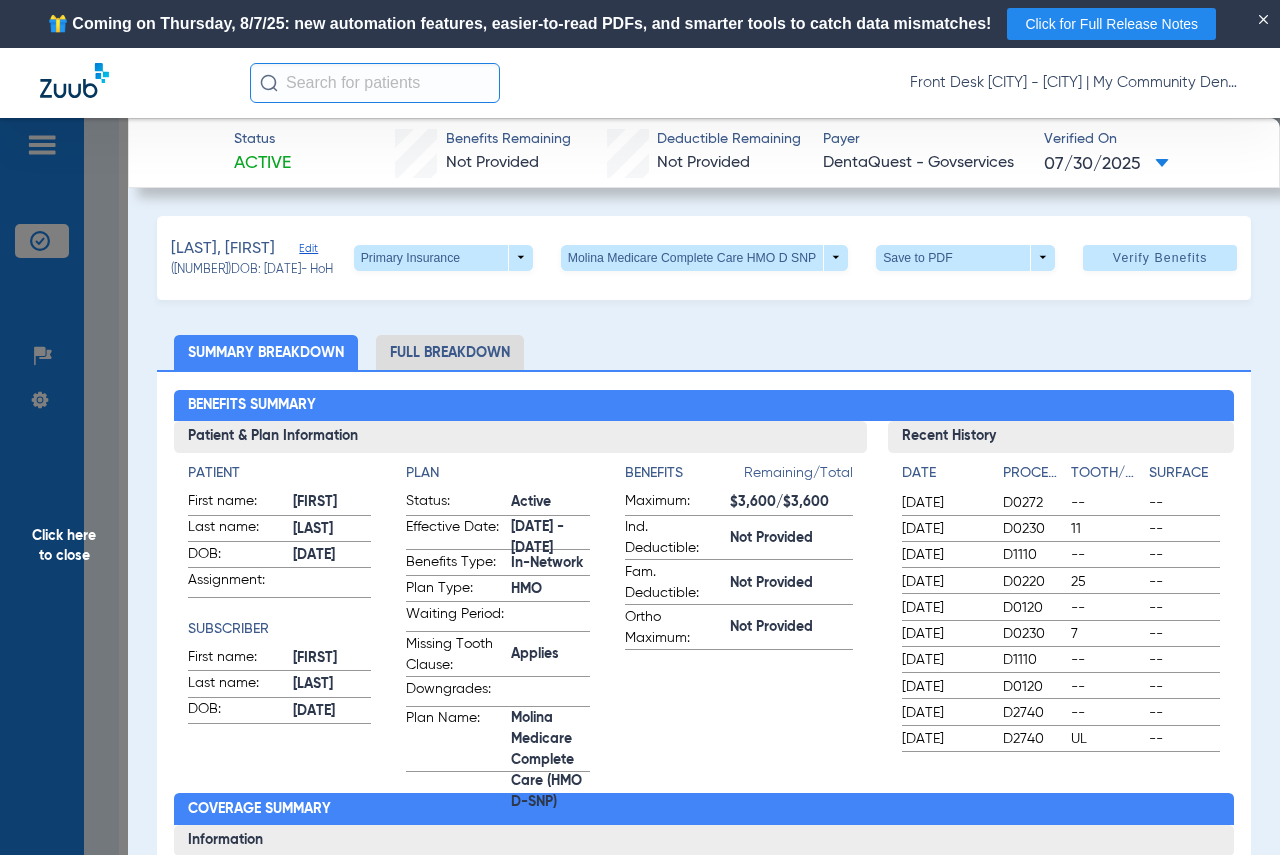 click on "Click here to close" 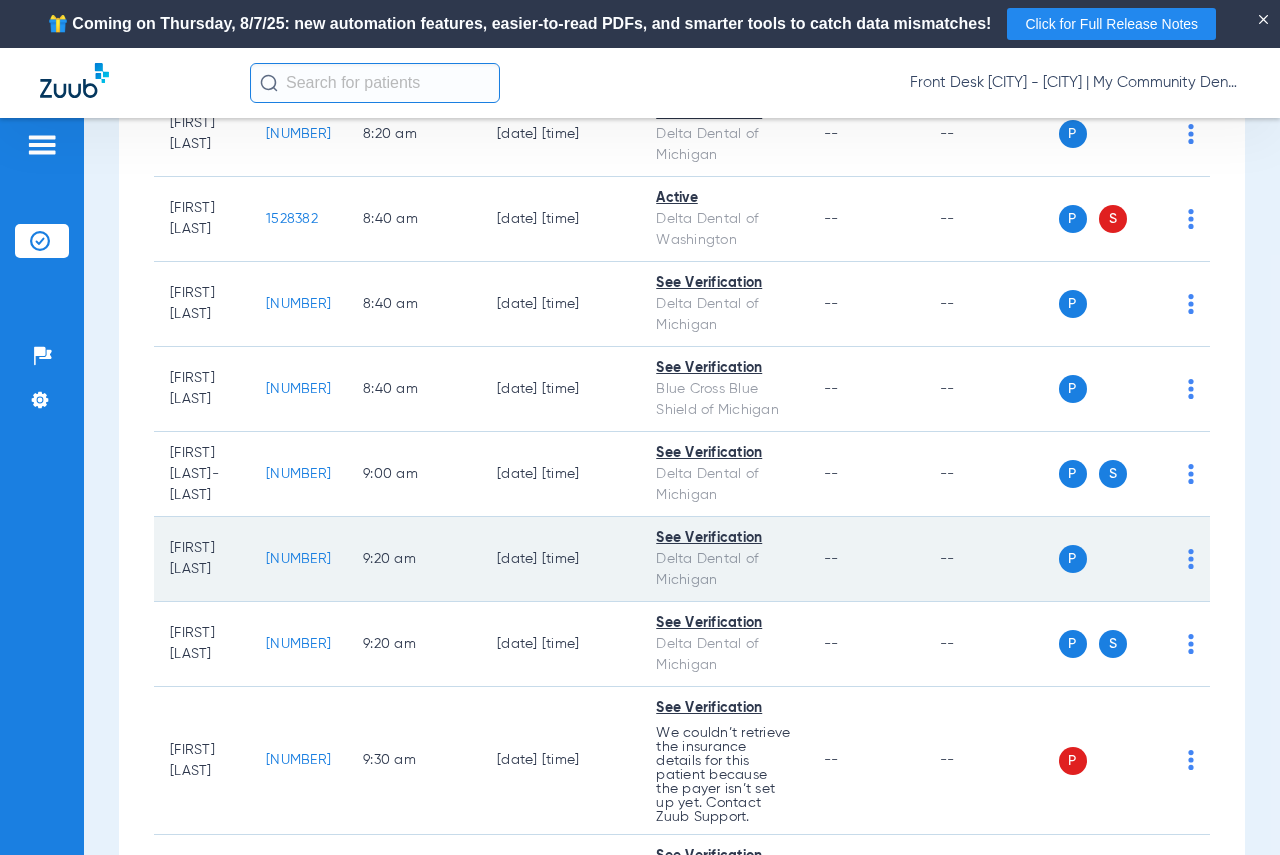 scroll, scrollTop: 1100, scrollLeft: 0, axis: vertical 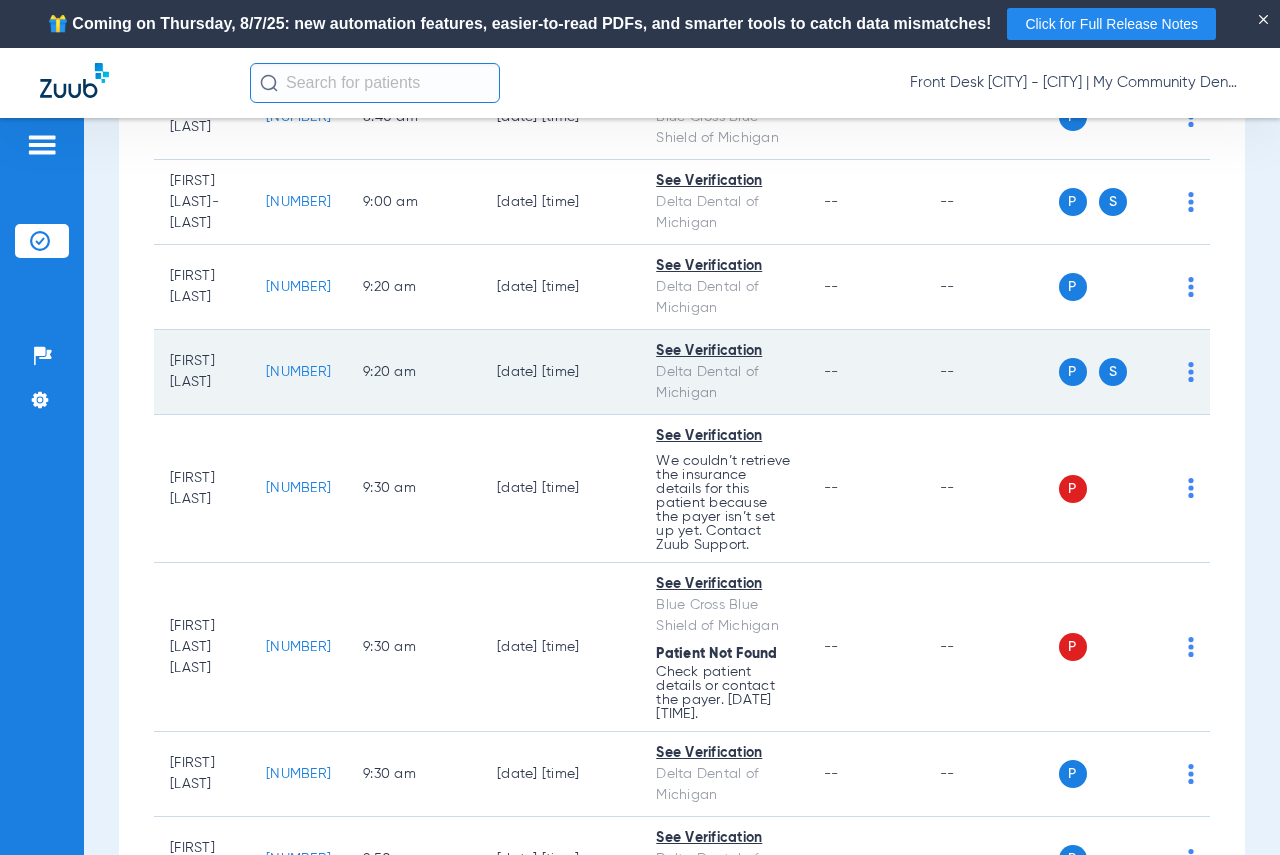 click on "[NUMBER]" 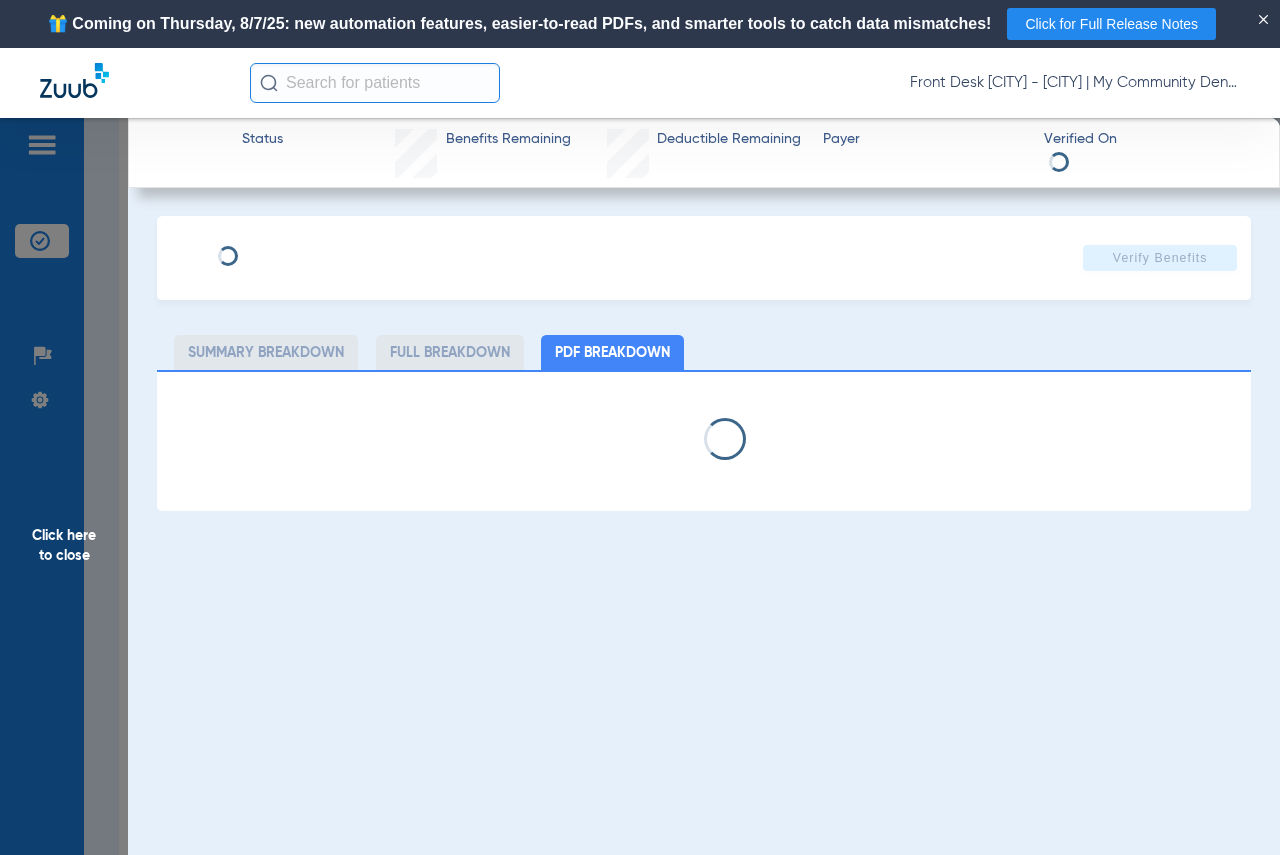 select on "page-width" 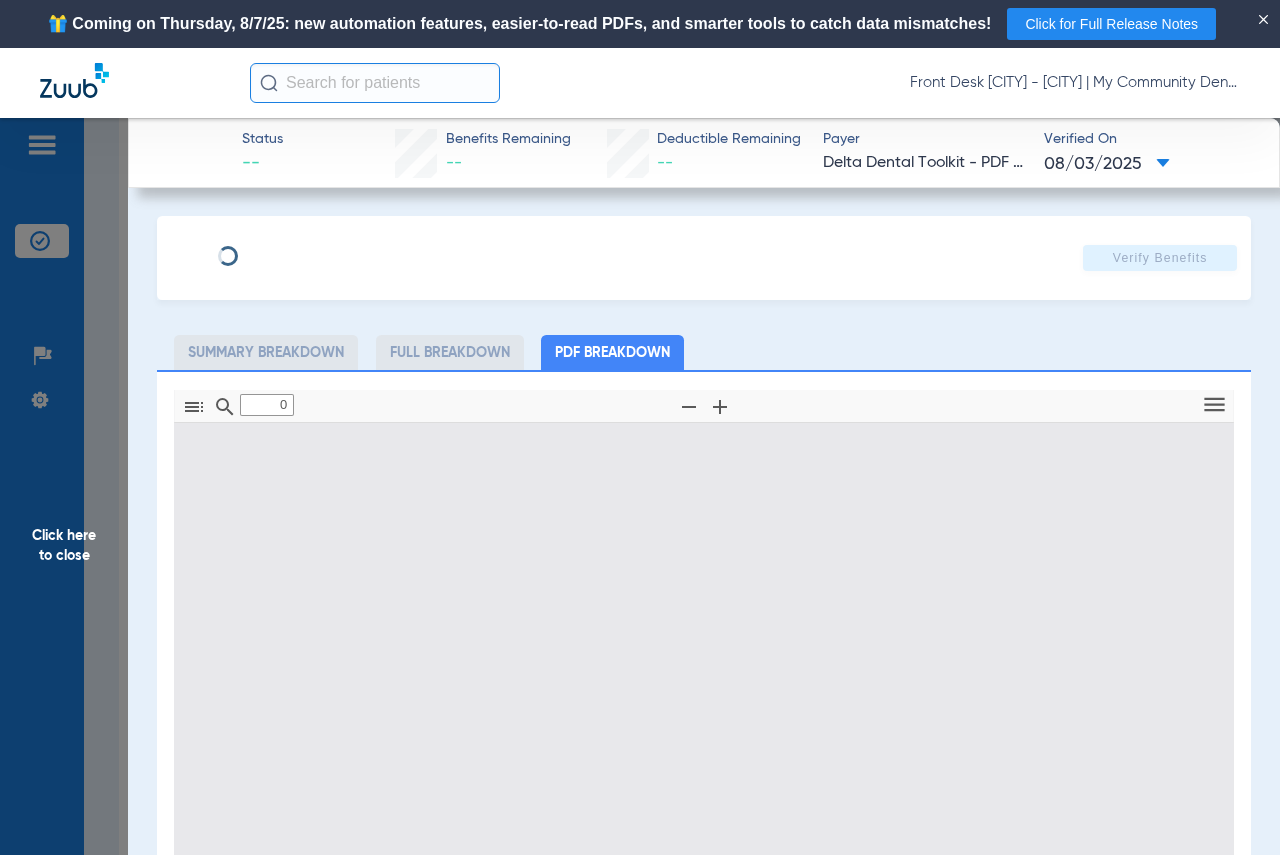 type on "1" 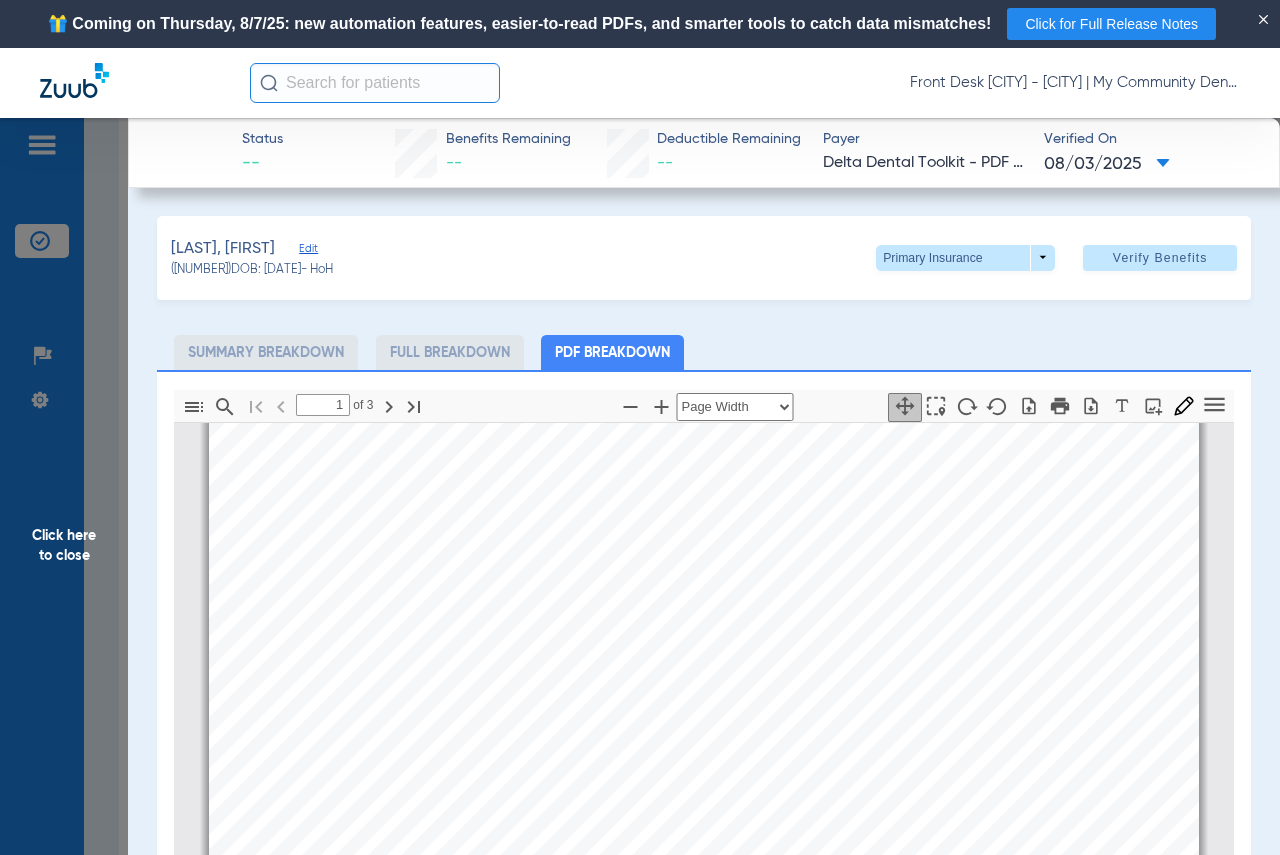 scroll, scrollTop: 110, scrollLeft: 0, axis: vertical 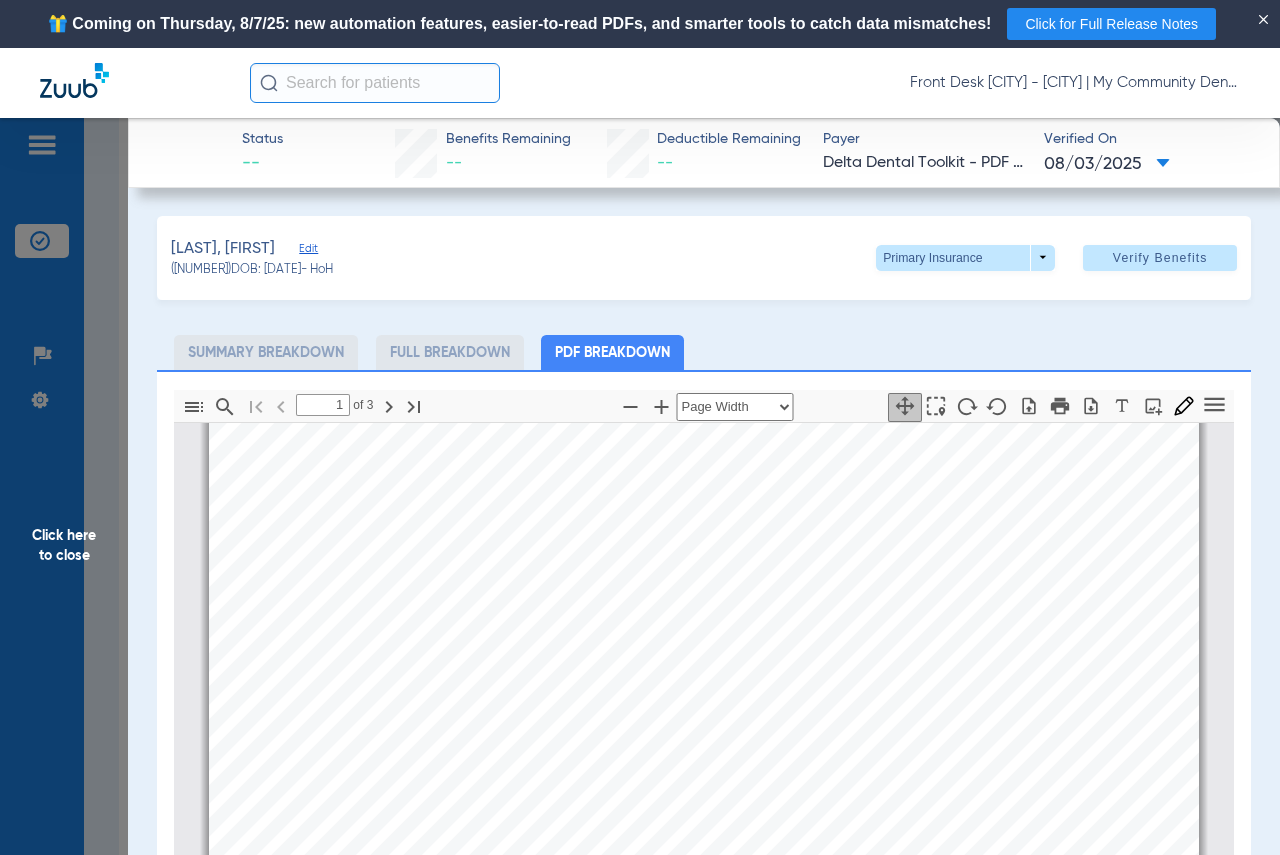 click on "Click here to close" 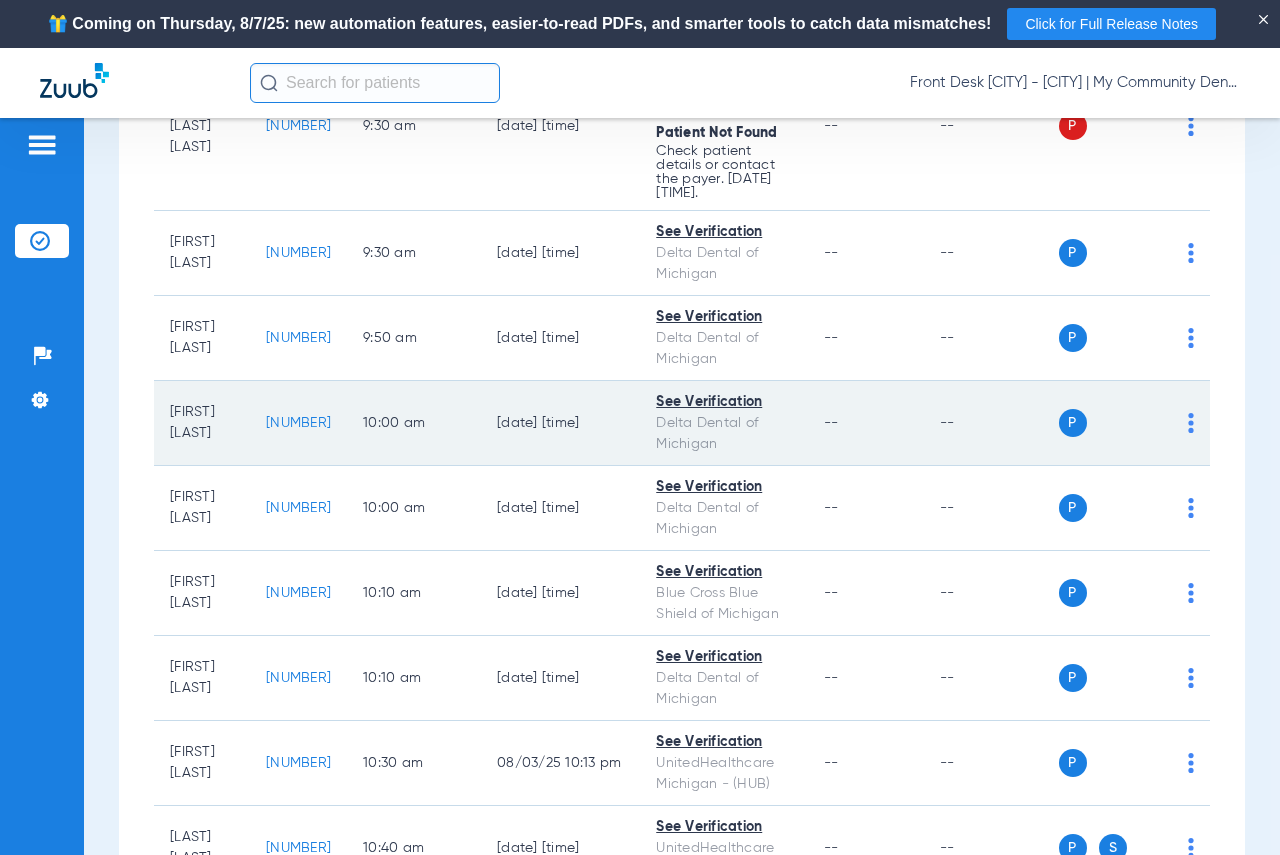scroll, scrollTop: 1700, scrollLeft: 0, axis: vertical 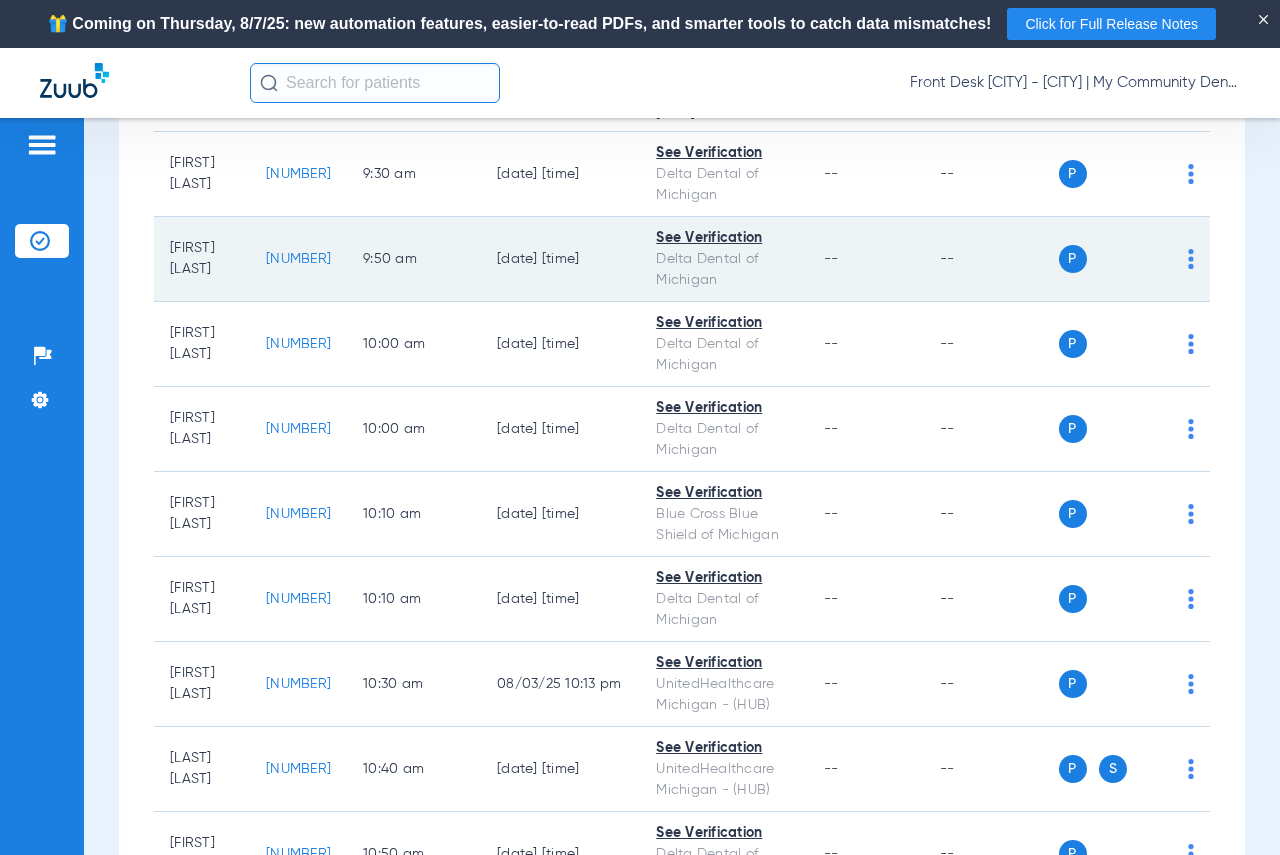 click on "[NUMBER]" 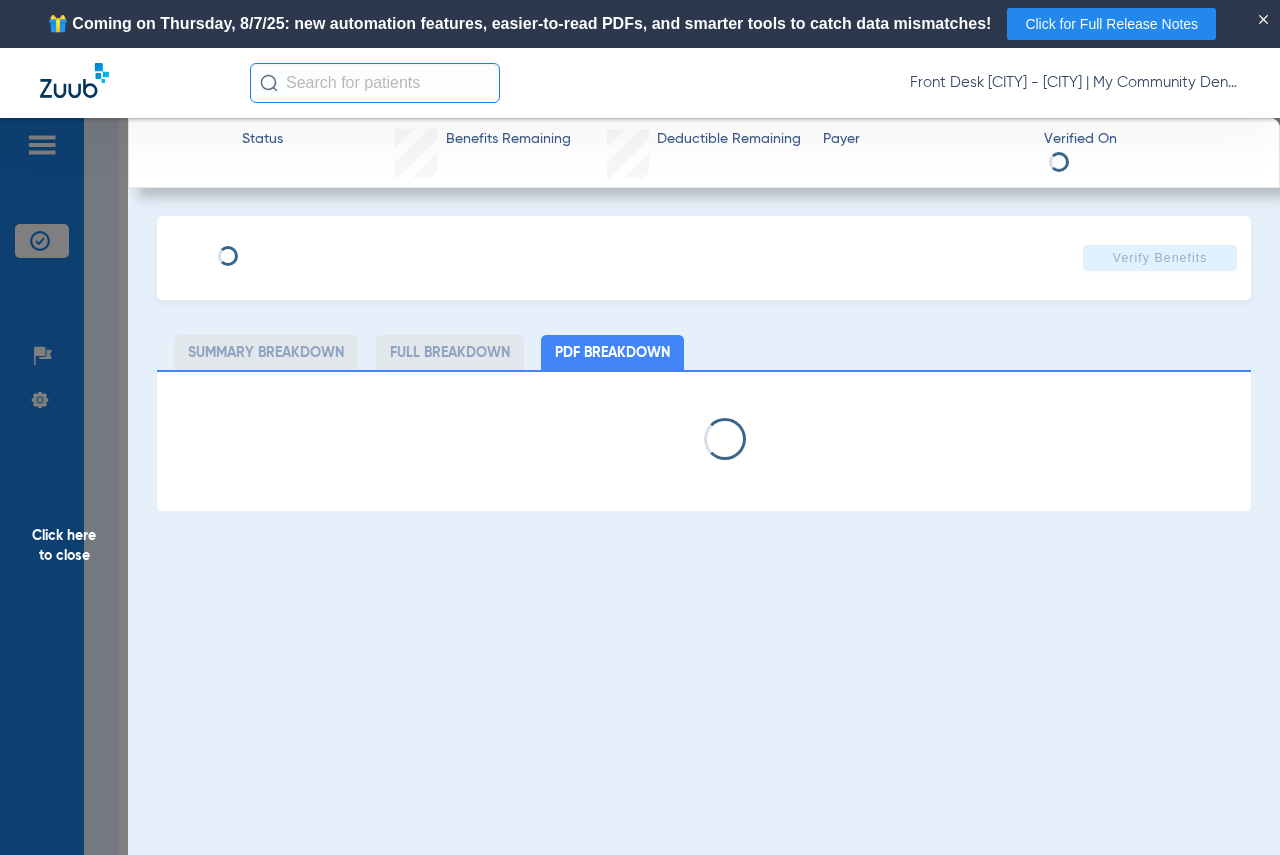 select on "page-width" 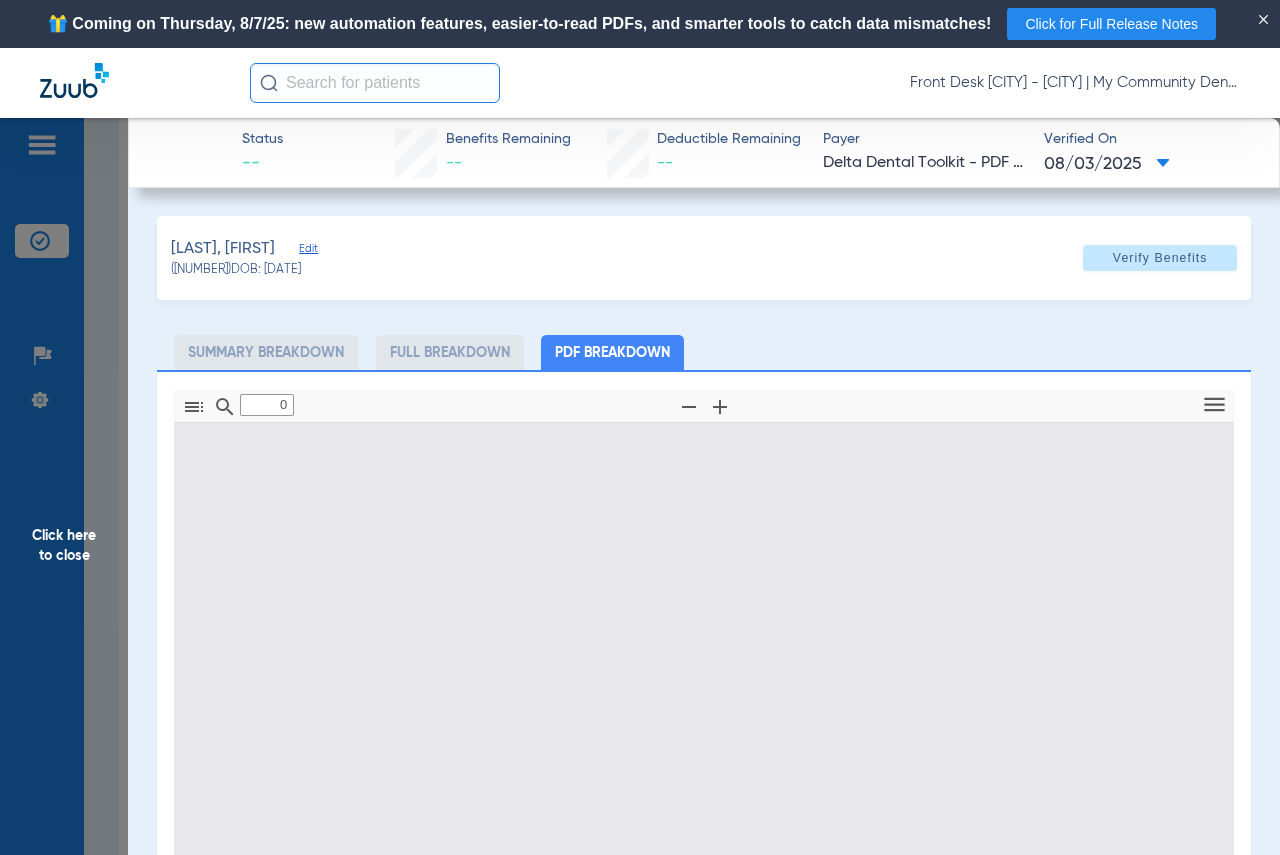 type on "1" 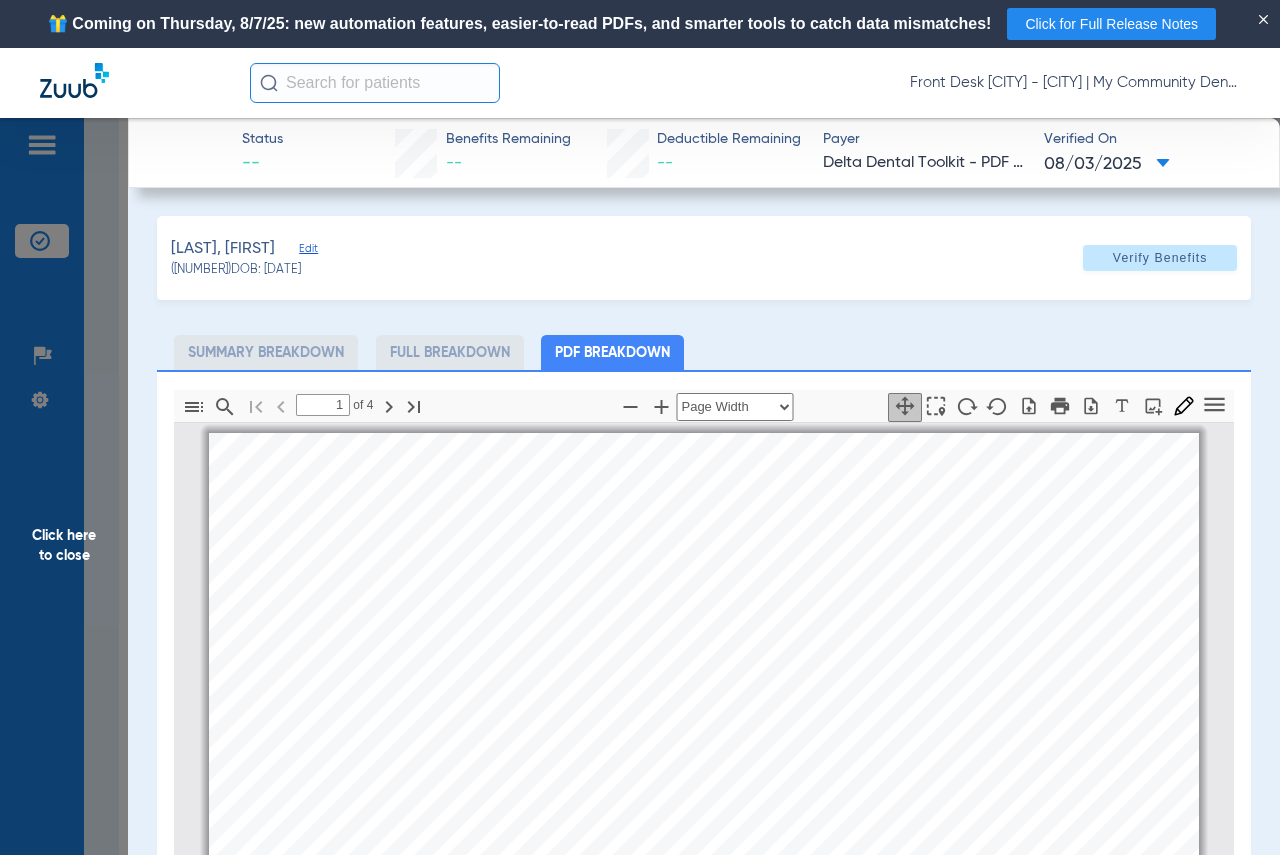 scroll, scrollTop: 10, scrollLeft: 0, axis: vertical 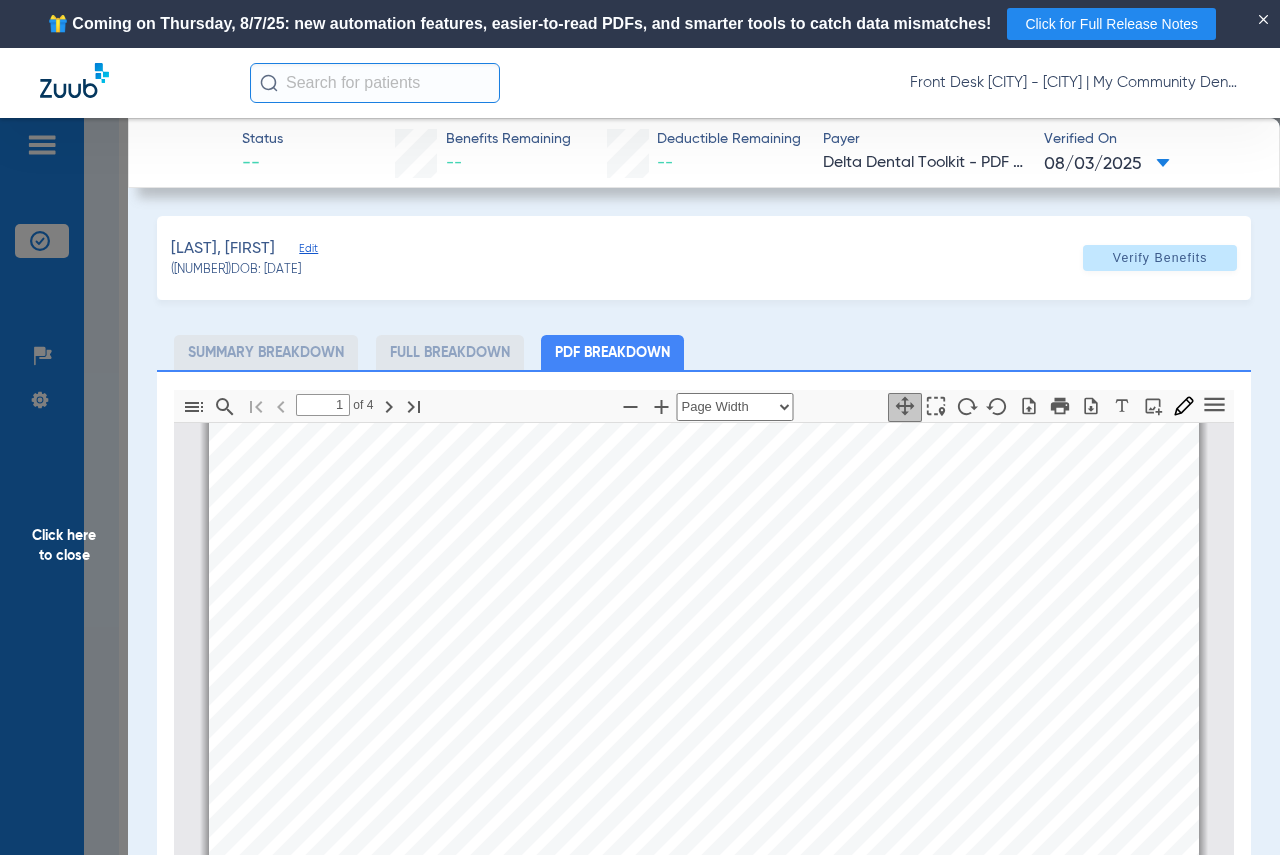 click on "Click here to close" 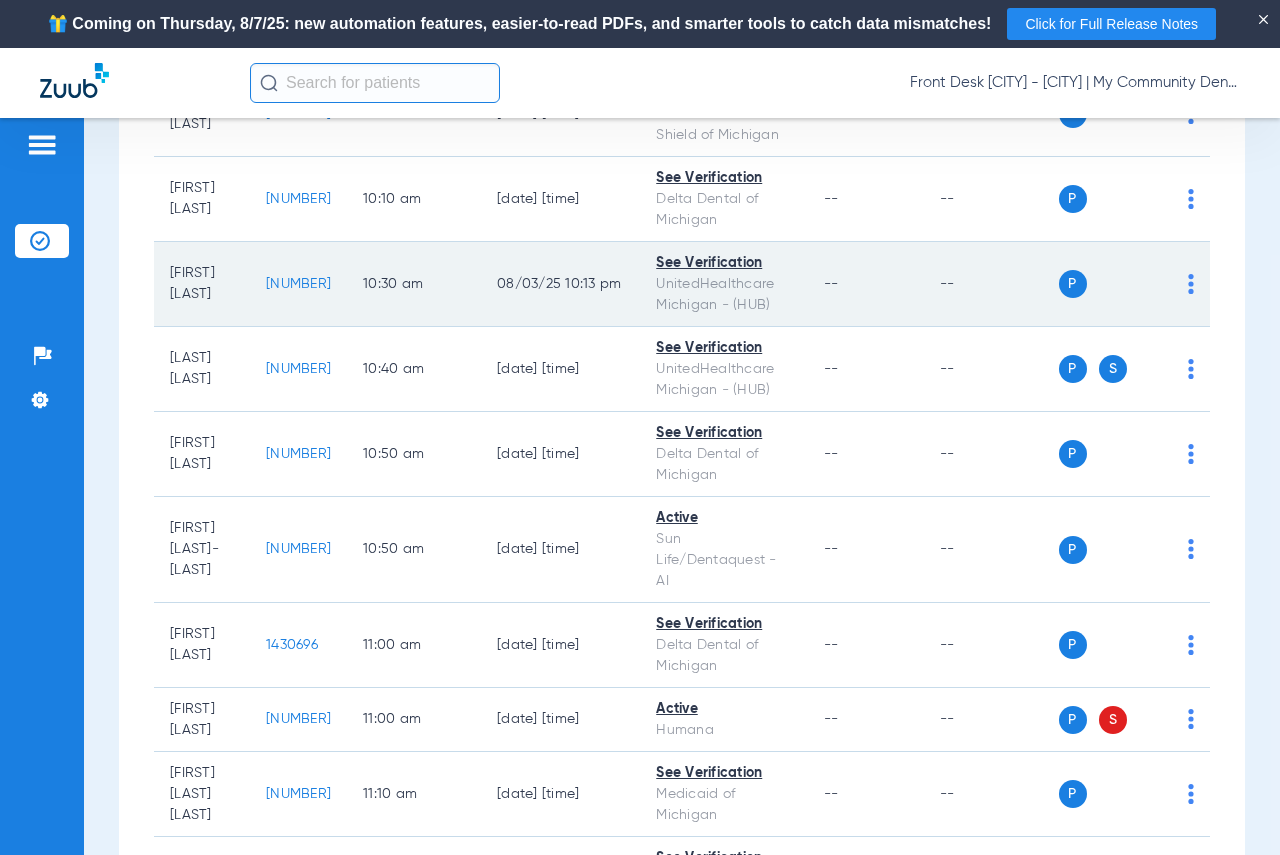 scroll, scrollTop: 2200, scrollLeft: 0, axis: vertical 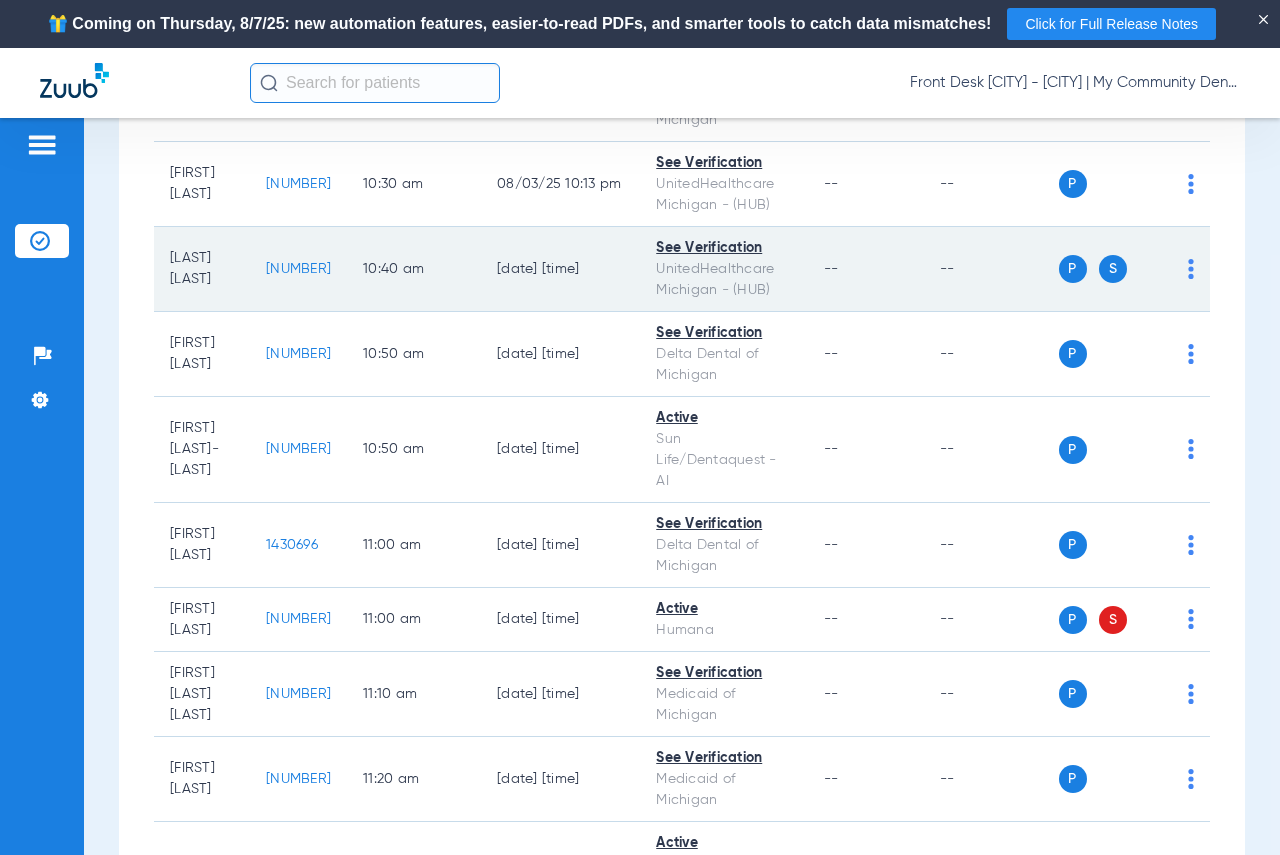 click on "[NUMBER]" 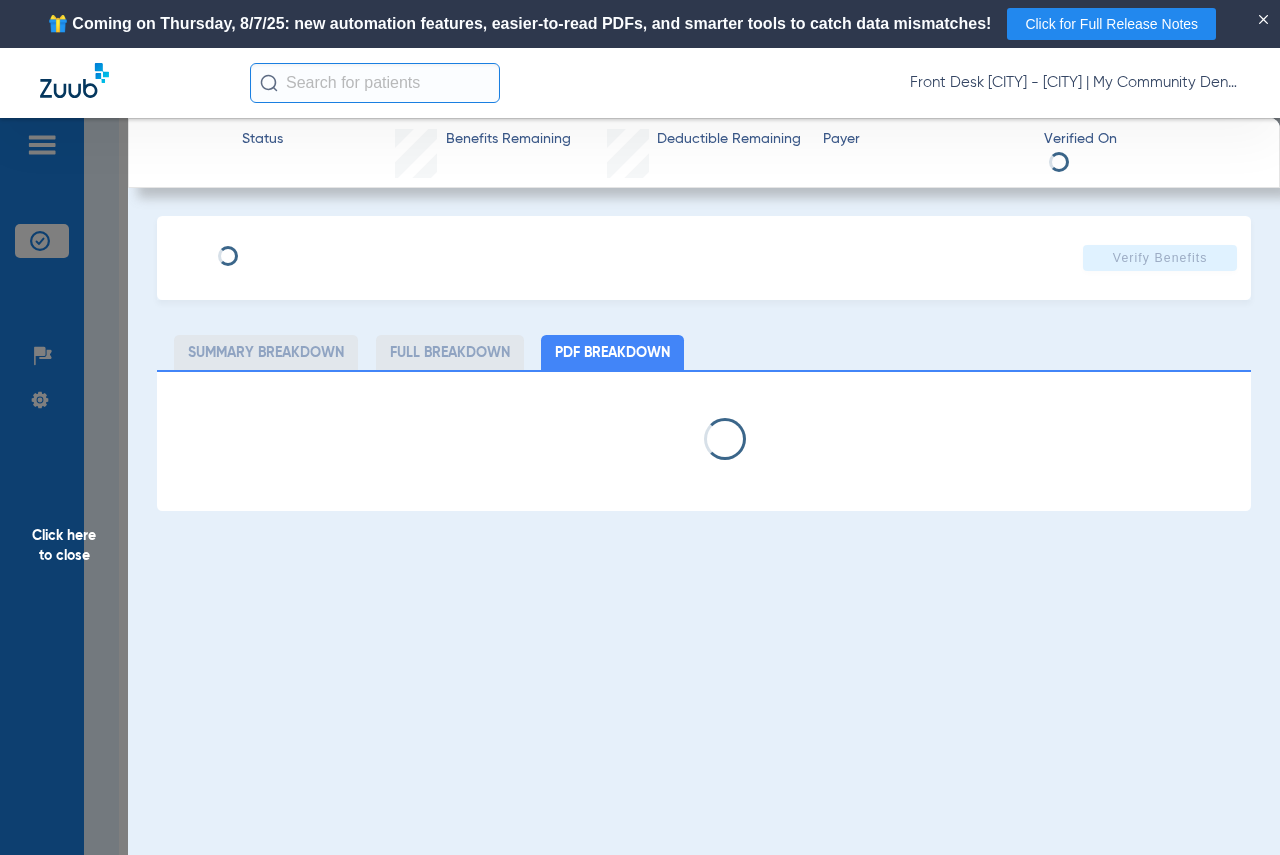 select on "page-width" 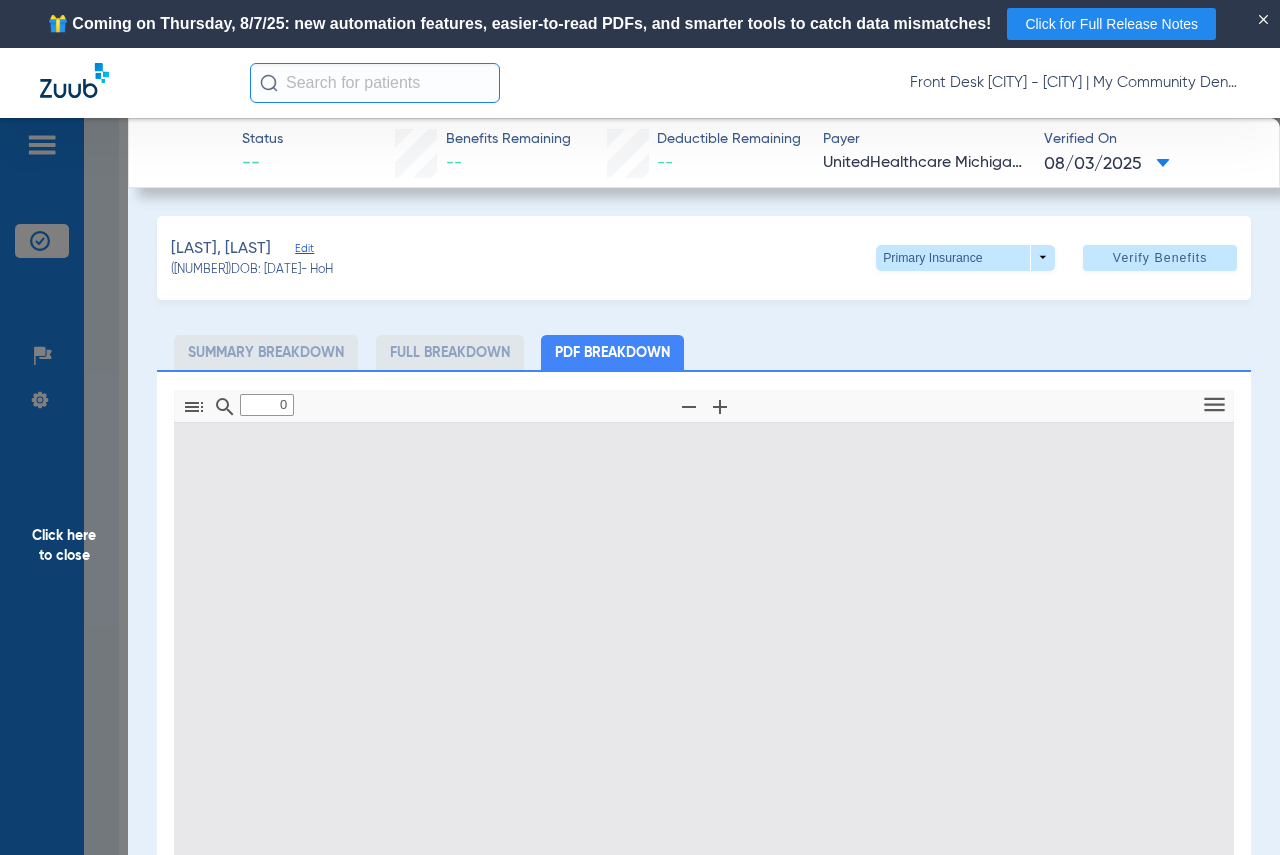 type on "1" 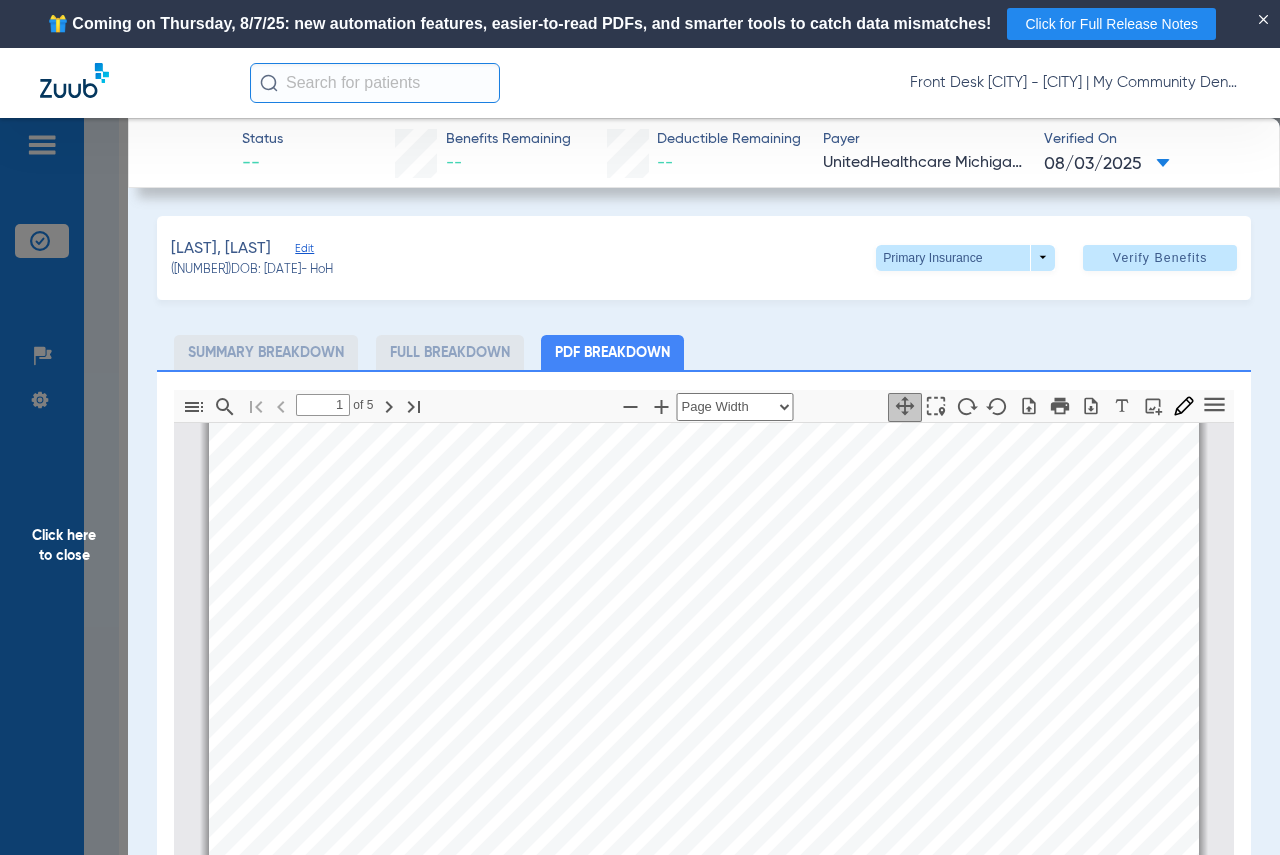 scroll, scrollTop: 110, scrollLeft: 0, axis: vertical 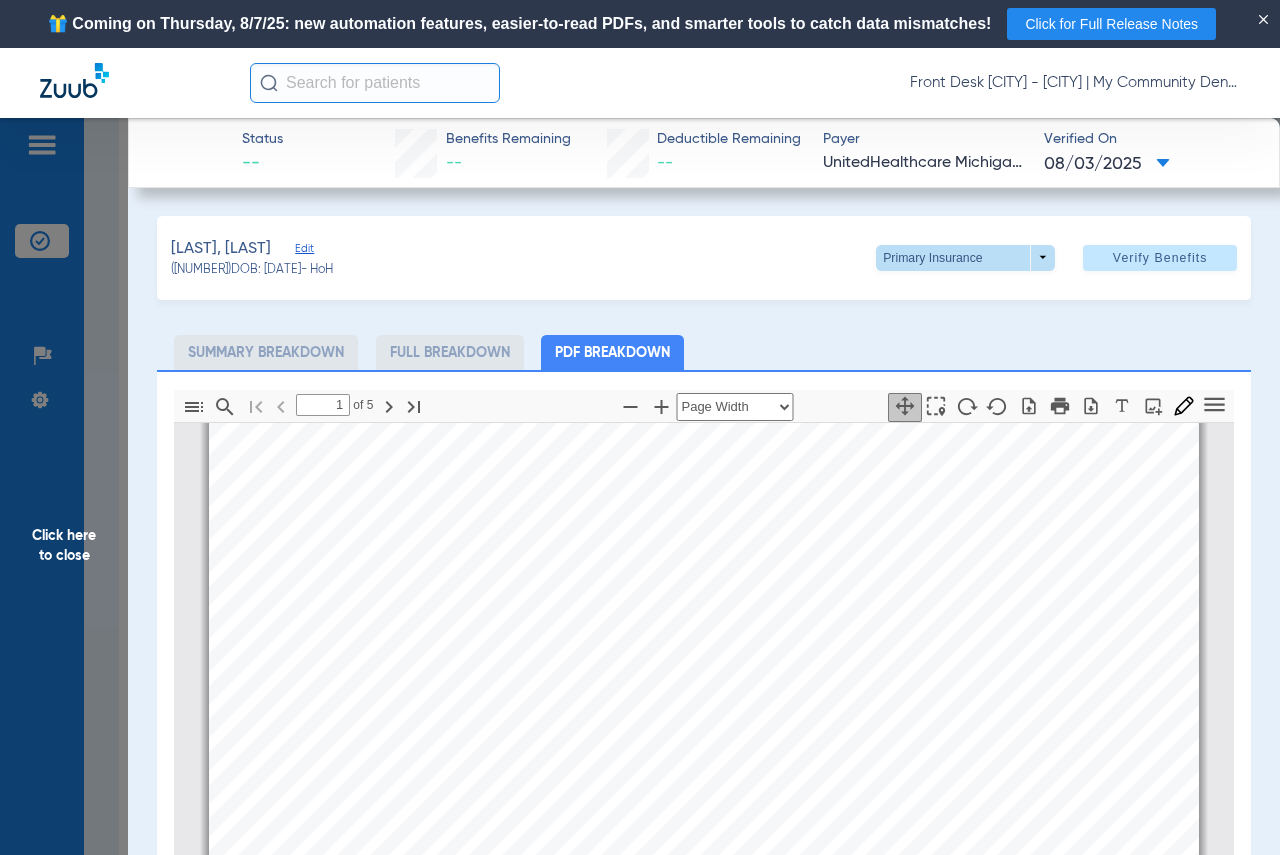 click 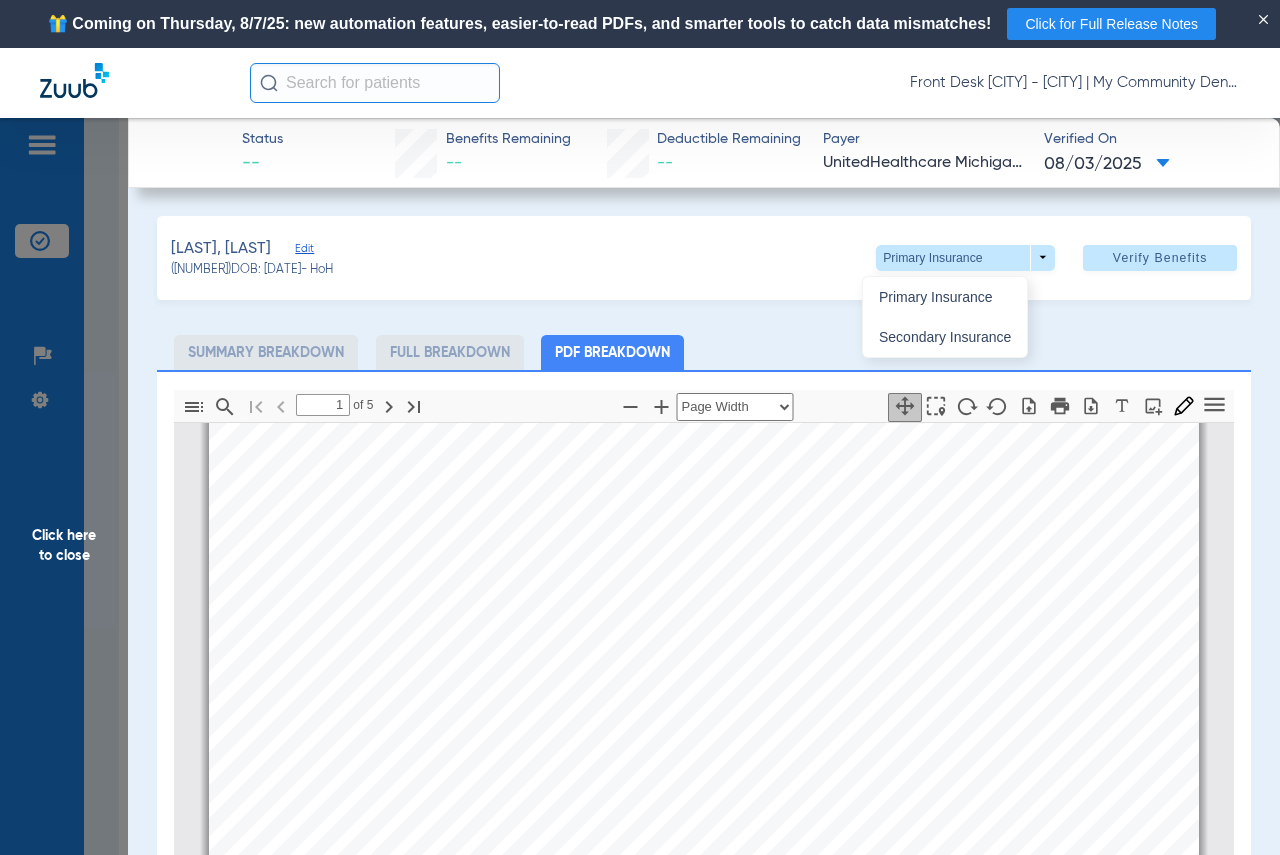 click on "Secondary Insurance" at bounding box center [945, 337] 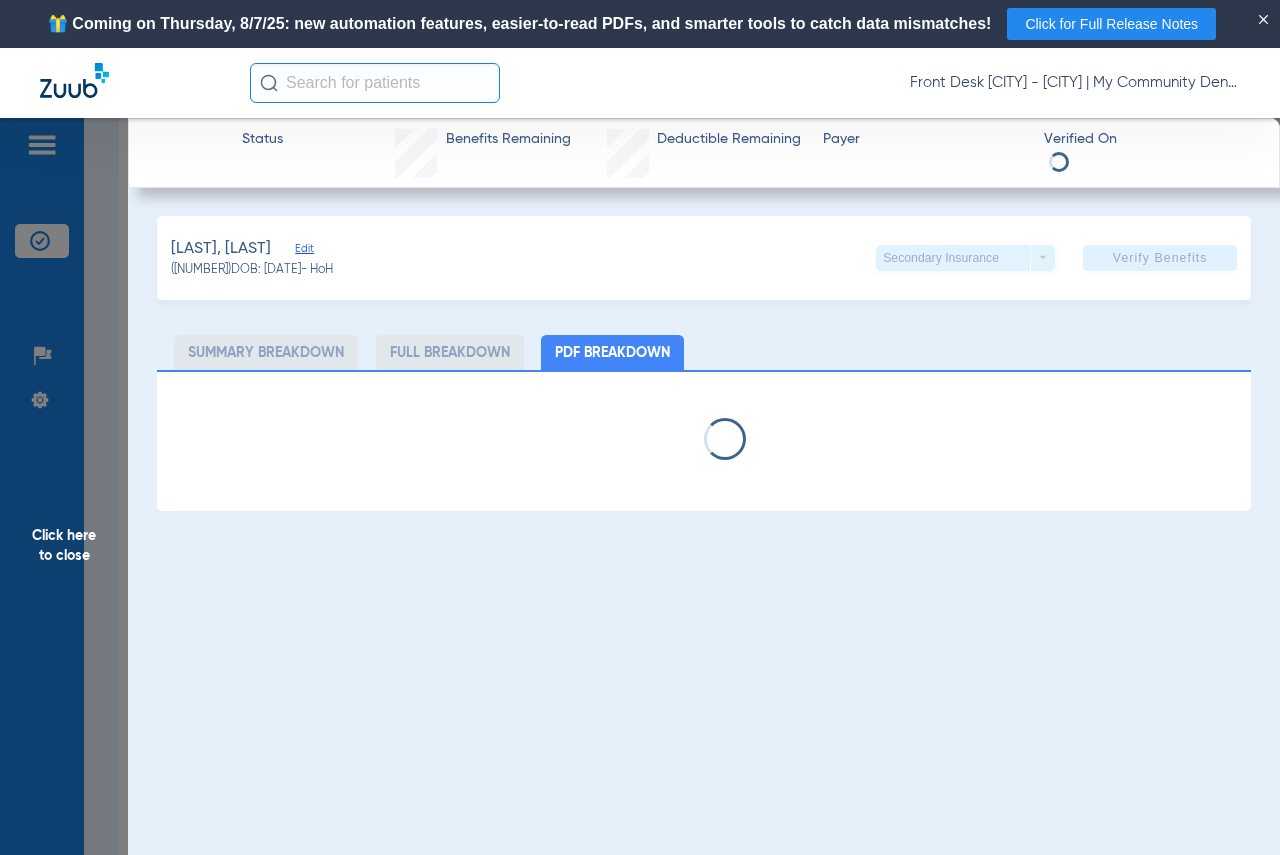 select on "page-width" 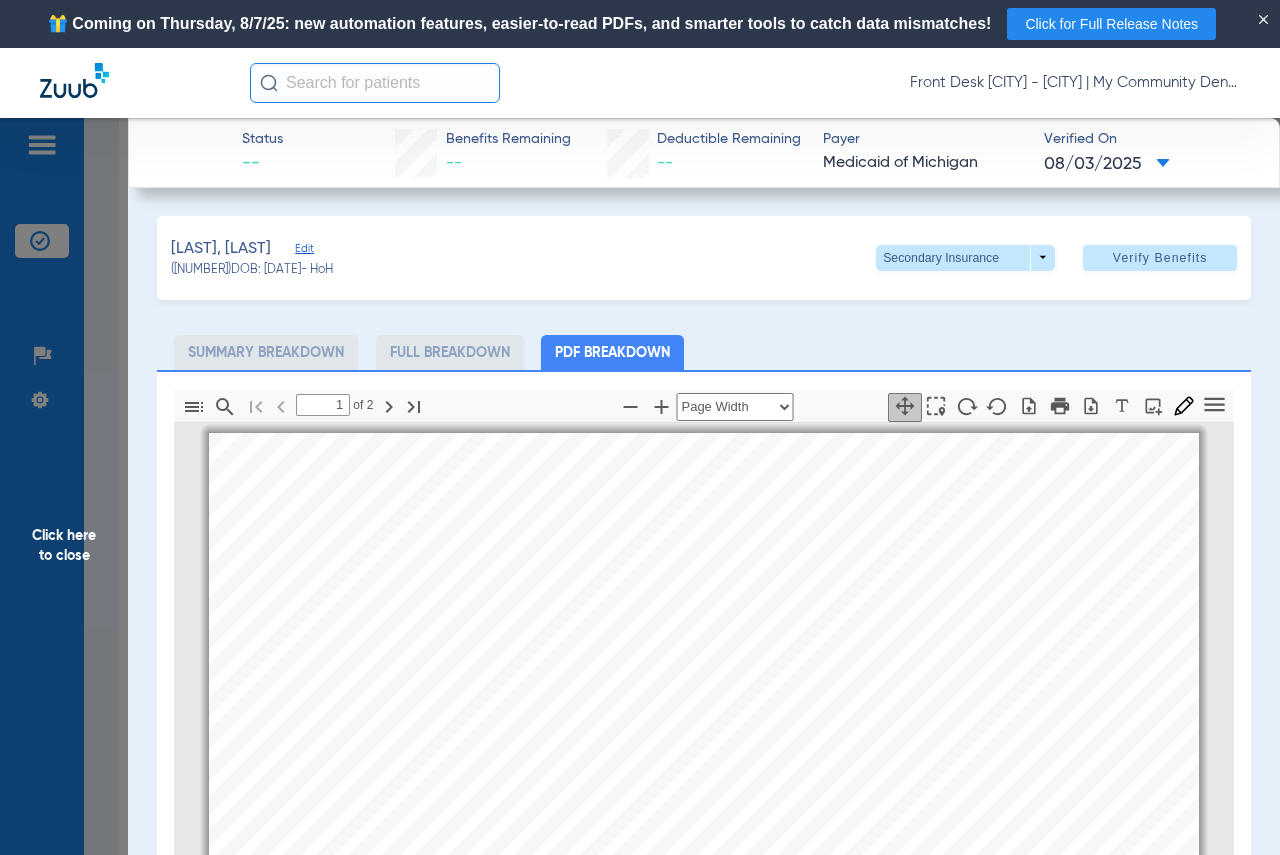 scroll, scrollTop: 10, scrollLeft: 0, axis: vertical 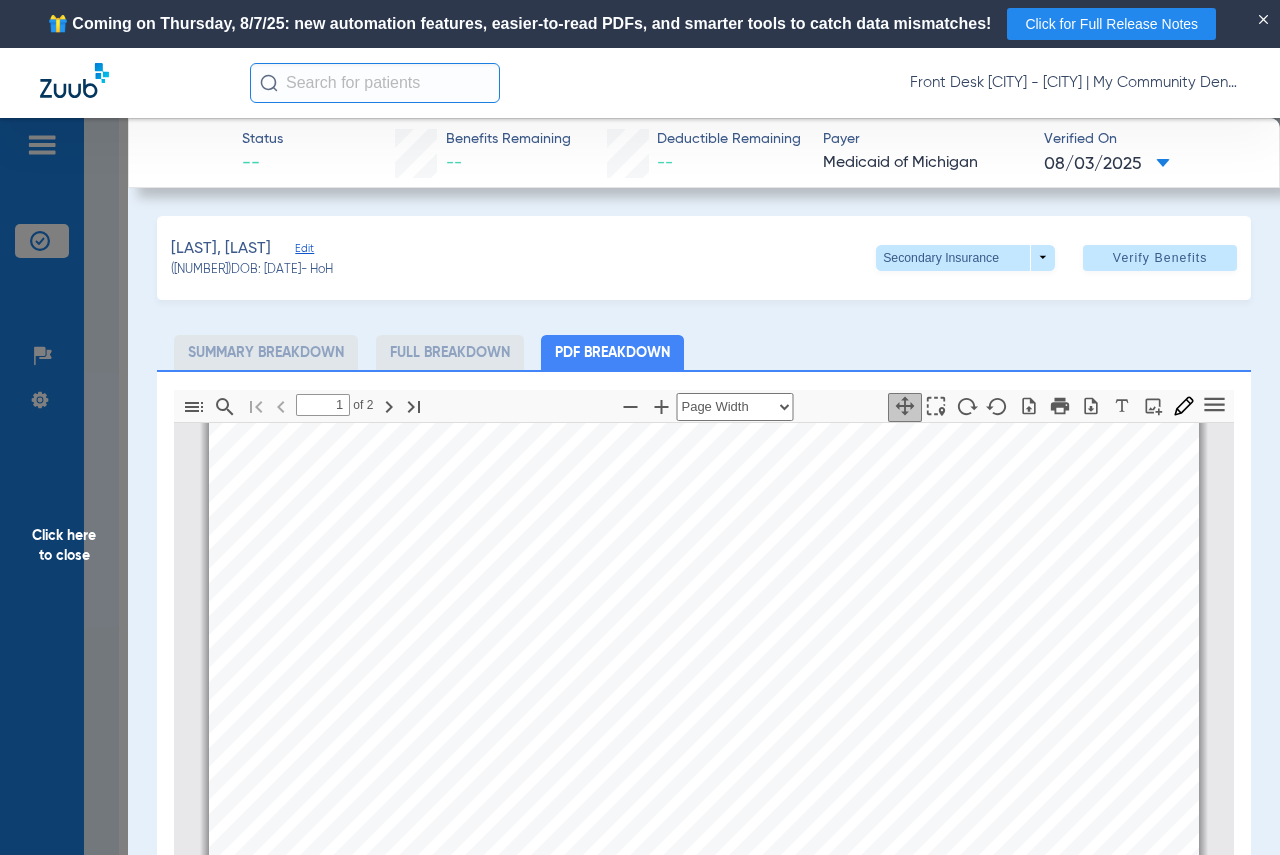 type on "2" 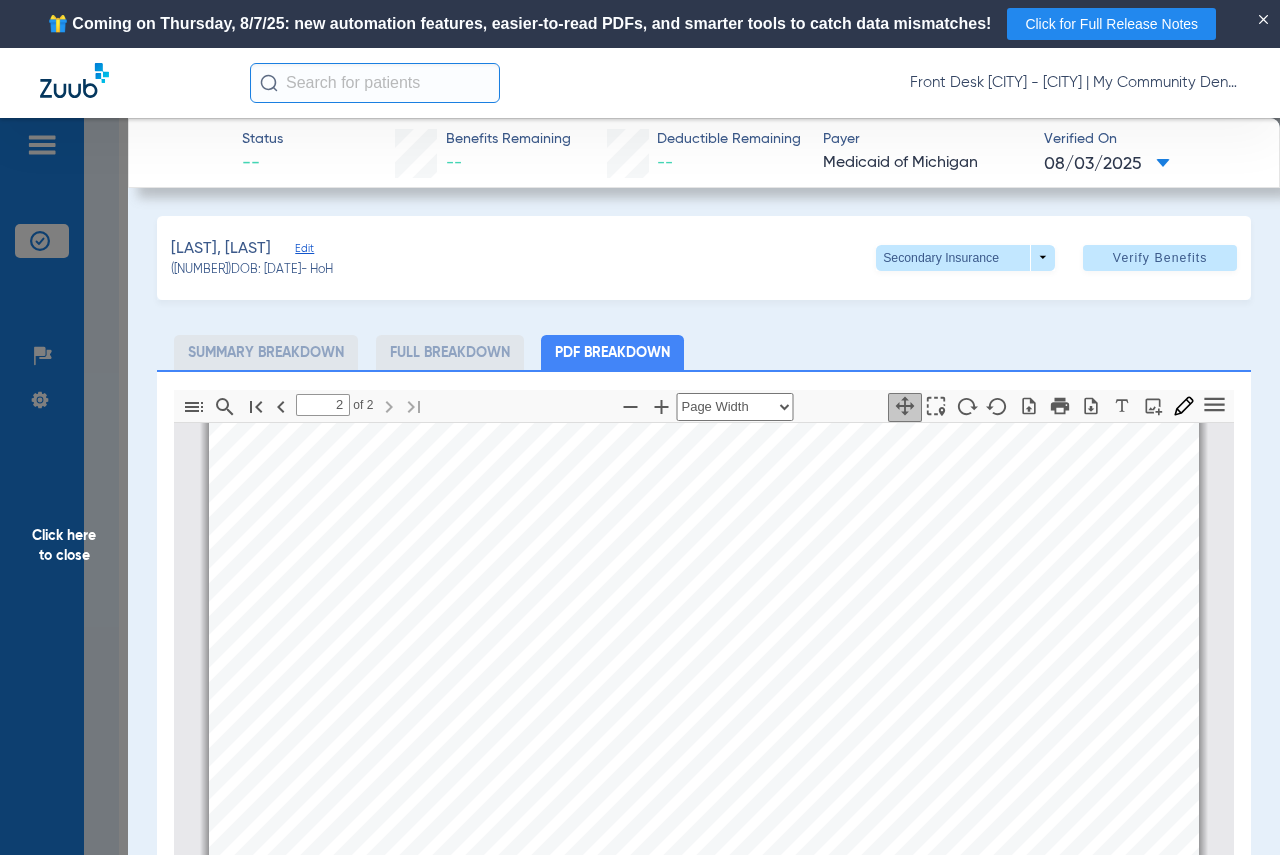scroll, scrollTop: 1110, scrollLeft: 0, axis: vertical 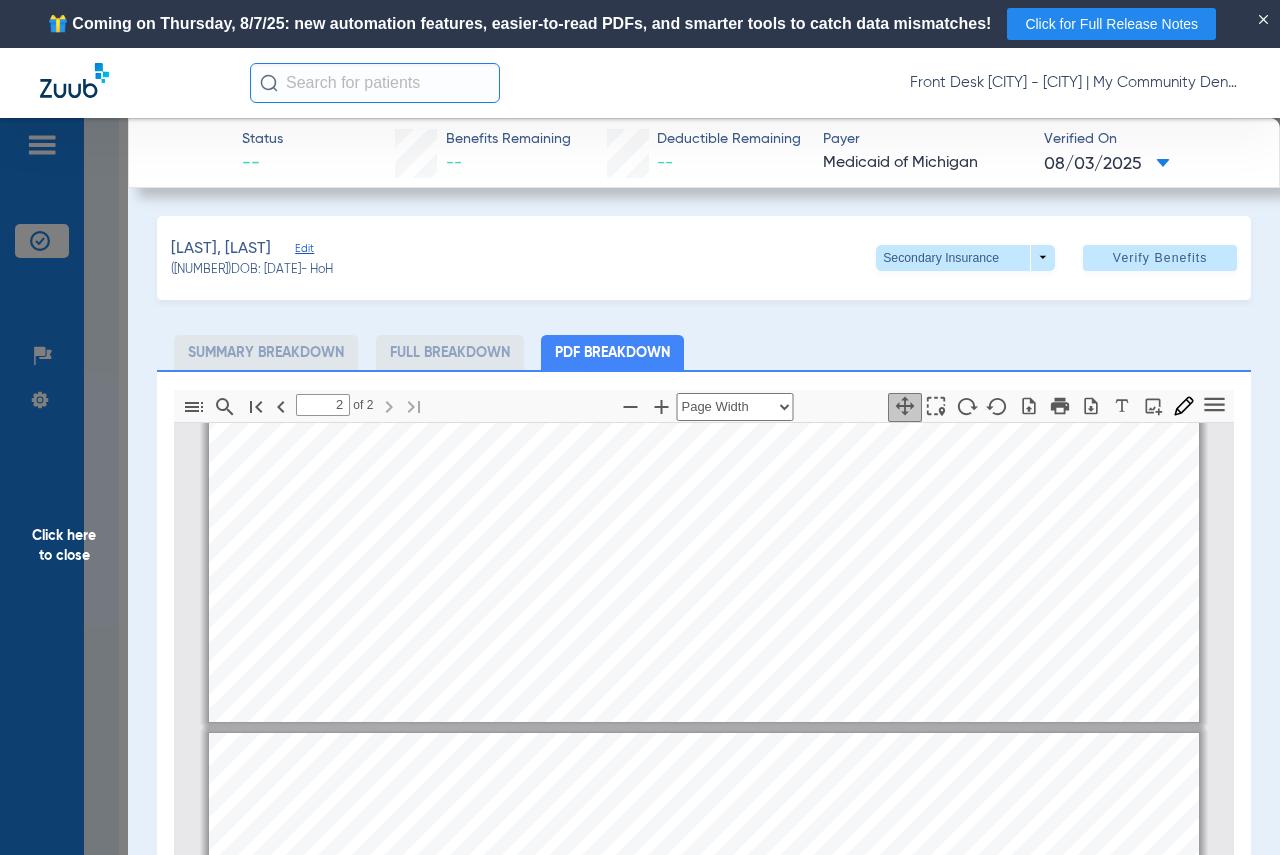 drag, startPoint x: 71, startPoint y: 545, endPoint x: 1273, endPoint y: 467, distance: 1204.5281 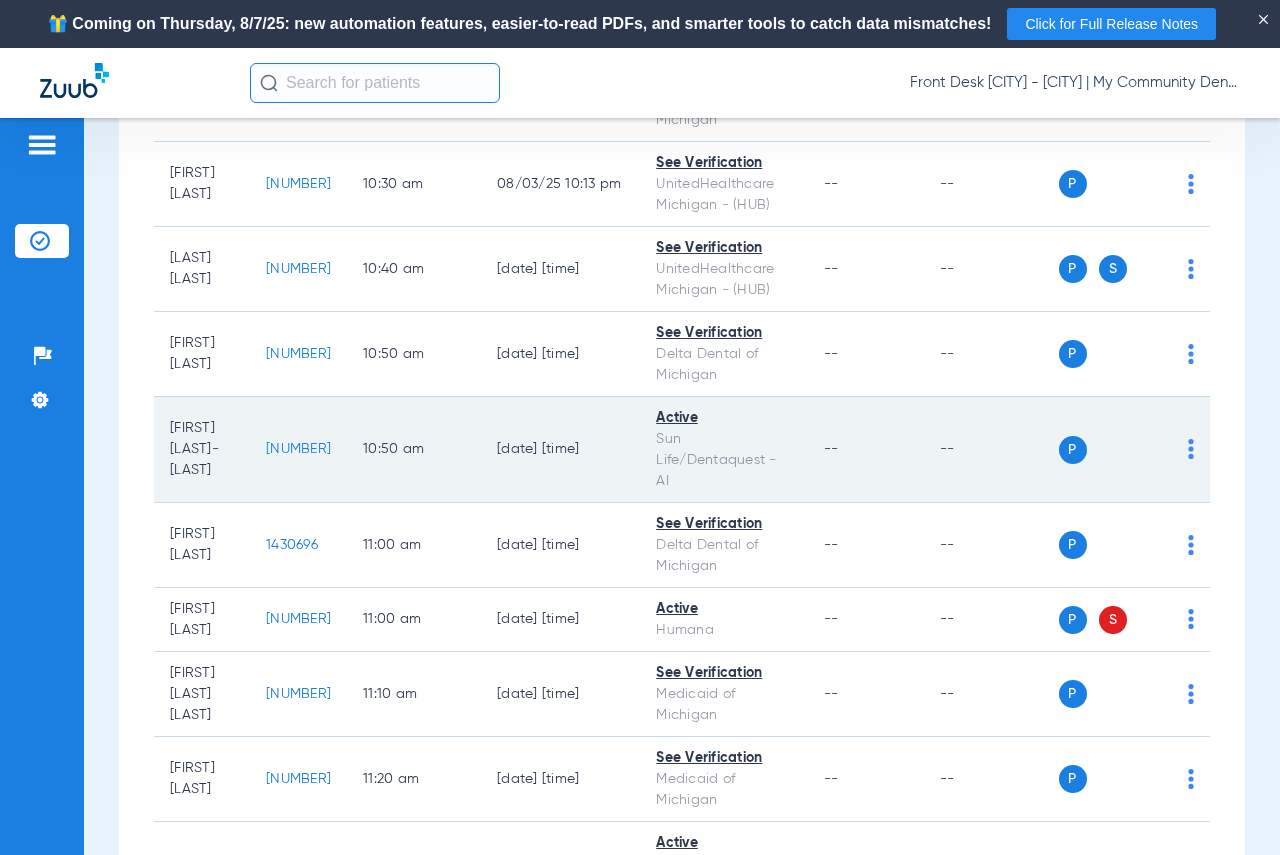 scroll, scrollTop: 2400, scrollLeft: 0, axis: vertical 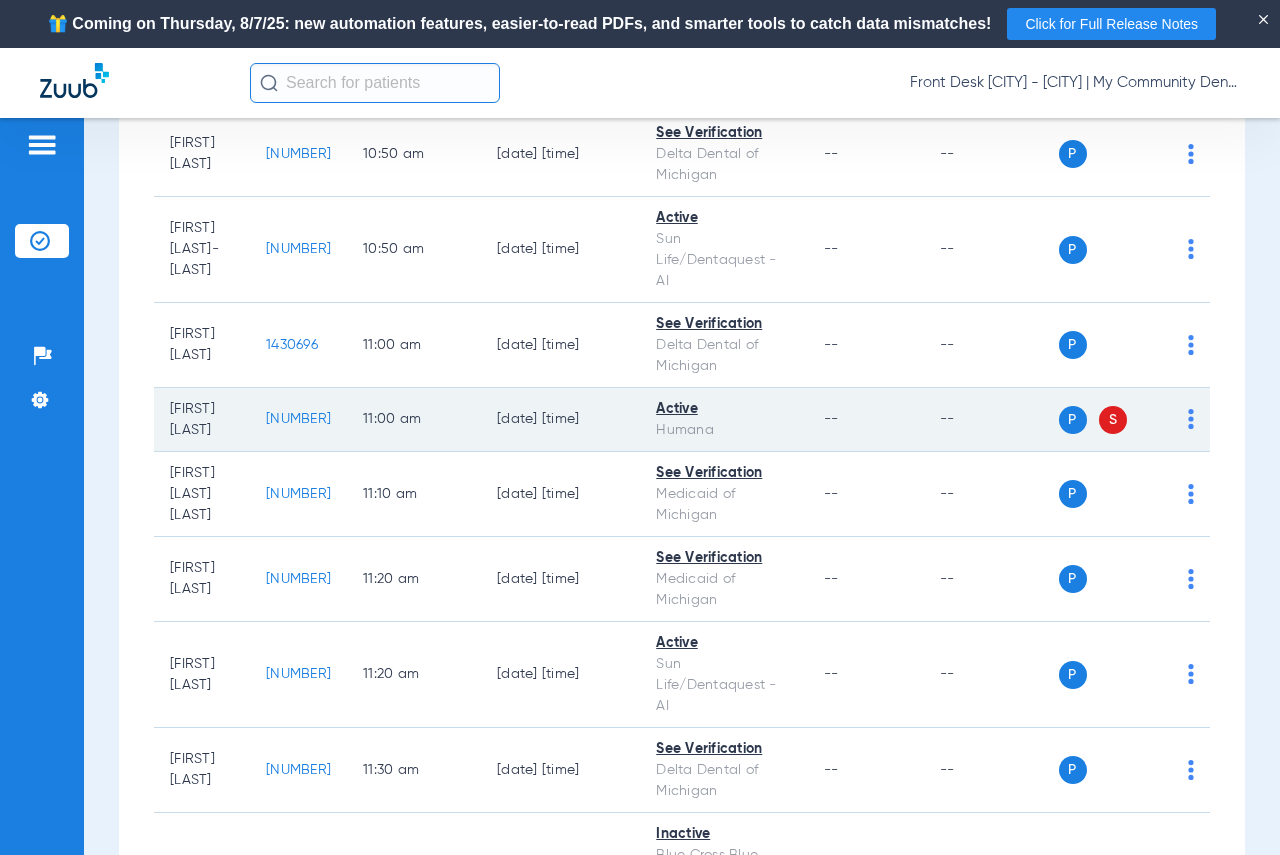 click on "[NUMBER]" 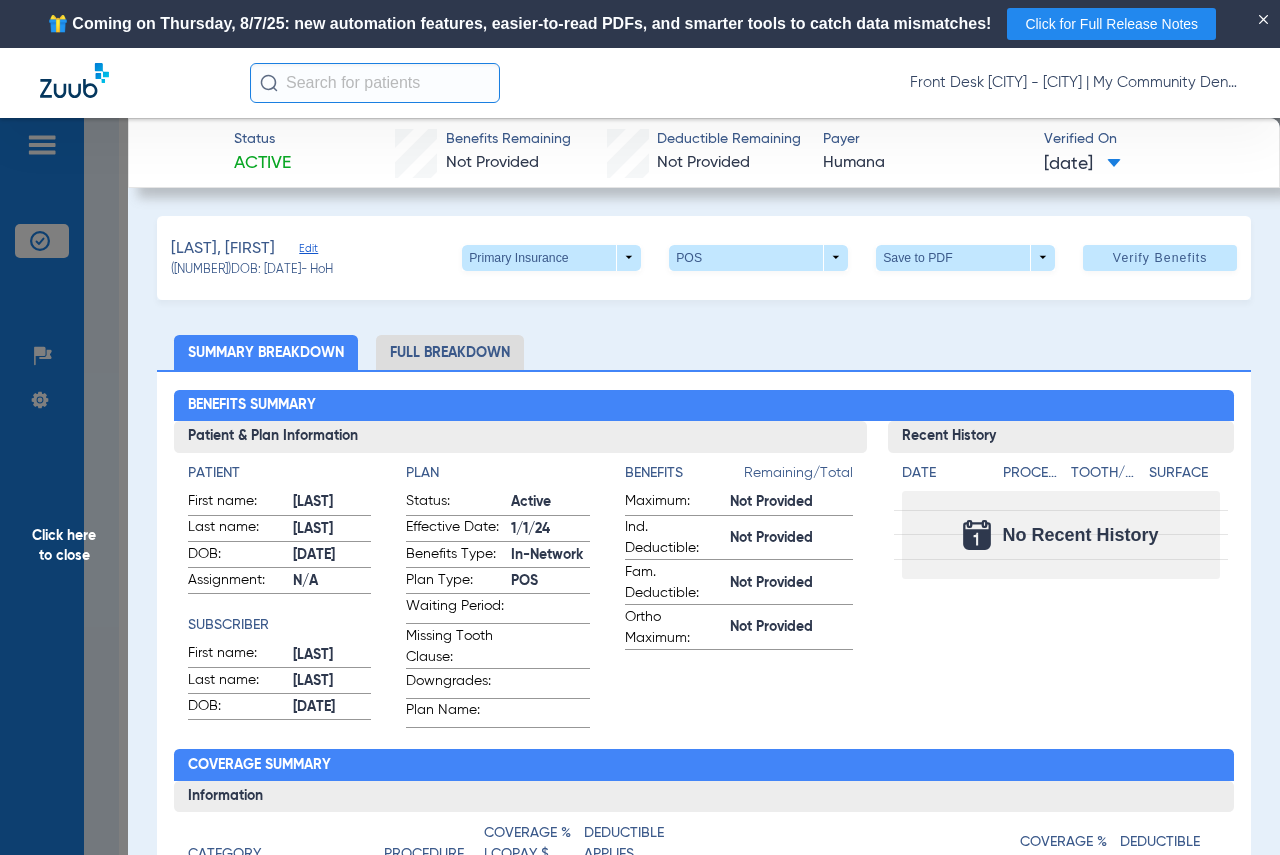 click on "Click here to close" 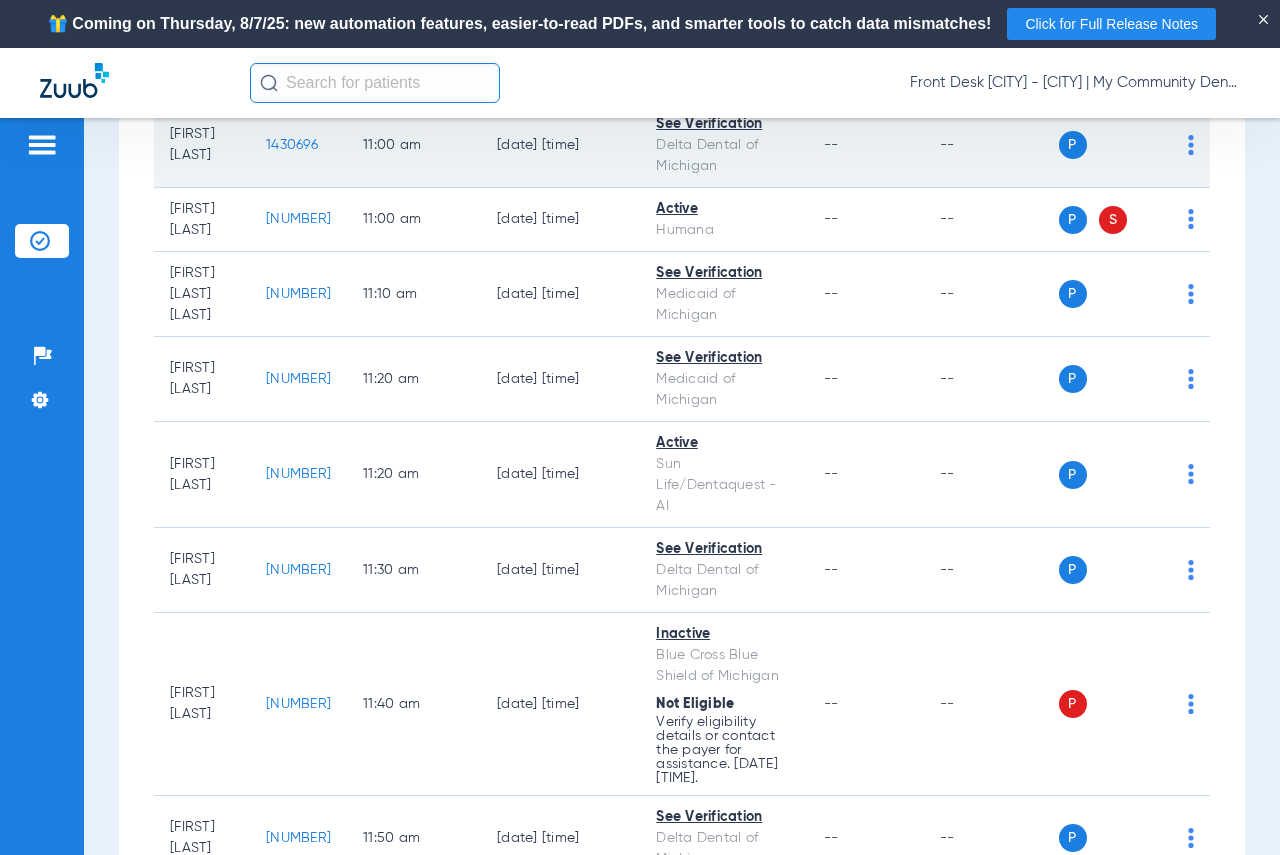 scroll, scrollTop: 2700, scrollLeft: 0, axis: vertical 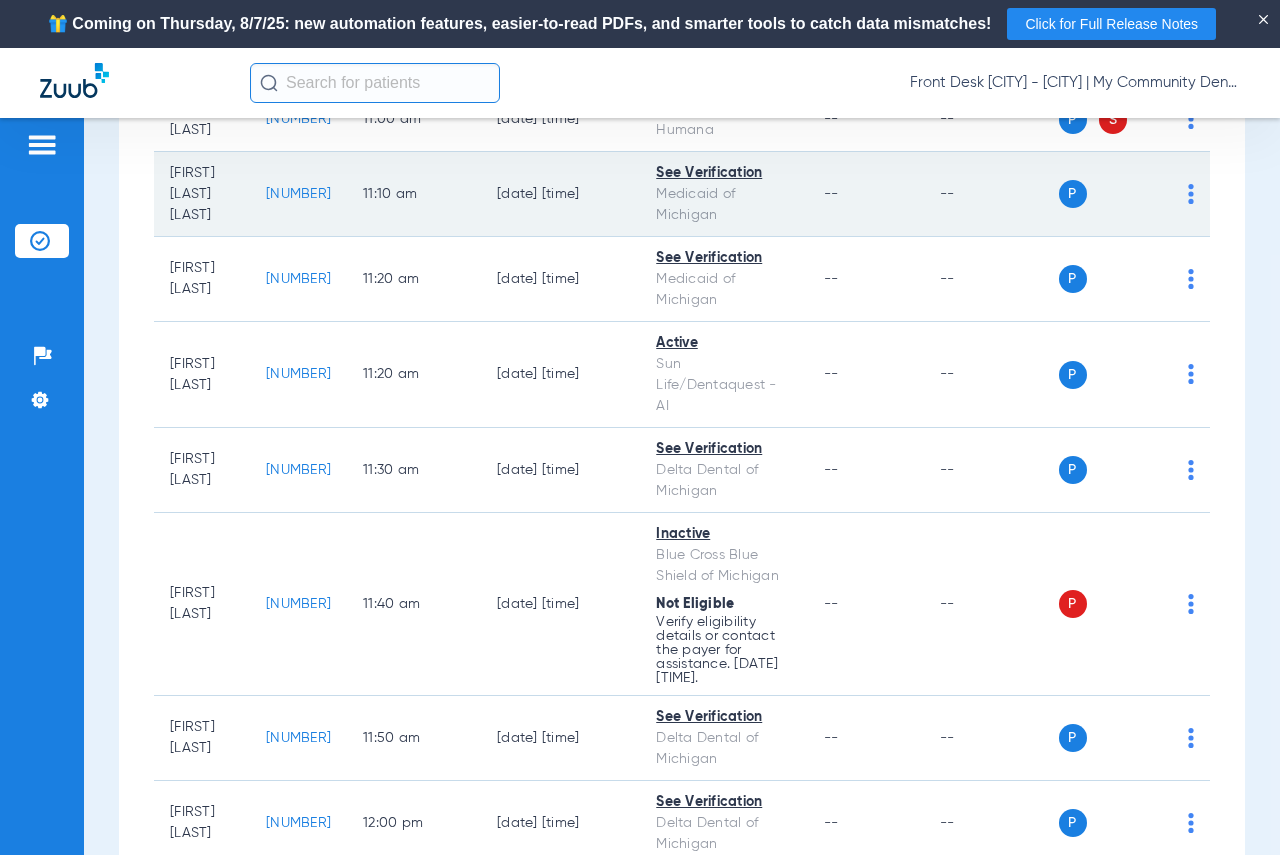 click on "[NUMBER]" 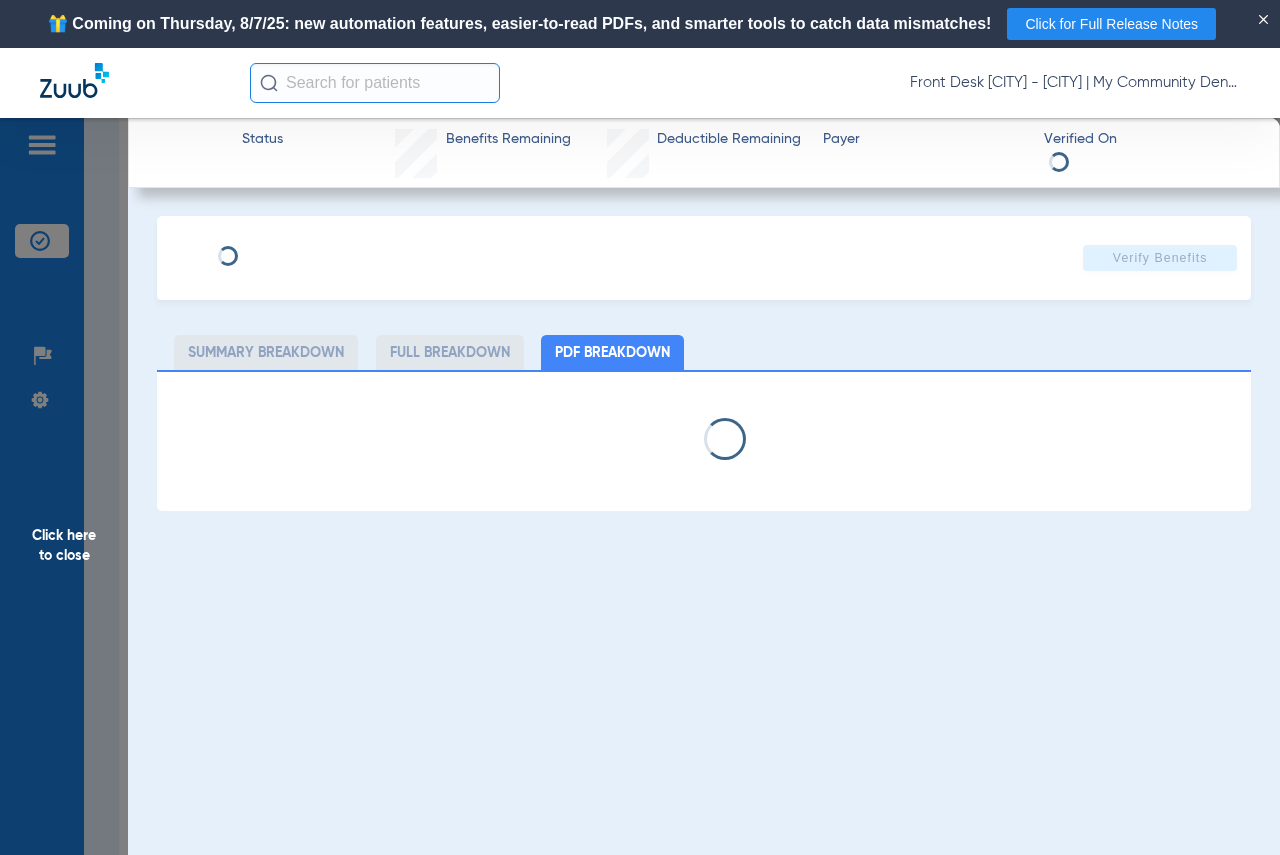 select on "page-width" 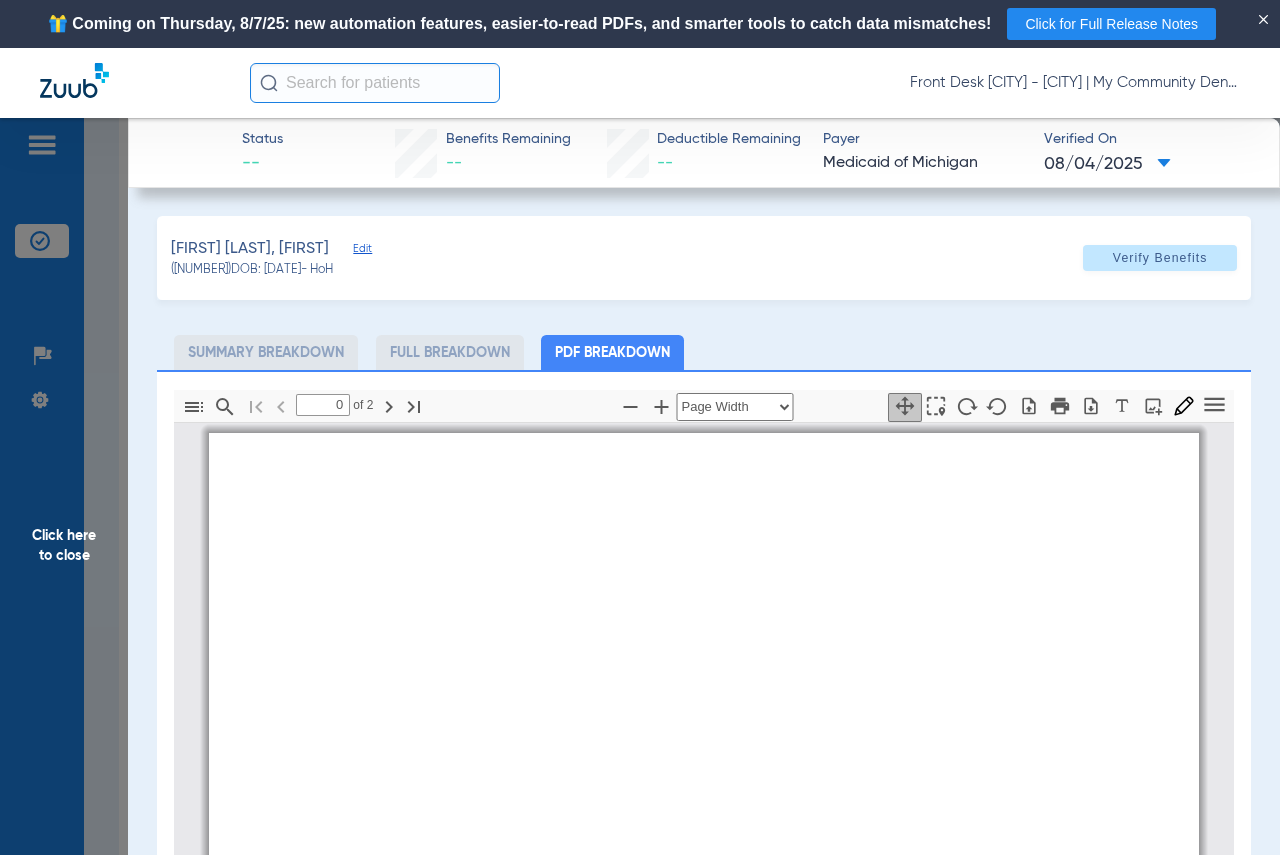 type on "1" 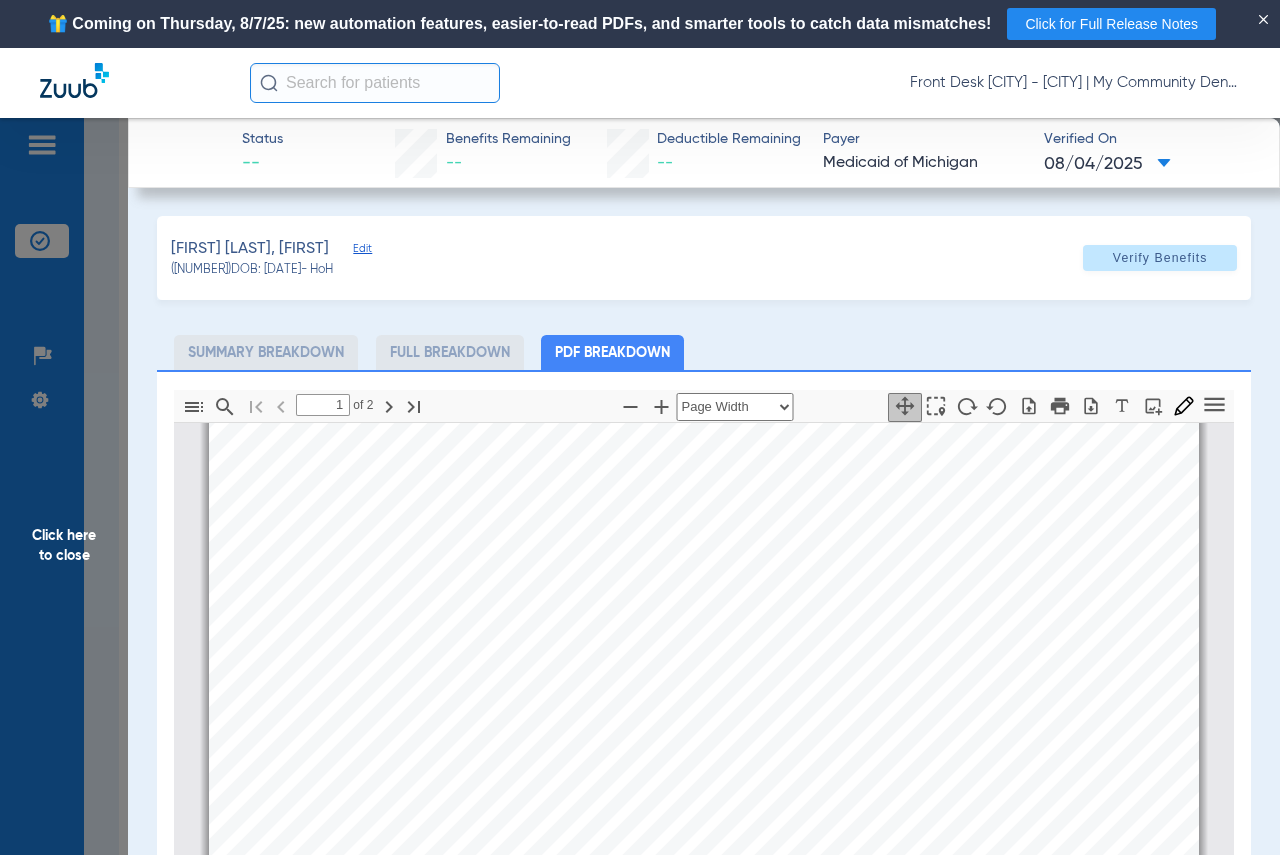 scroll, scrollTop: 110, scrollLeft: 0, axis: vertical 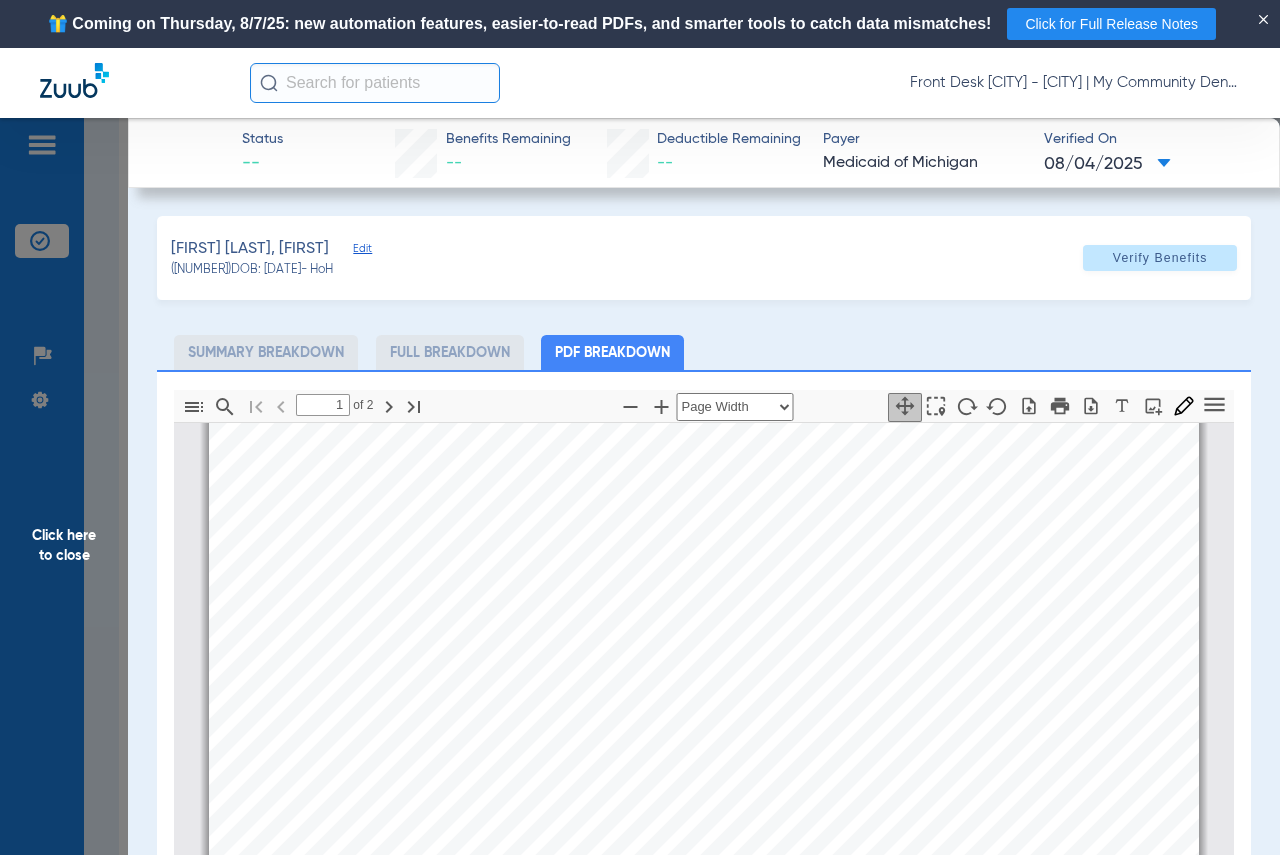 drag, startPoint x: 65, startPoint y: 551, endPoint x: 278, endPoint y: 479, distance: 224.83995 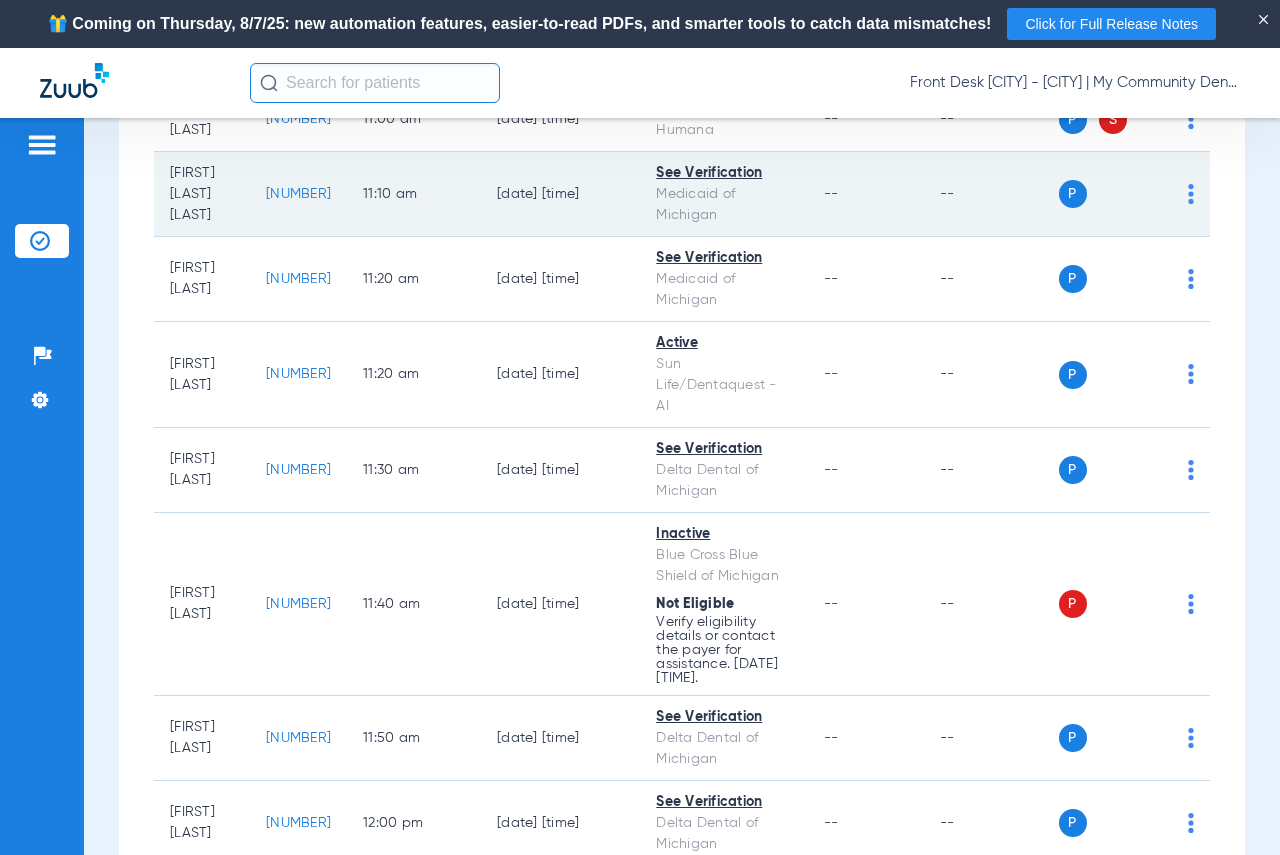 click on "[NUMBER]" 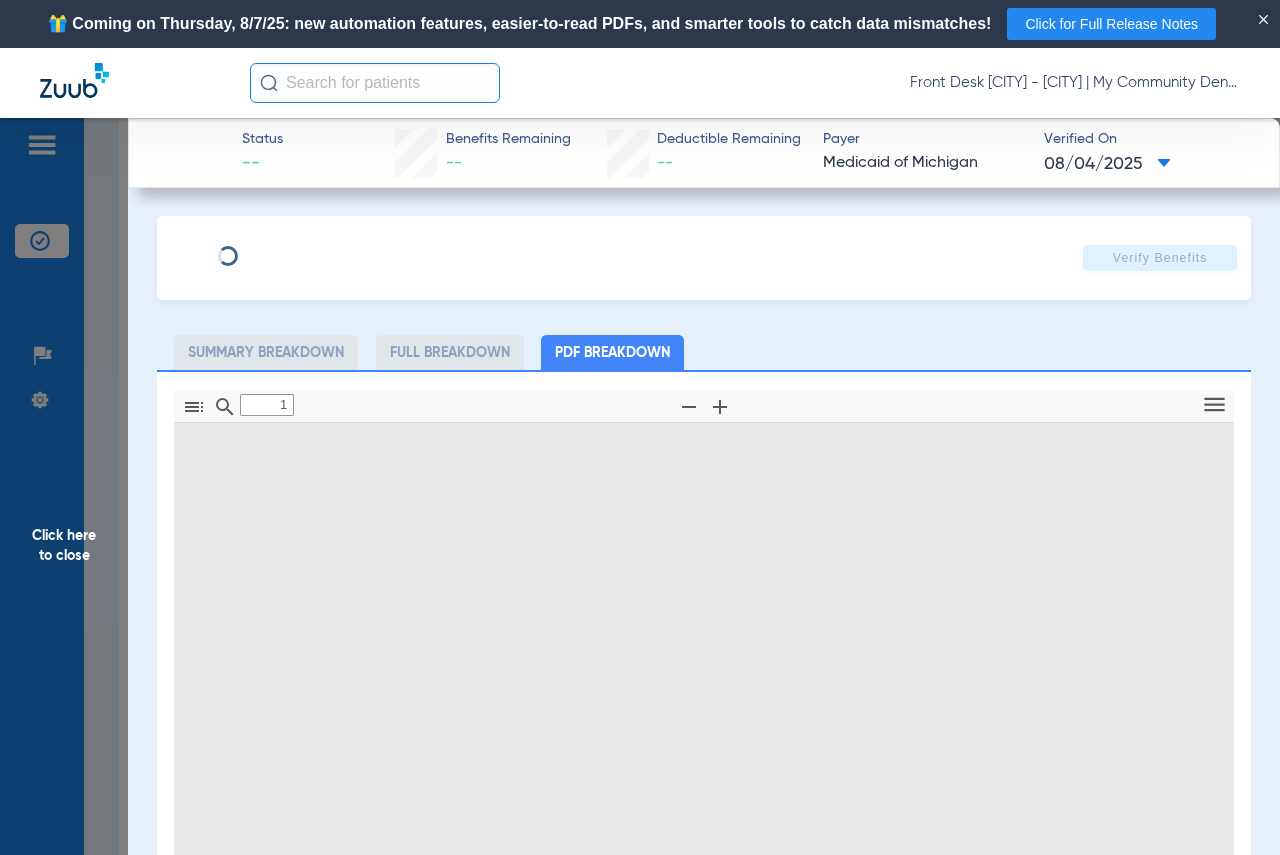 type on "0" 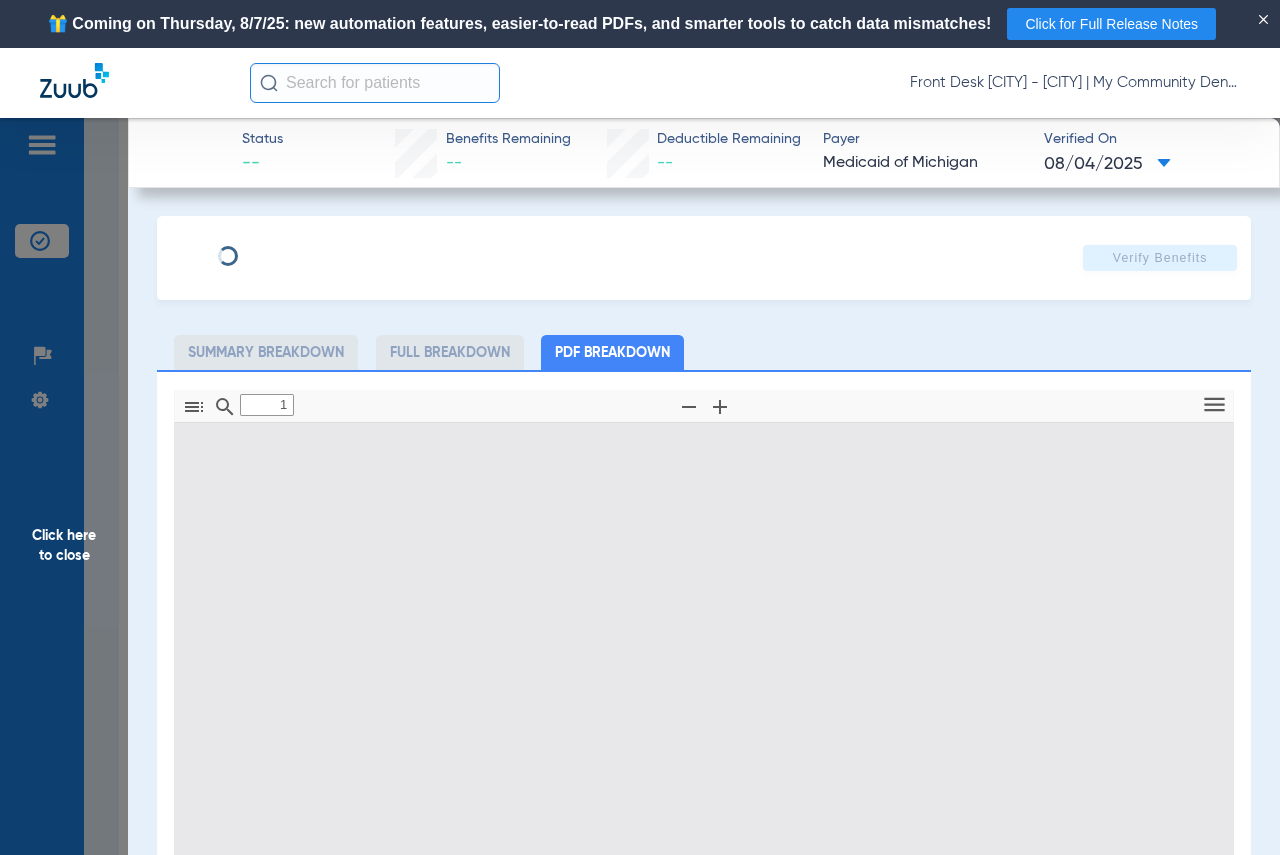 select on "page-width" 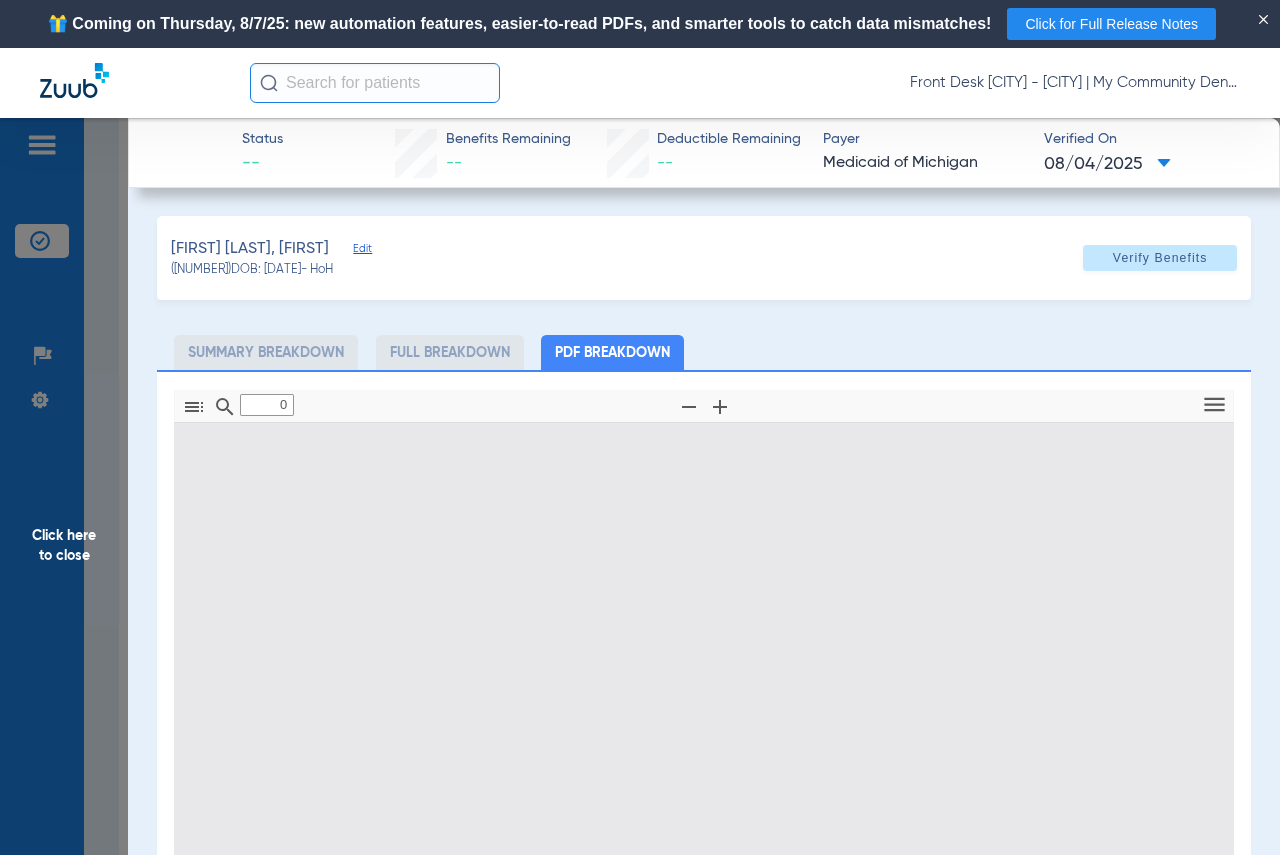 type on "1" 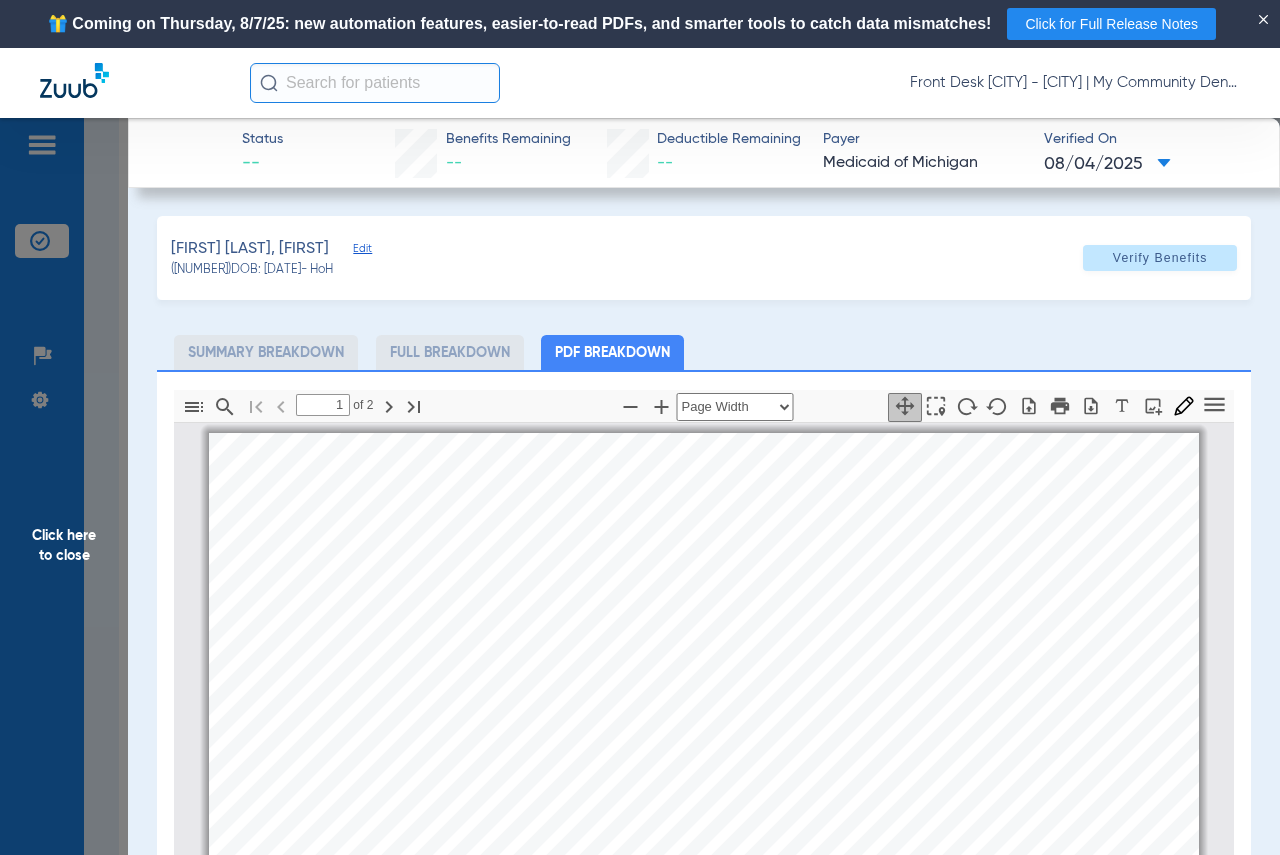 scroll, scrollTop: 10, scrollLeft: 0, axis: vertical 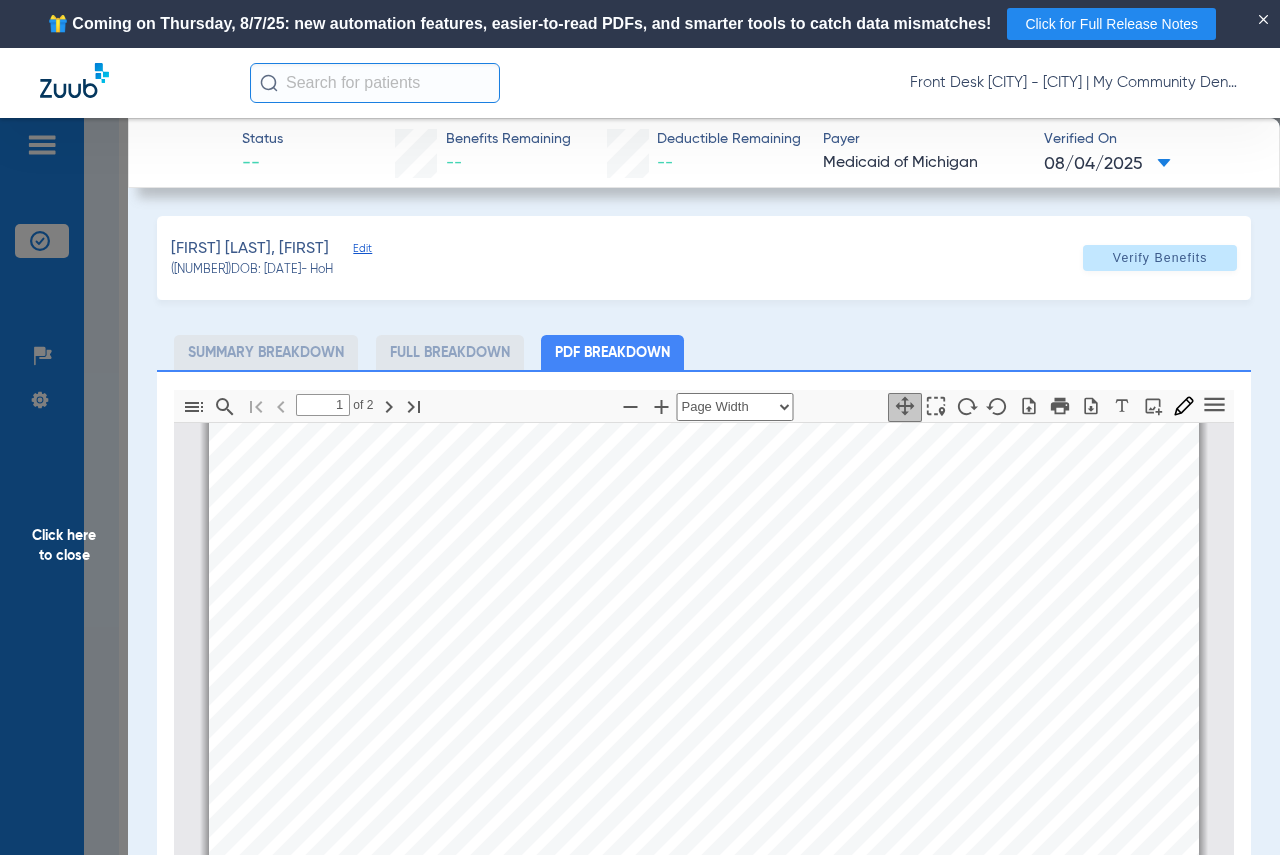 drag, startPoint x: 59, startPoint y: 555, endPoint x: 1230, endPoint y: 445, distance: 1176.1552 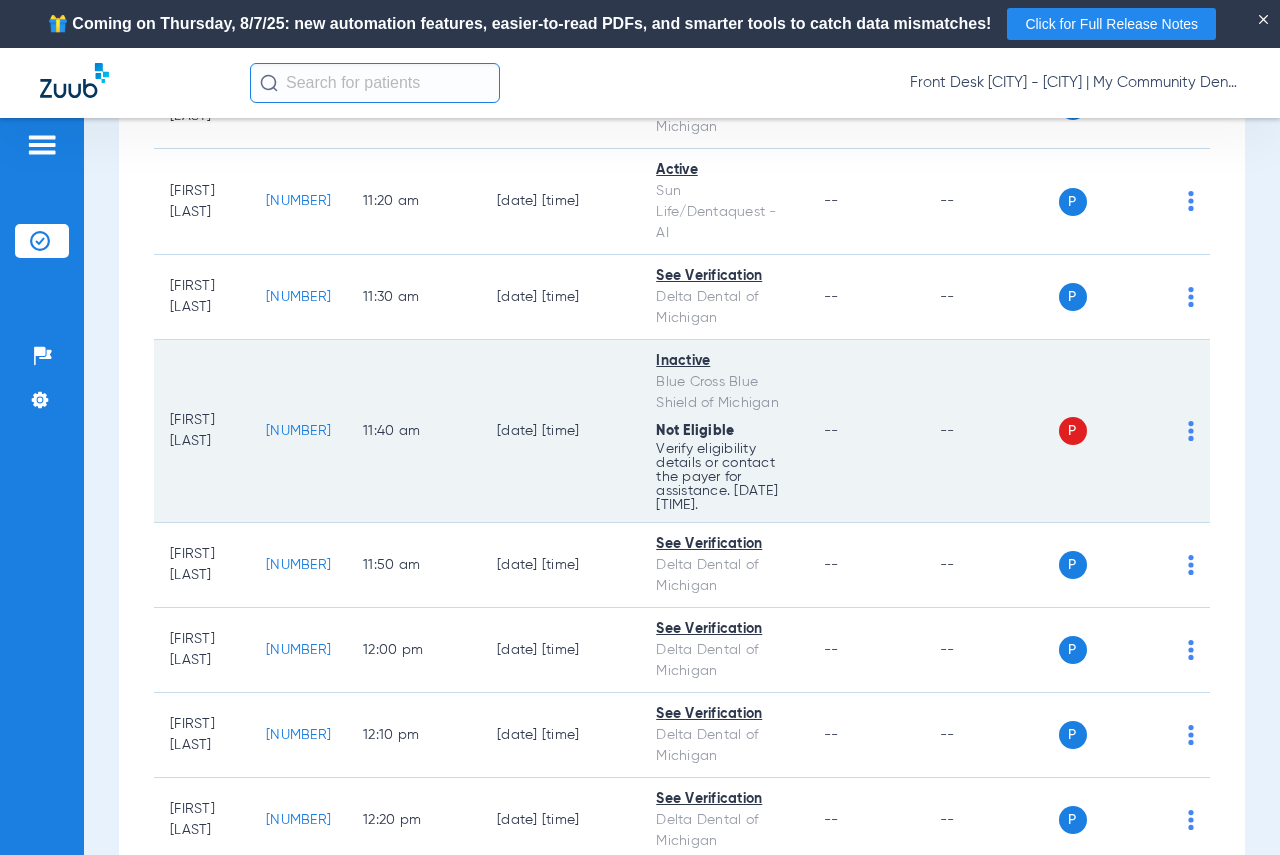 scroll, scrollTop: 3000, scrollLeft: 0, axis: vertical 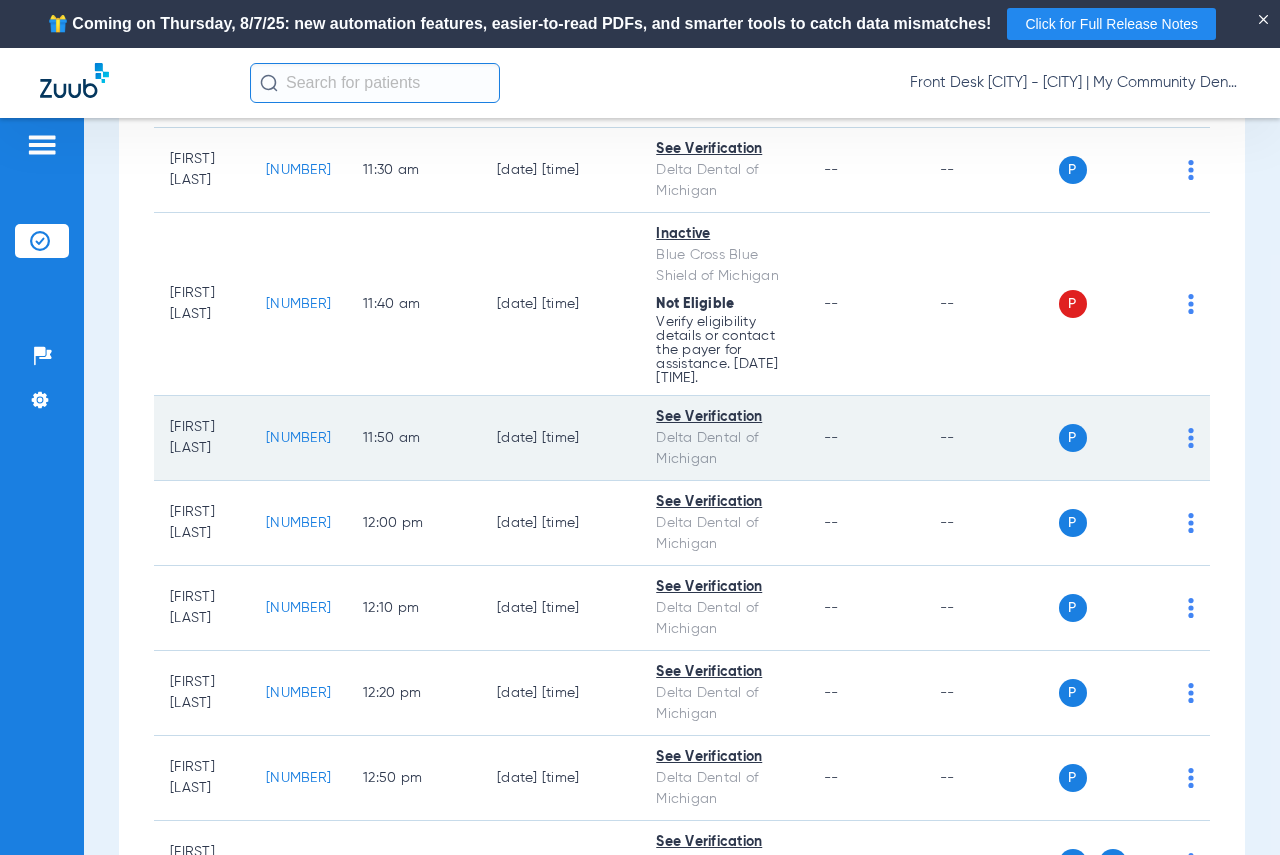 click on "[NUMBER]" 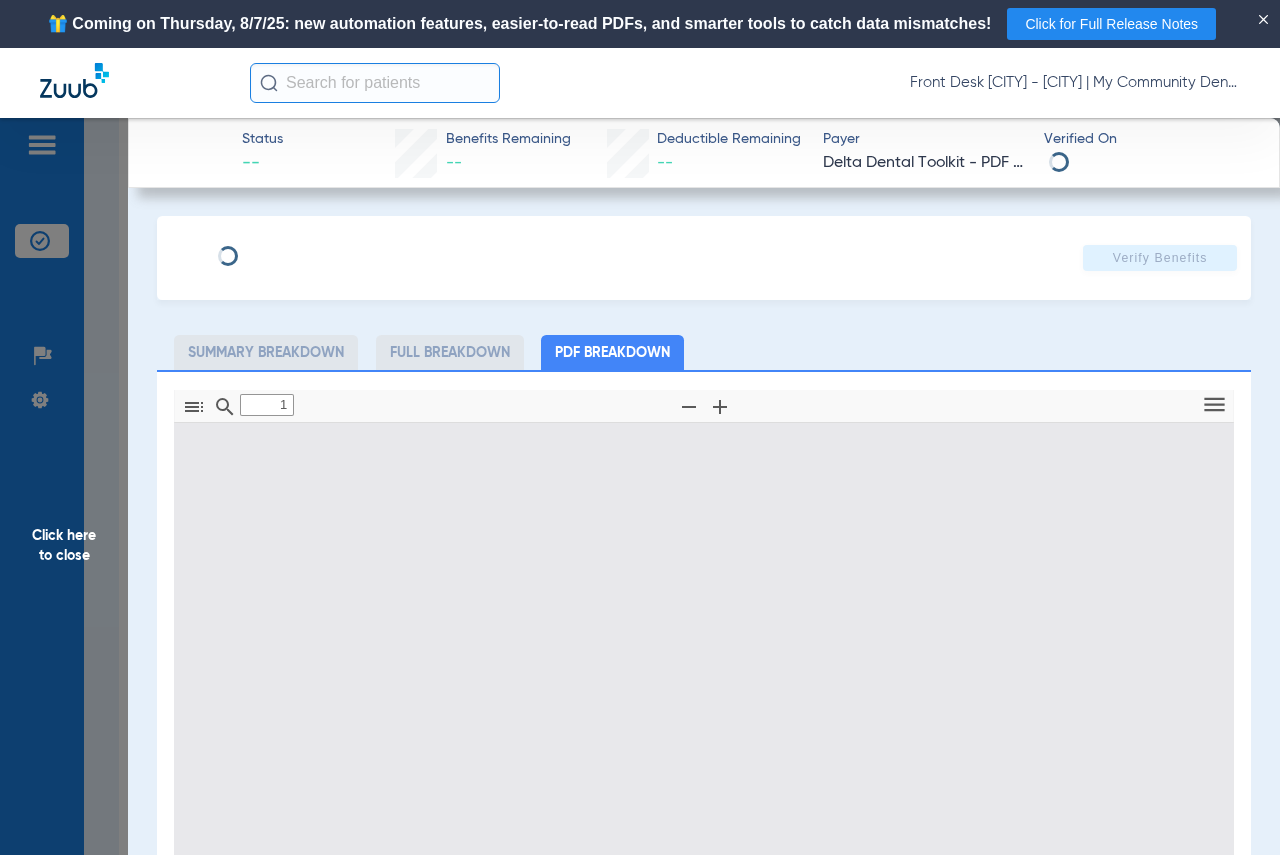 type on "0" 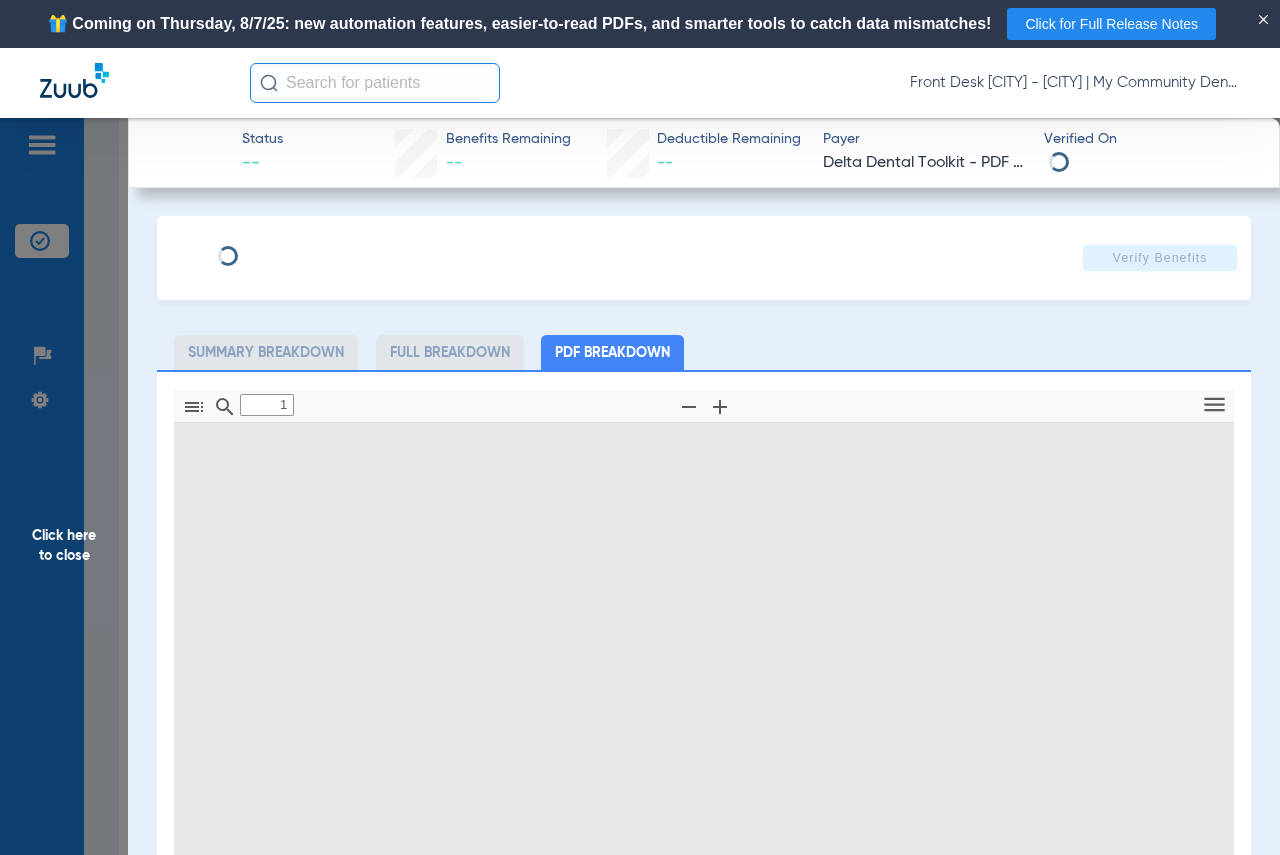 select on "page-width" 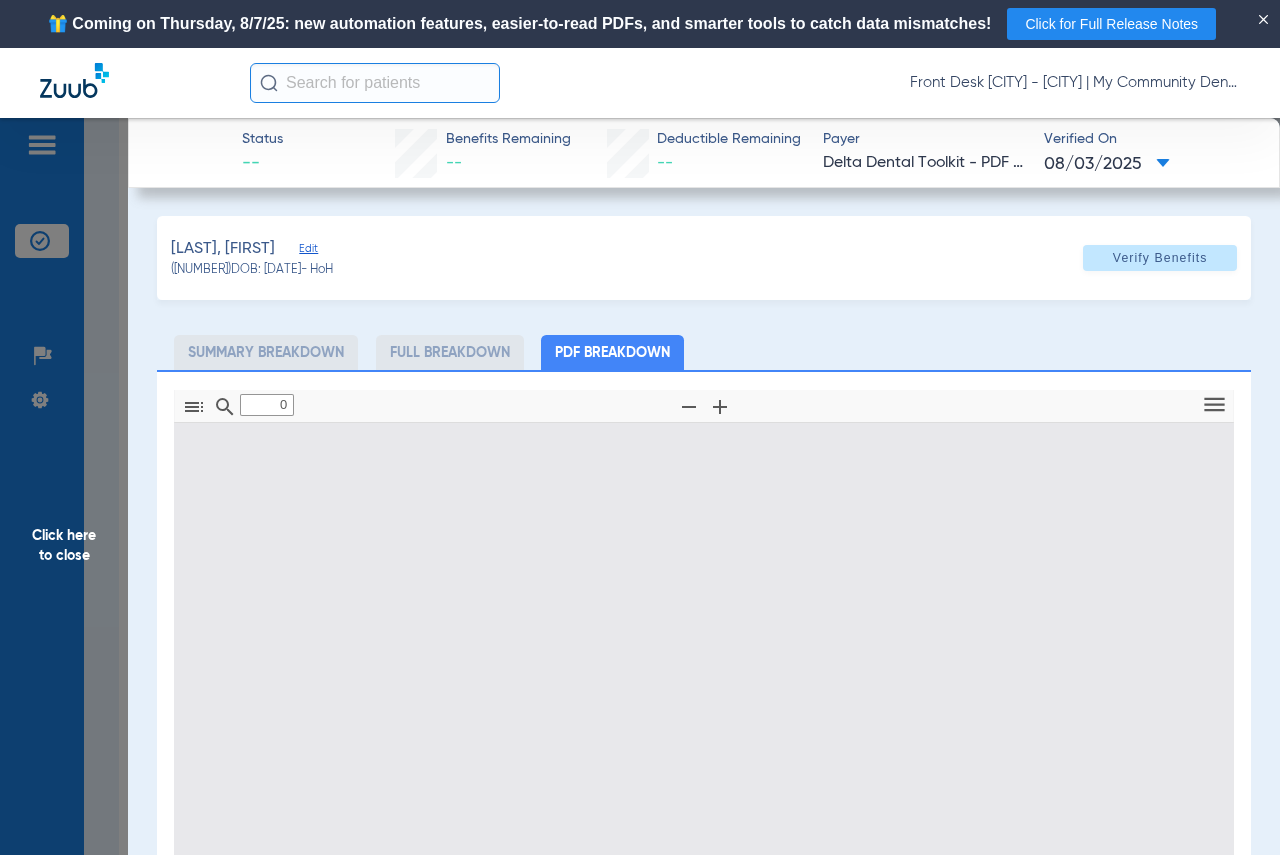 type on "1" 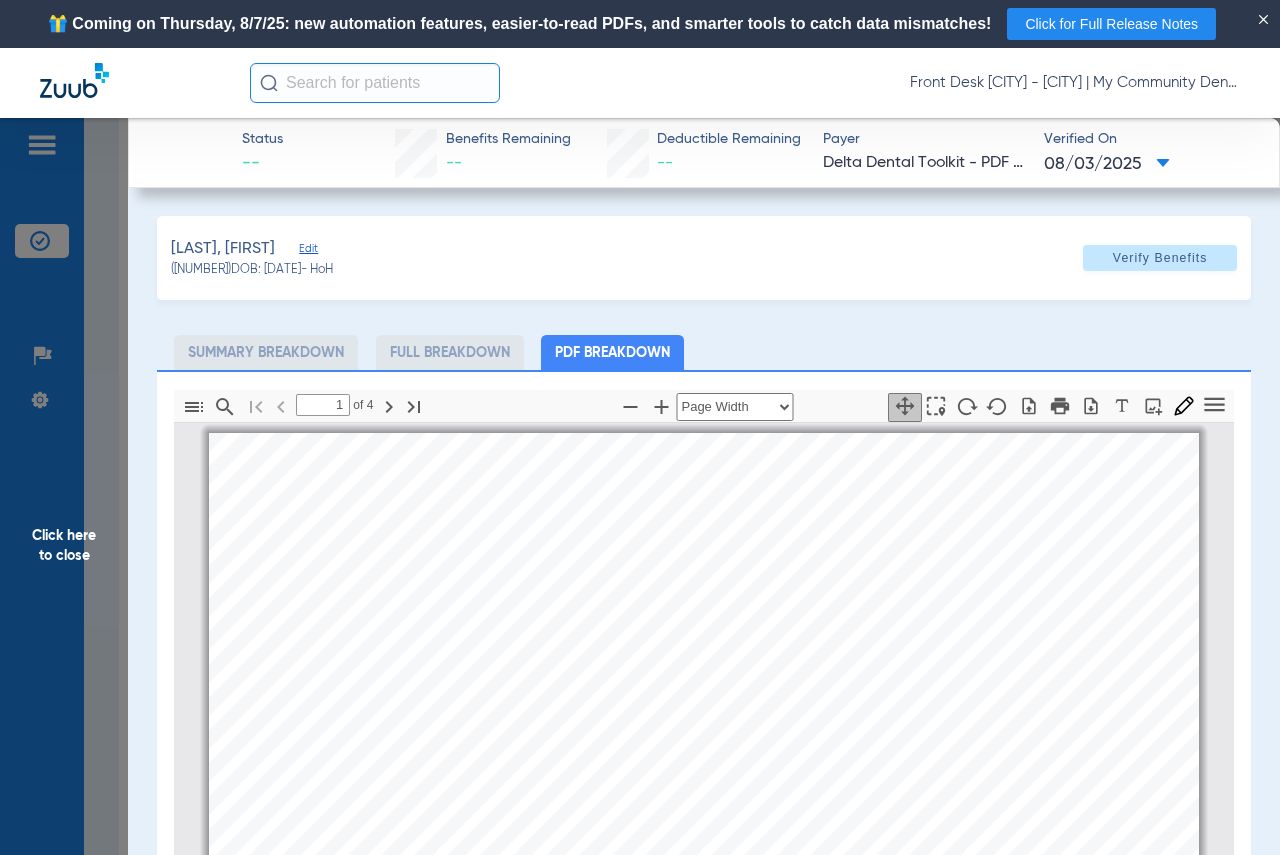 scroll, scrollTop: 10, scrollLeft: 0, axis: vertical 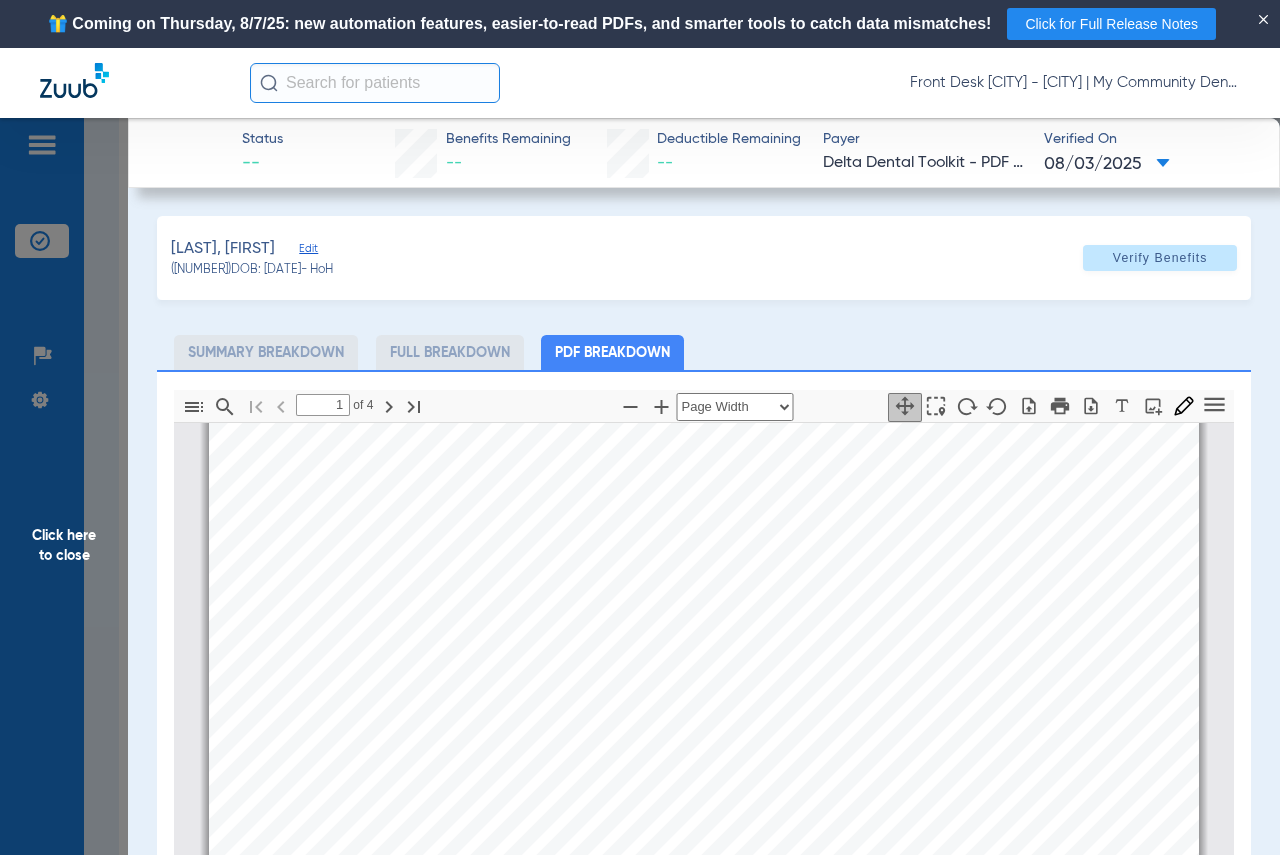 click on "Click here to close" 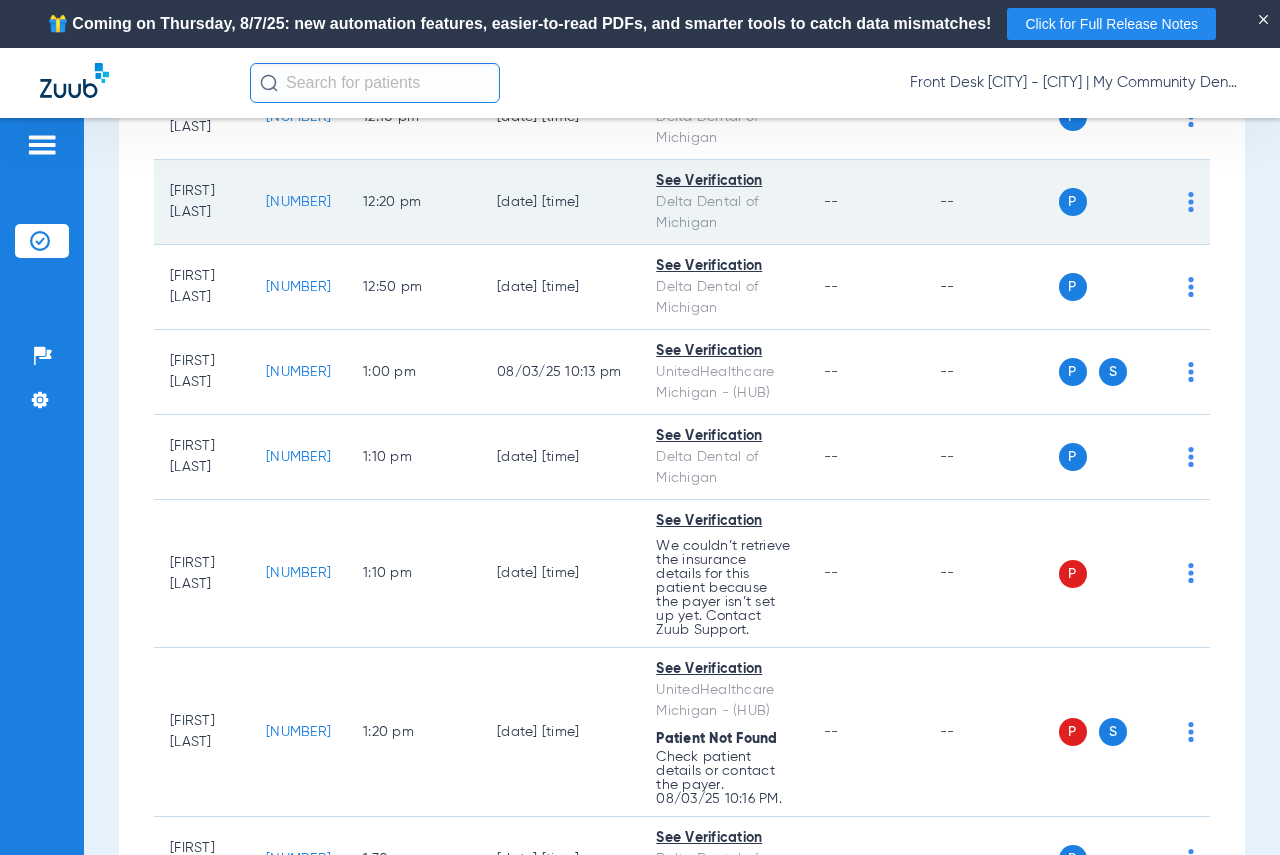 scroll, scrollTop: 3500, scrollLeft: 0, axis: vertical 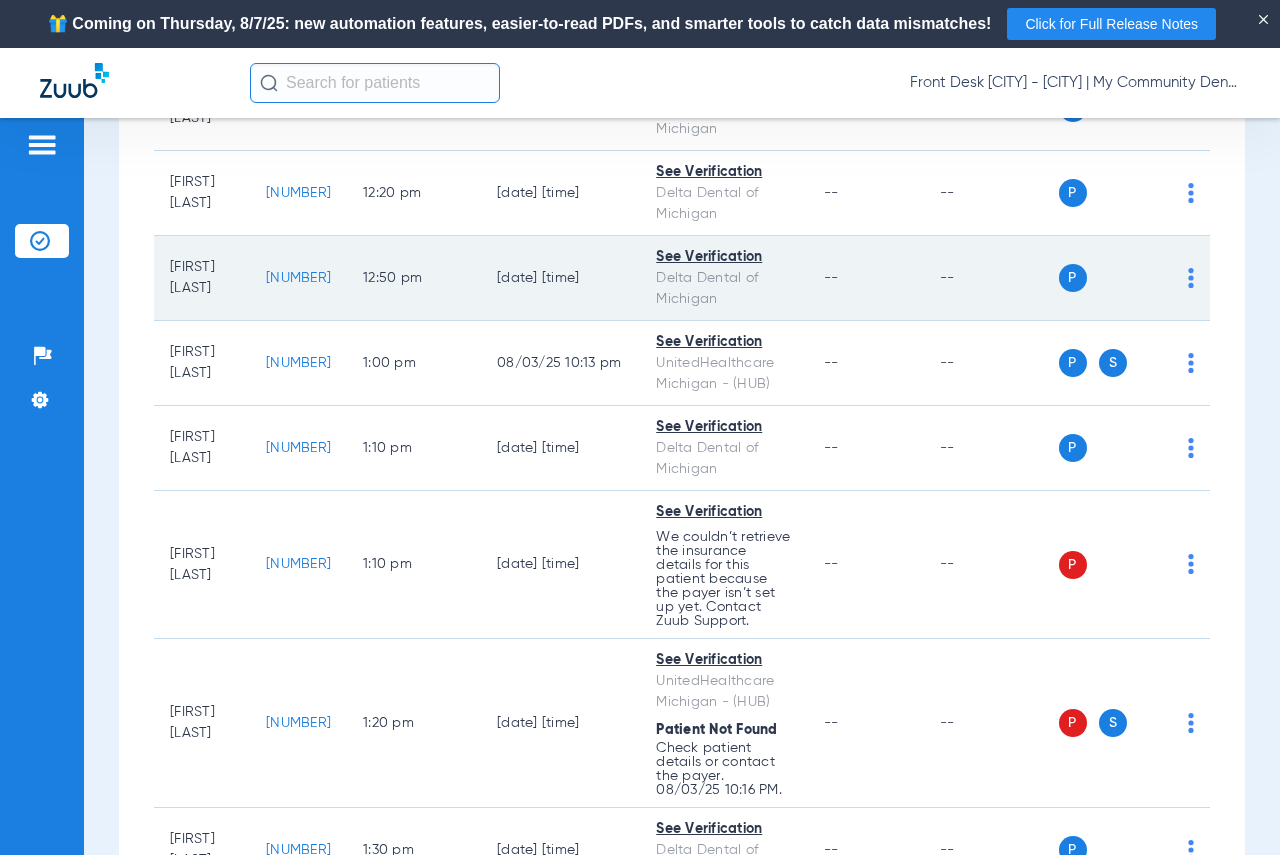 click on "[NUMBER]" 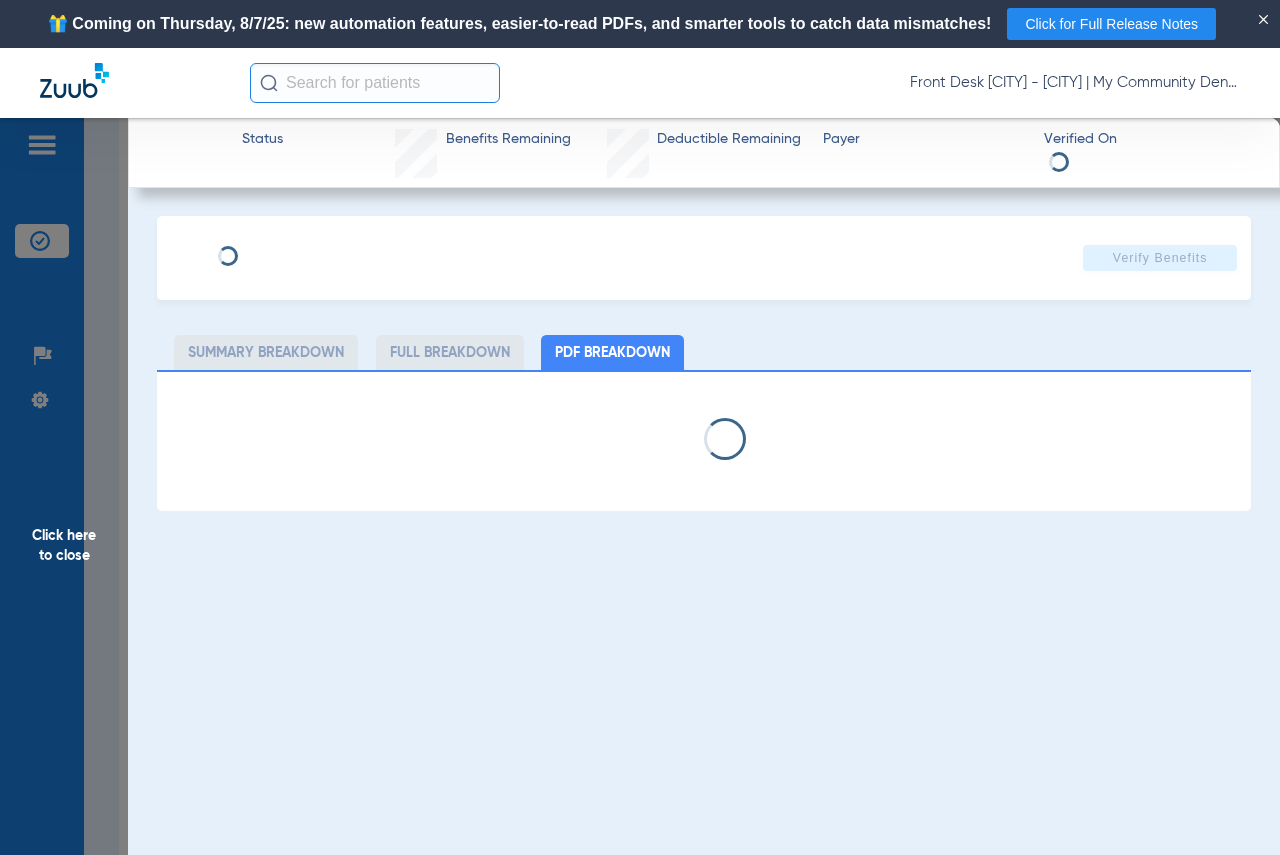 select on "page-width" 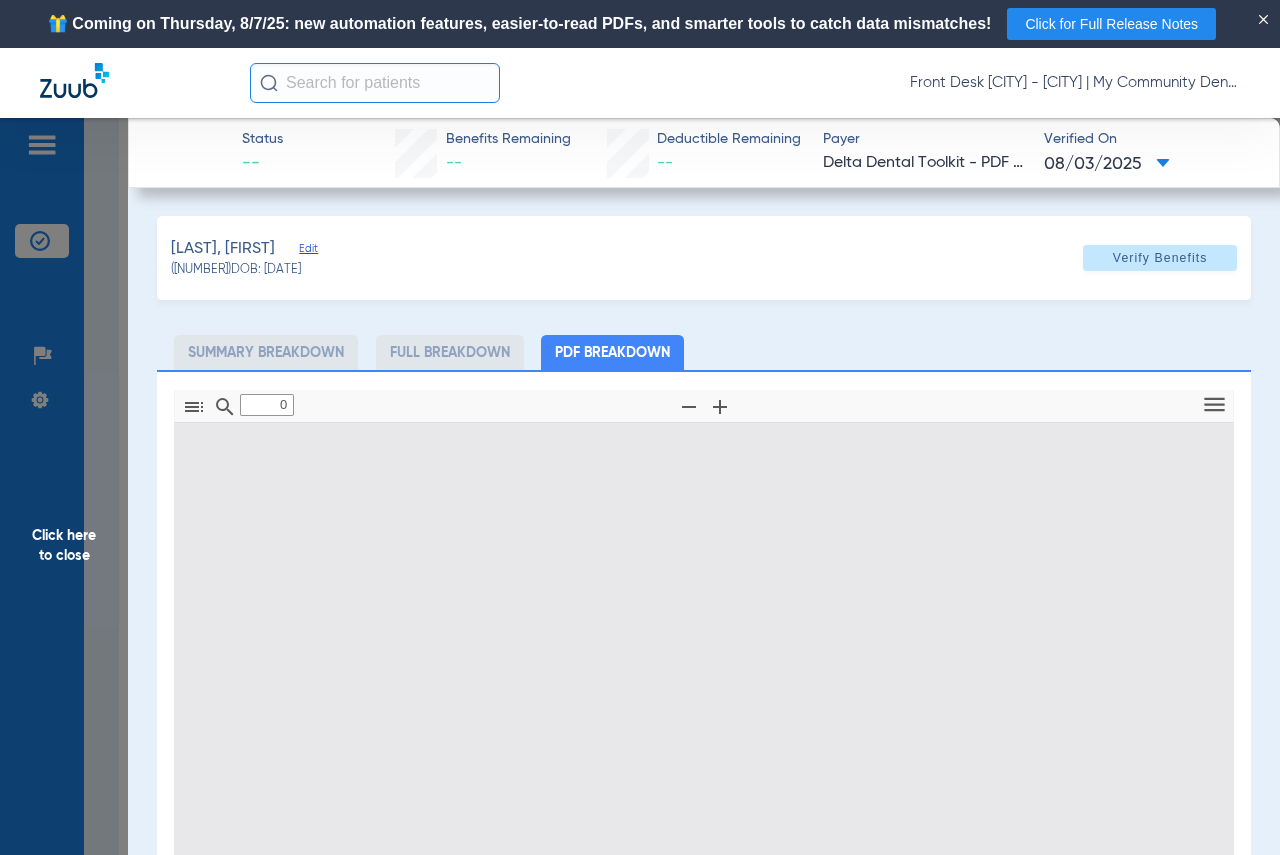 type on "1" 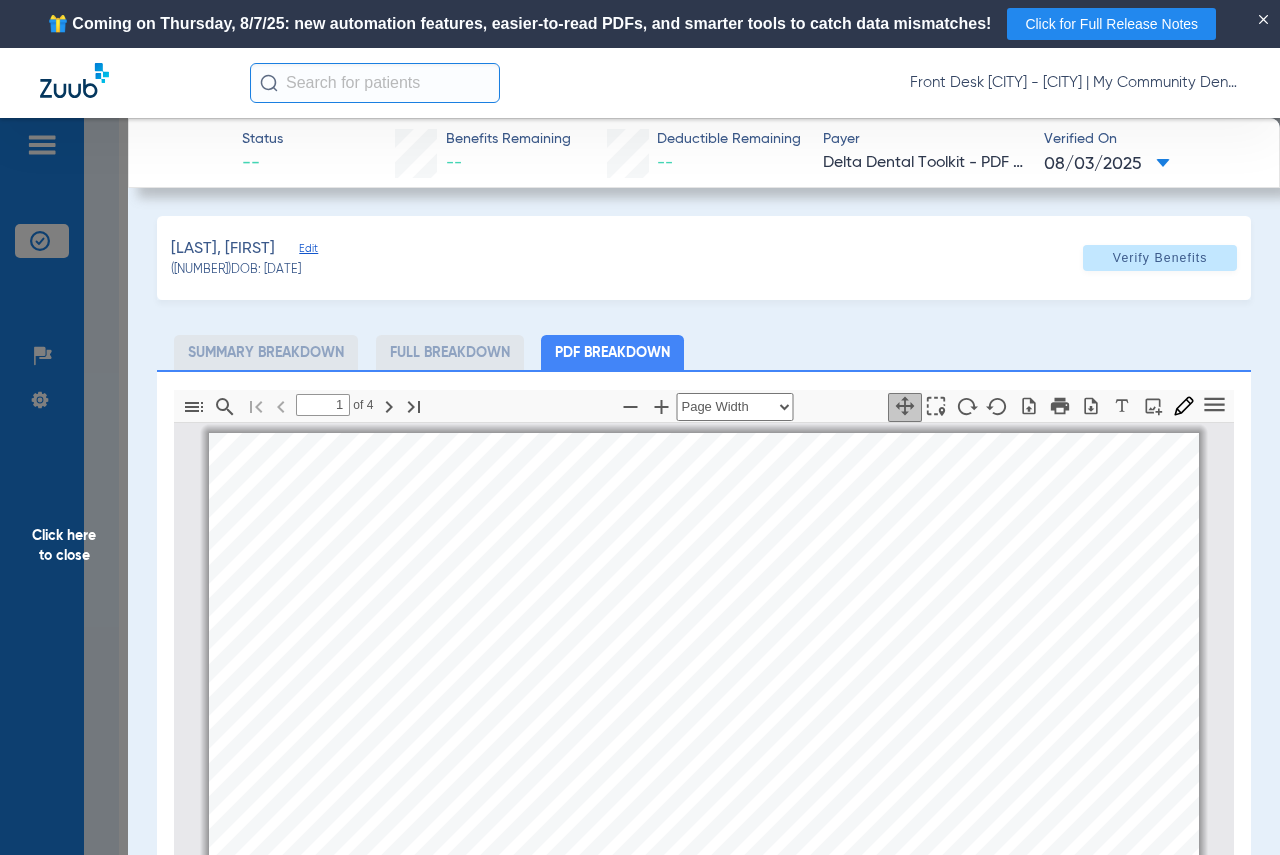 scroll, scrollTop: 10, scrollLeft: 0, axis: vertical 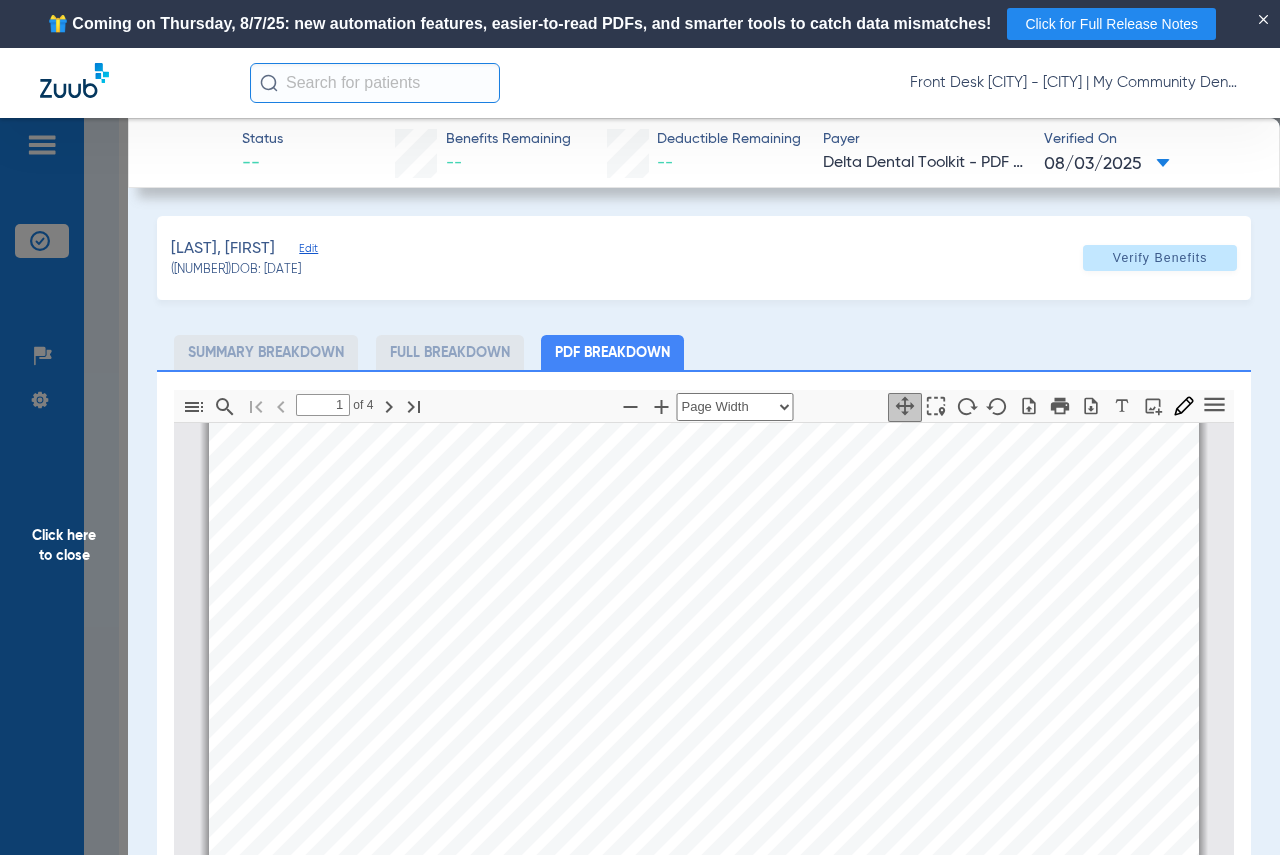 click on "Click here to close" 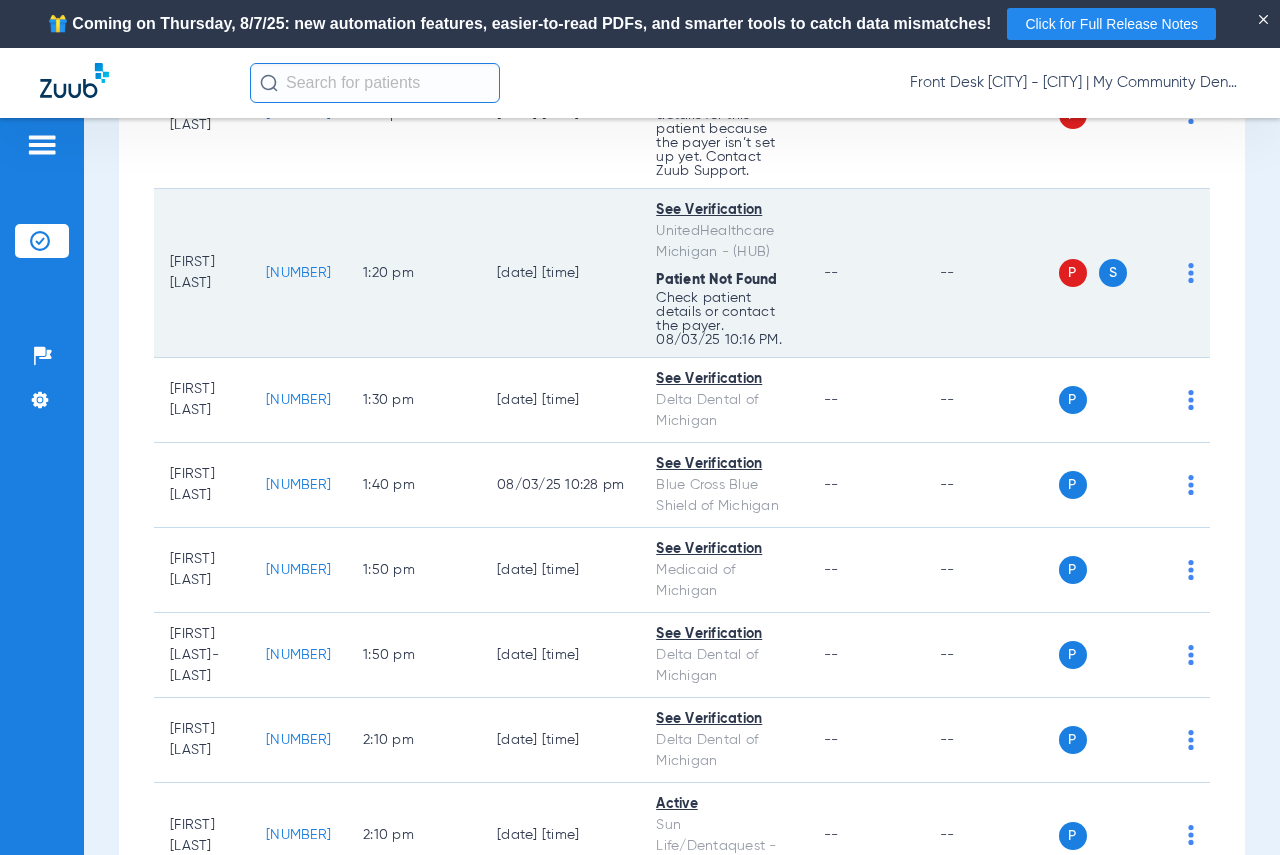 scroll, scrollTop: 4000, scrollLeft: 0, axis: vertical 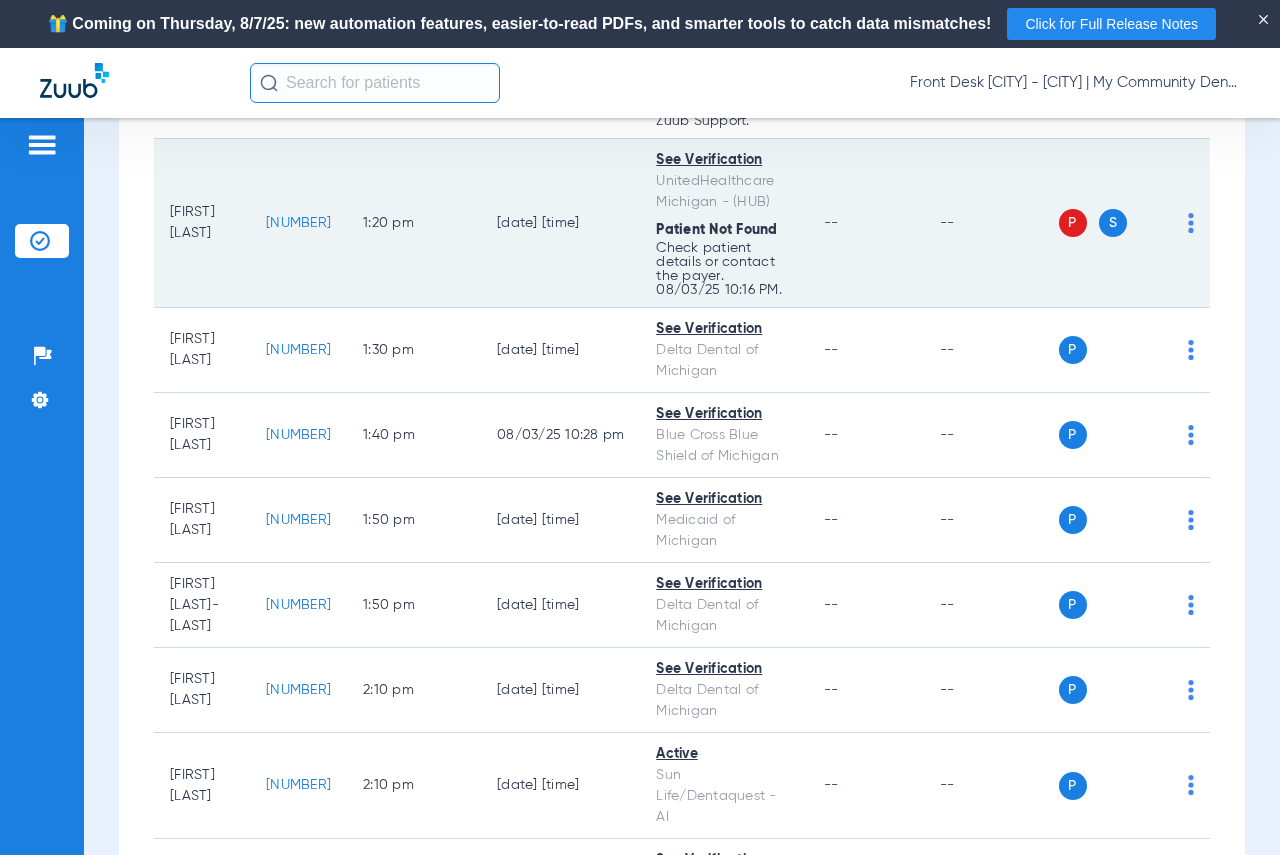 click on "[NUMBER]" 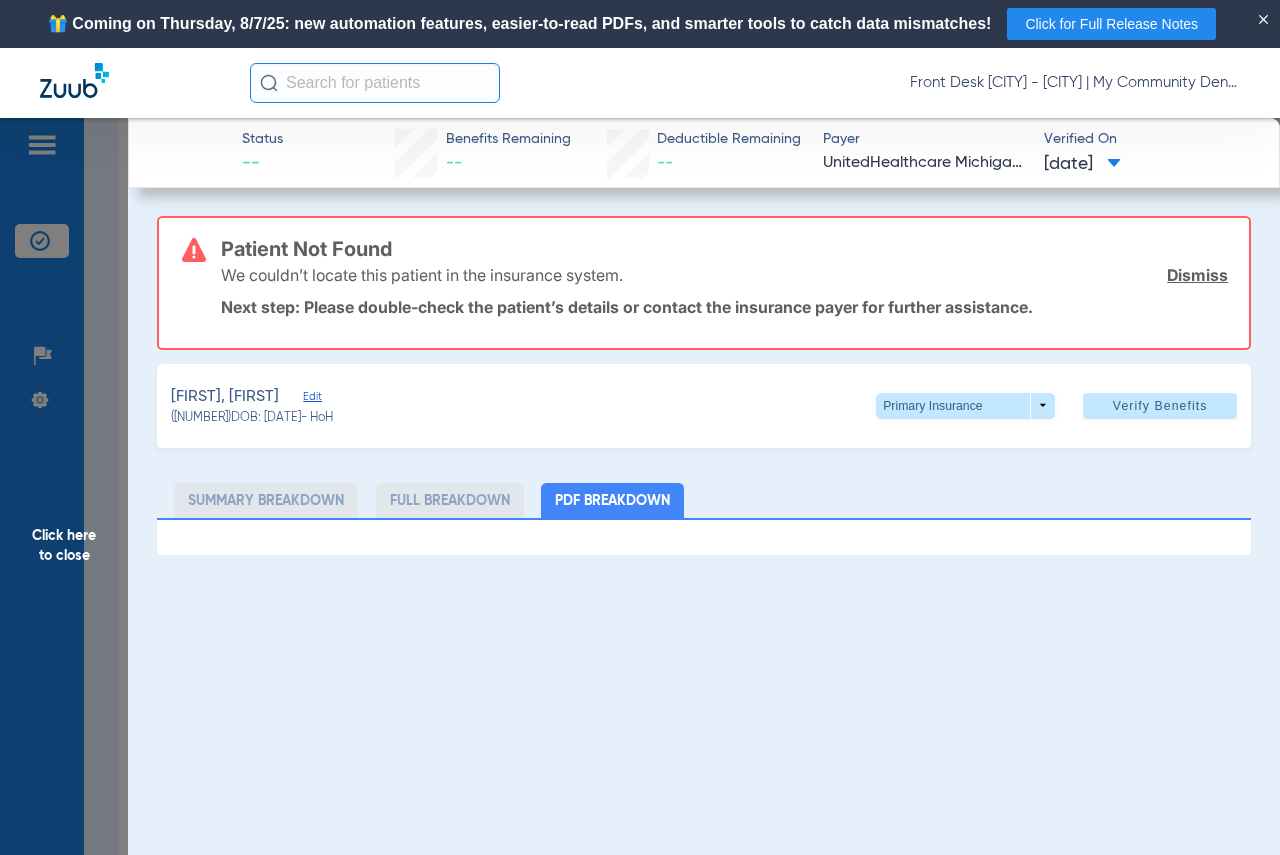 click 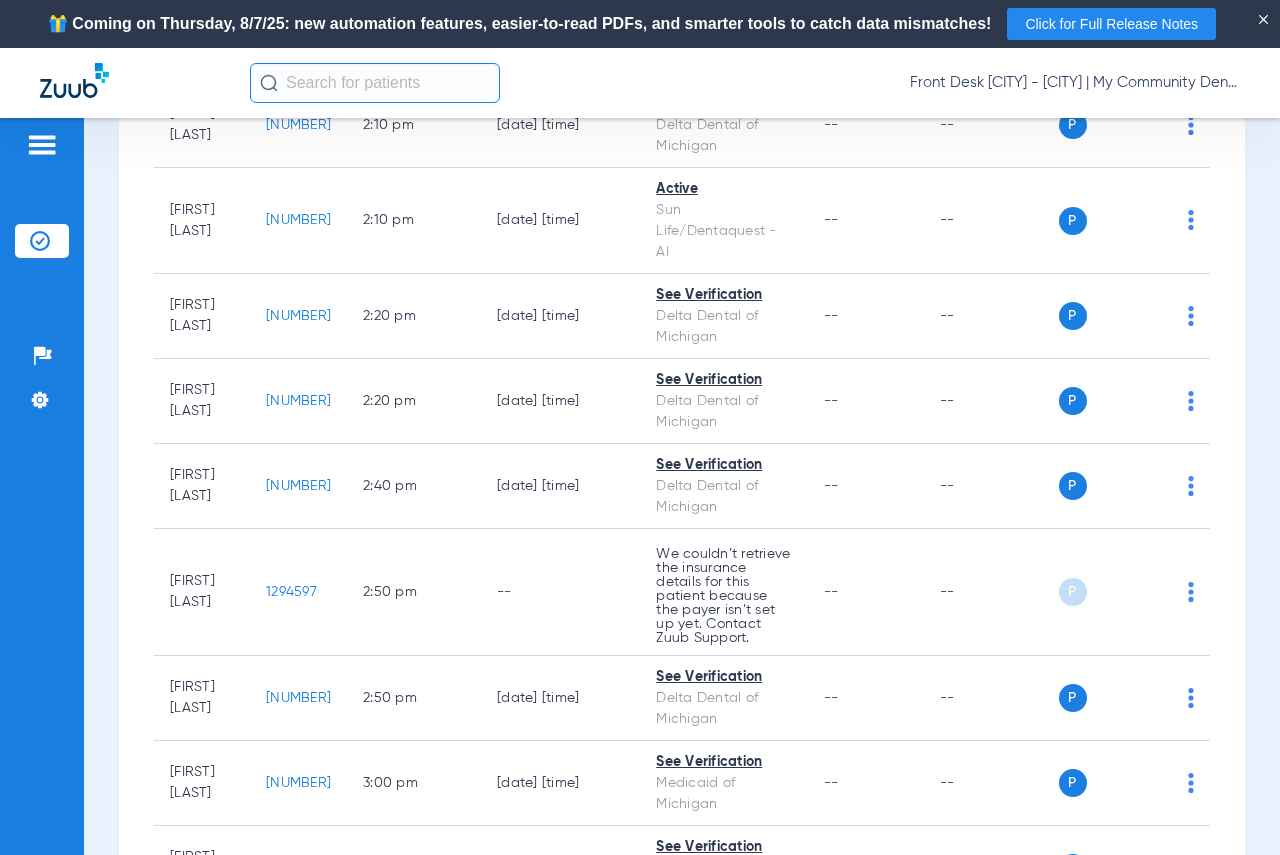 scroll, scrollTop: 4600, scrollLeft: 0, axis: vertical 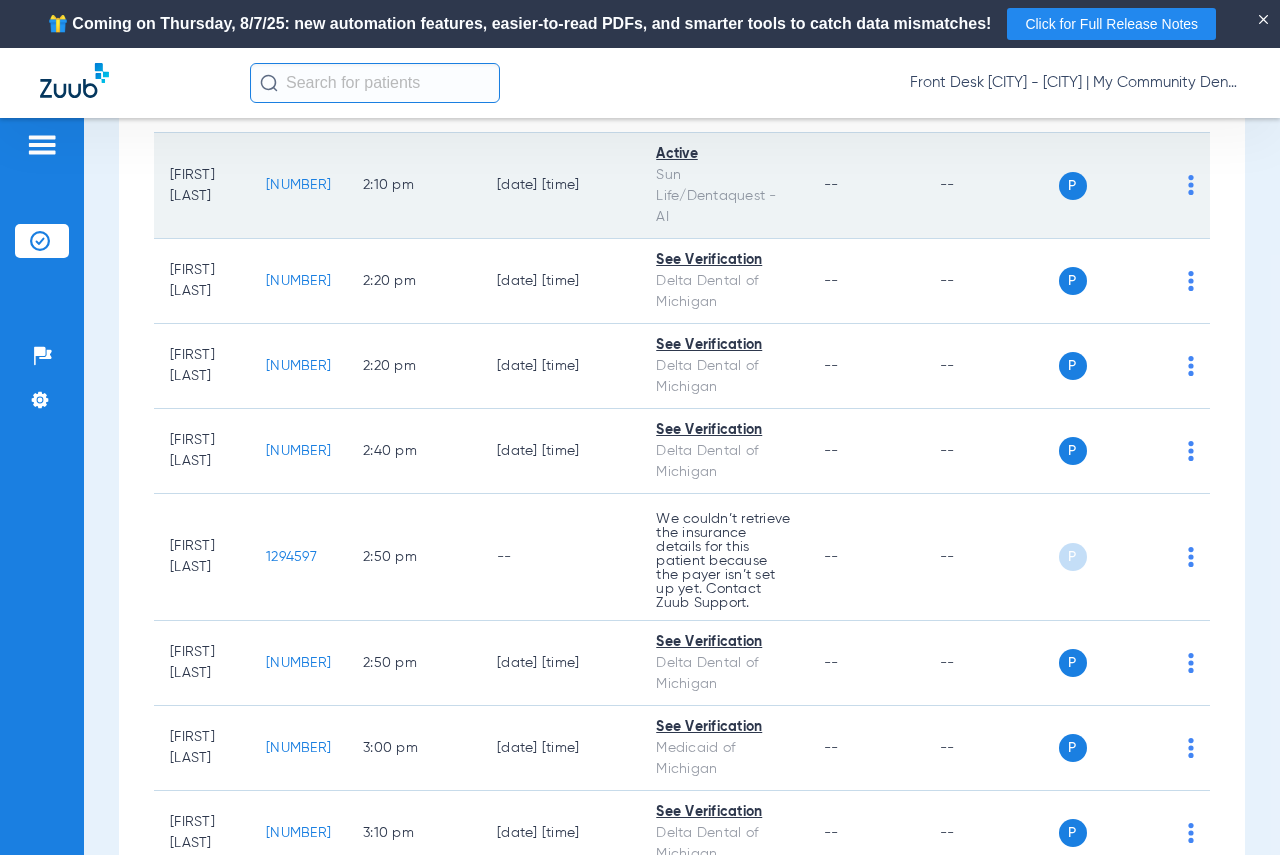 click on "[NUMBER]" 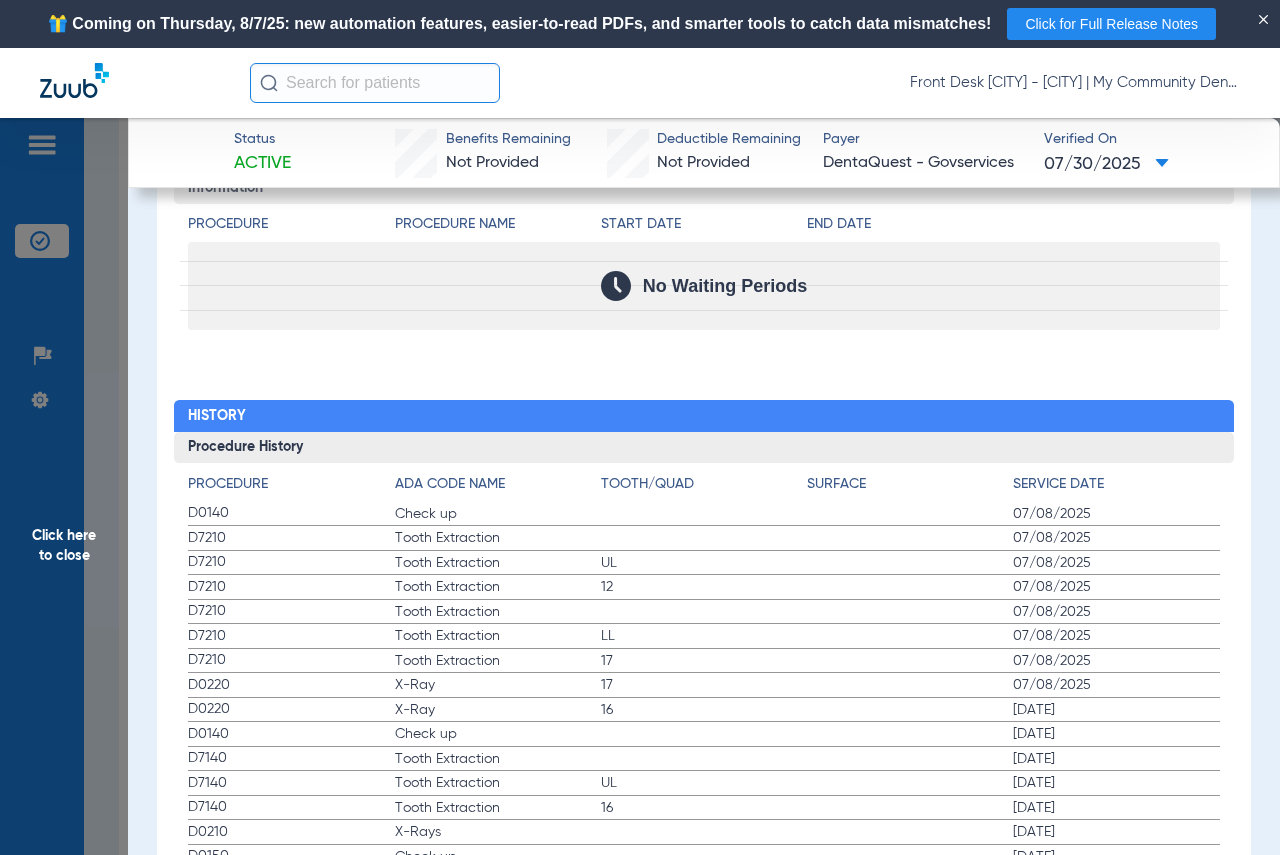 scroll, scrollTop: 2167, scrollLeft: 0, axis: vertical 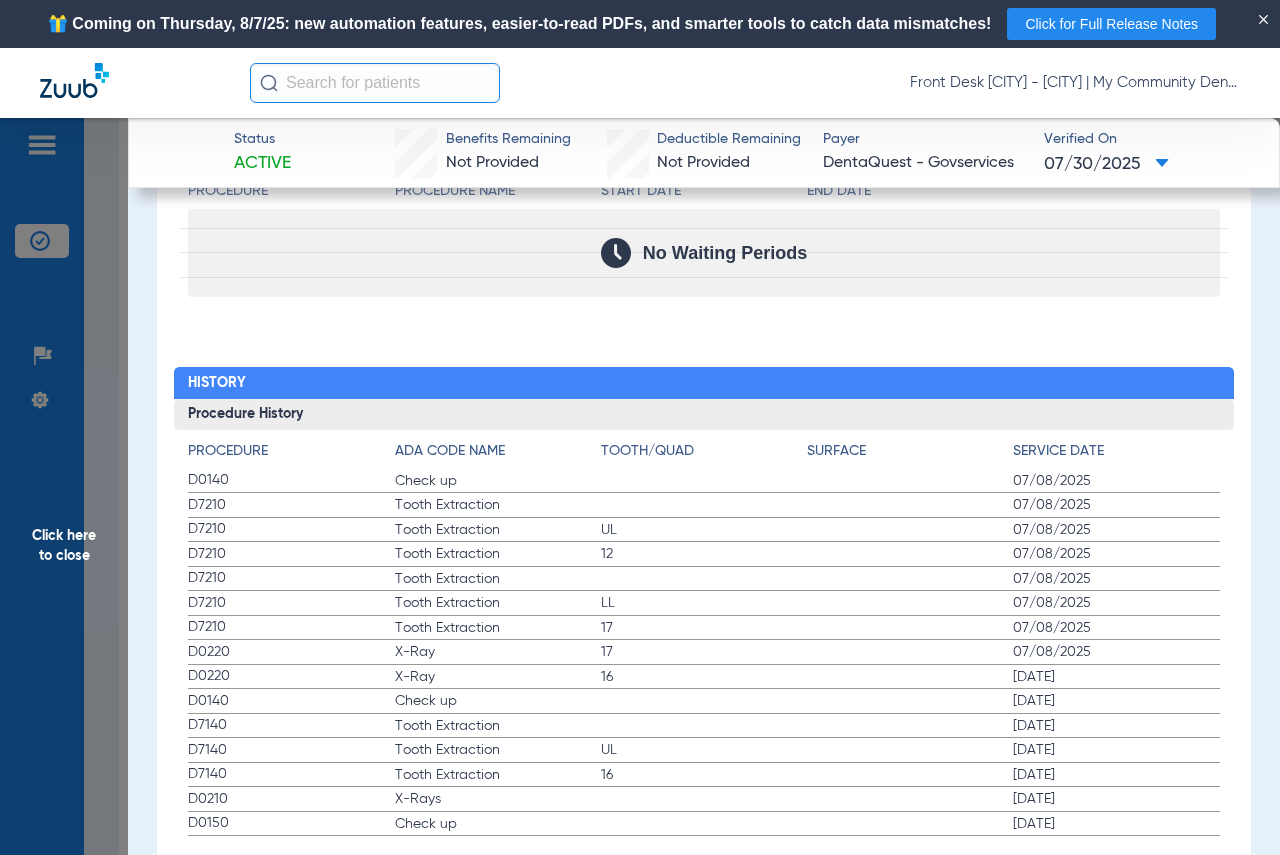 drag, startPoint x: 78, startPoint y: 546, endPoint x: 1168, endPoint y: 297, distance: 1118.0791 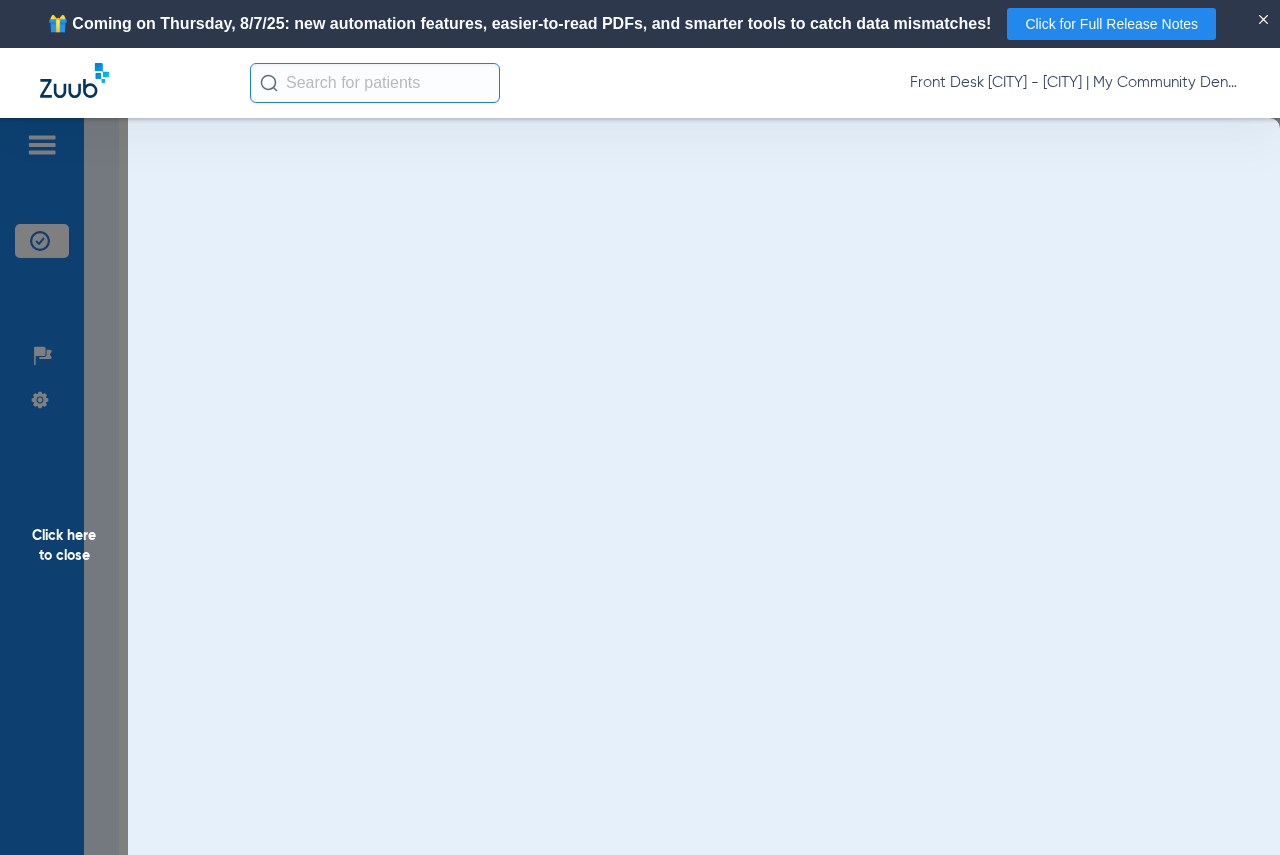 scroll, scrollTop: 0, scrollLeft: 0, axis: both 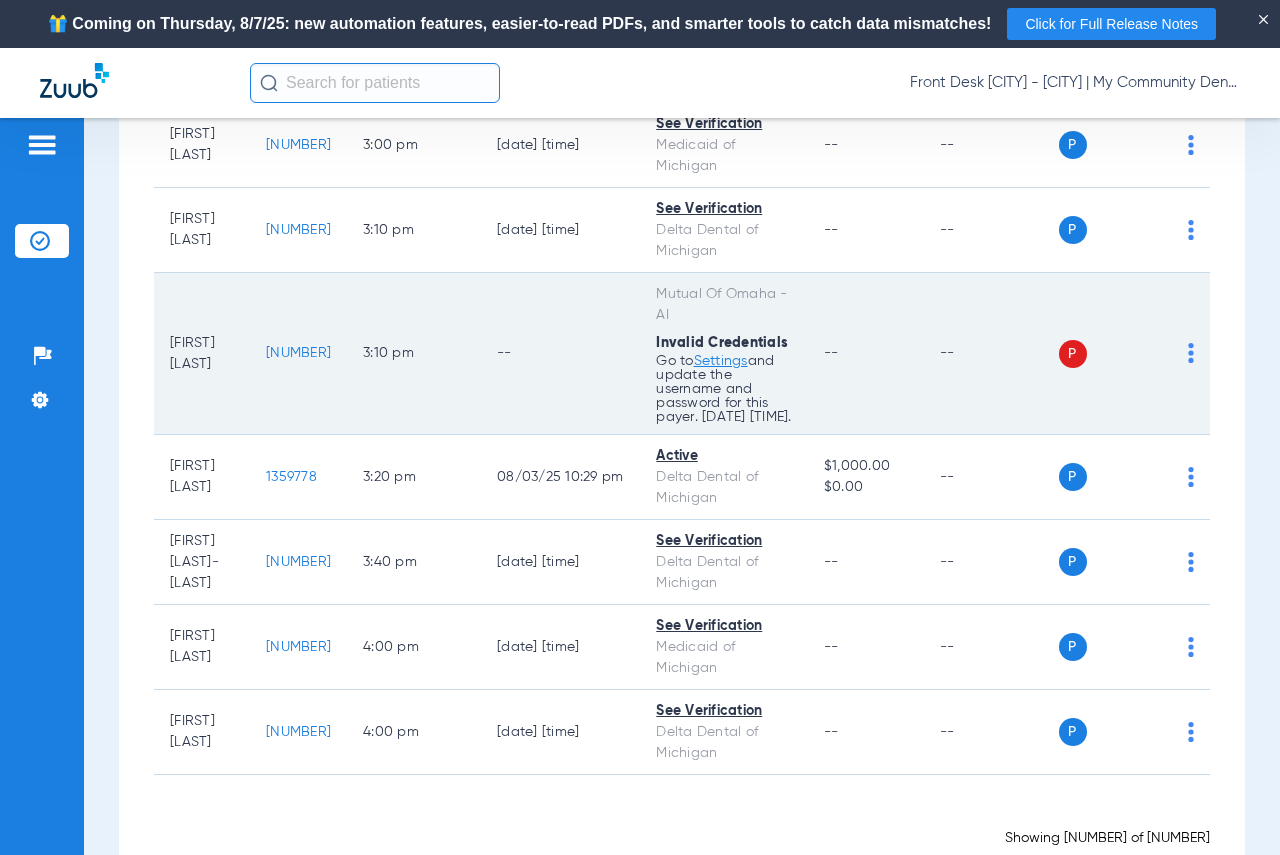 click on "[NUMBER]" 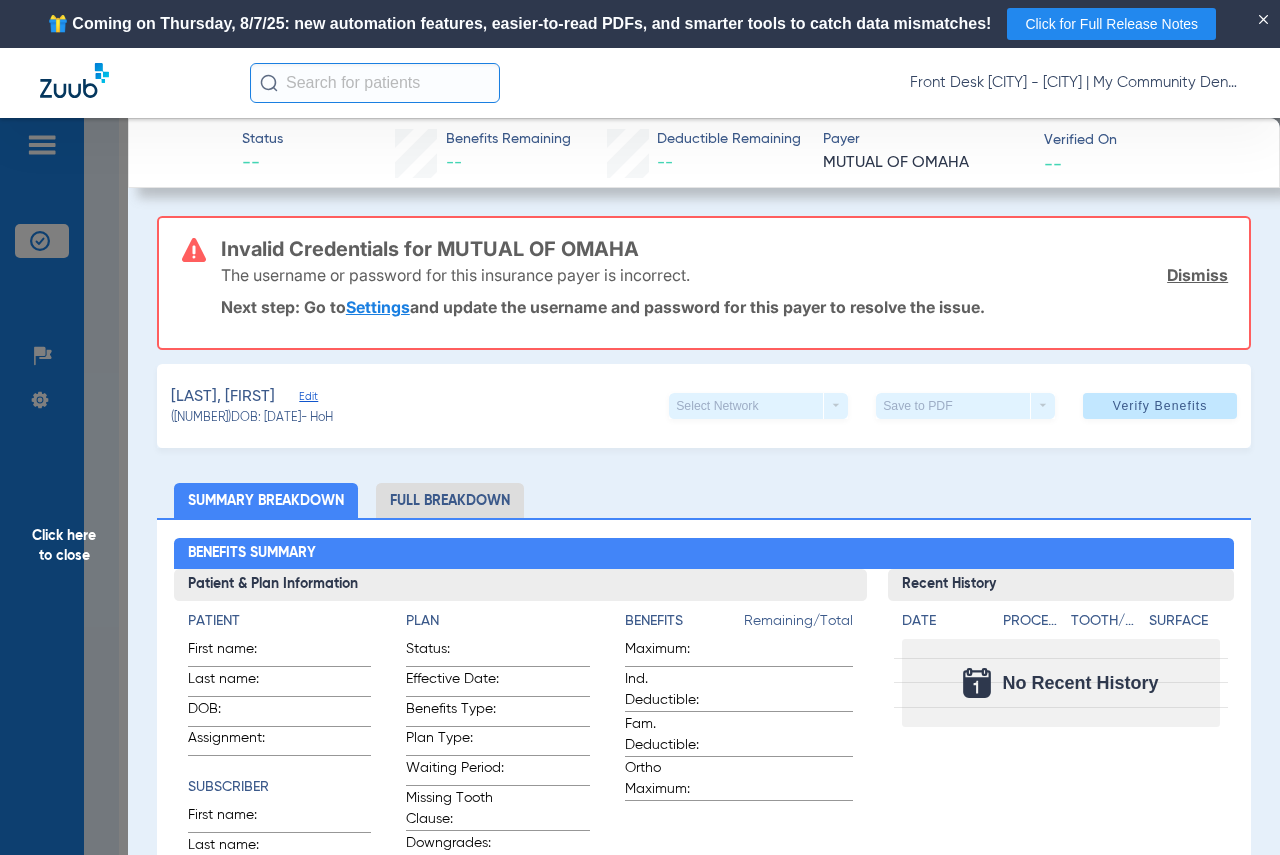 click on "Click here to close" 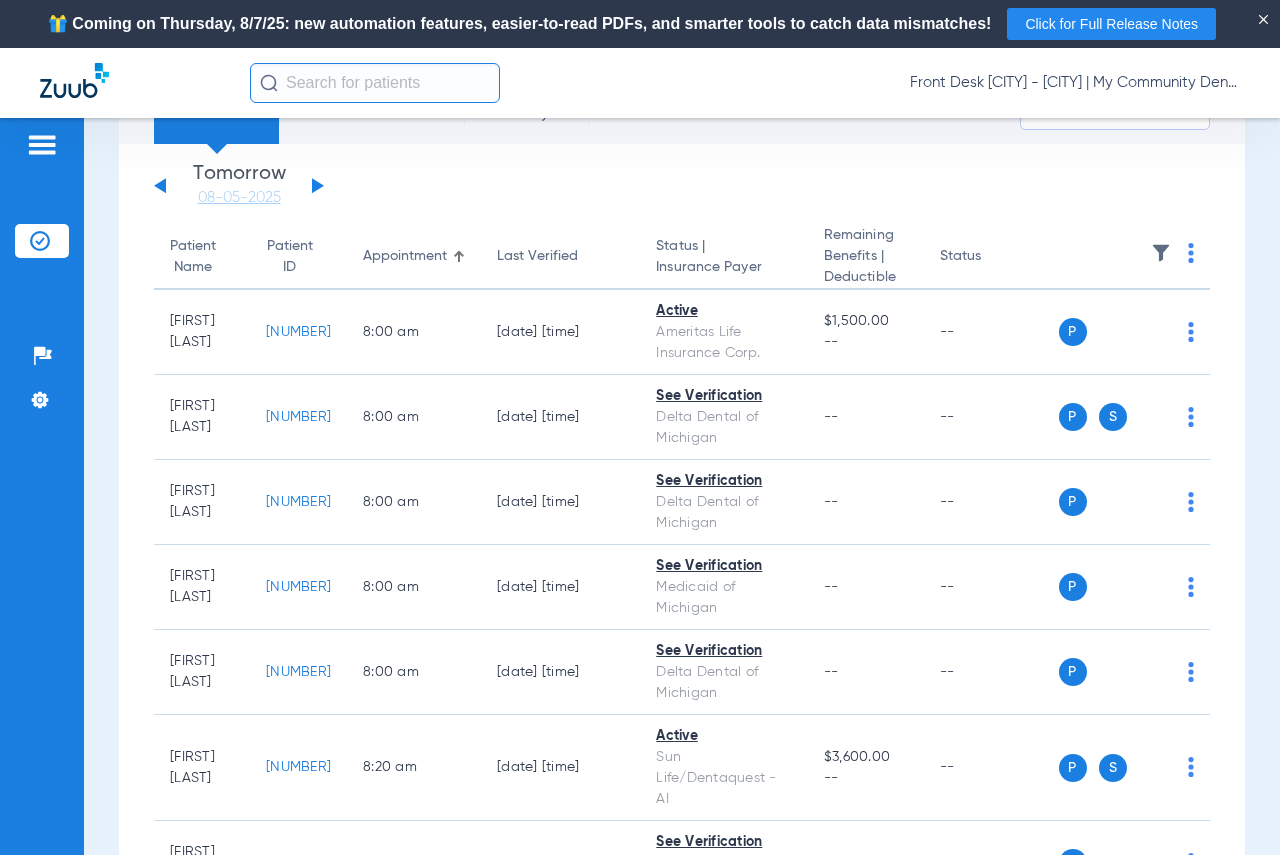 scroll, scrollTop: 0, scrollLeft: 0, axis: both 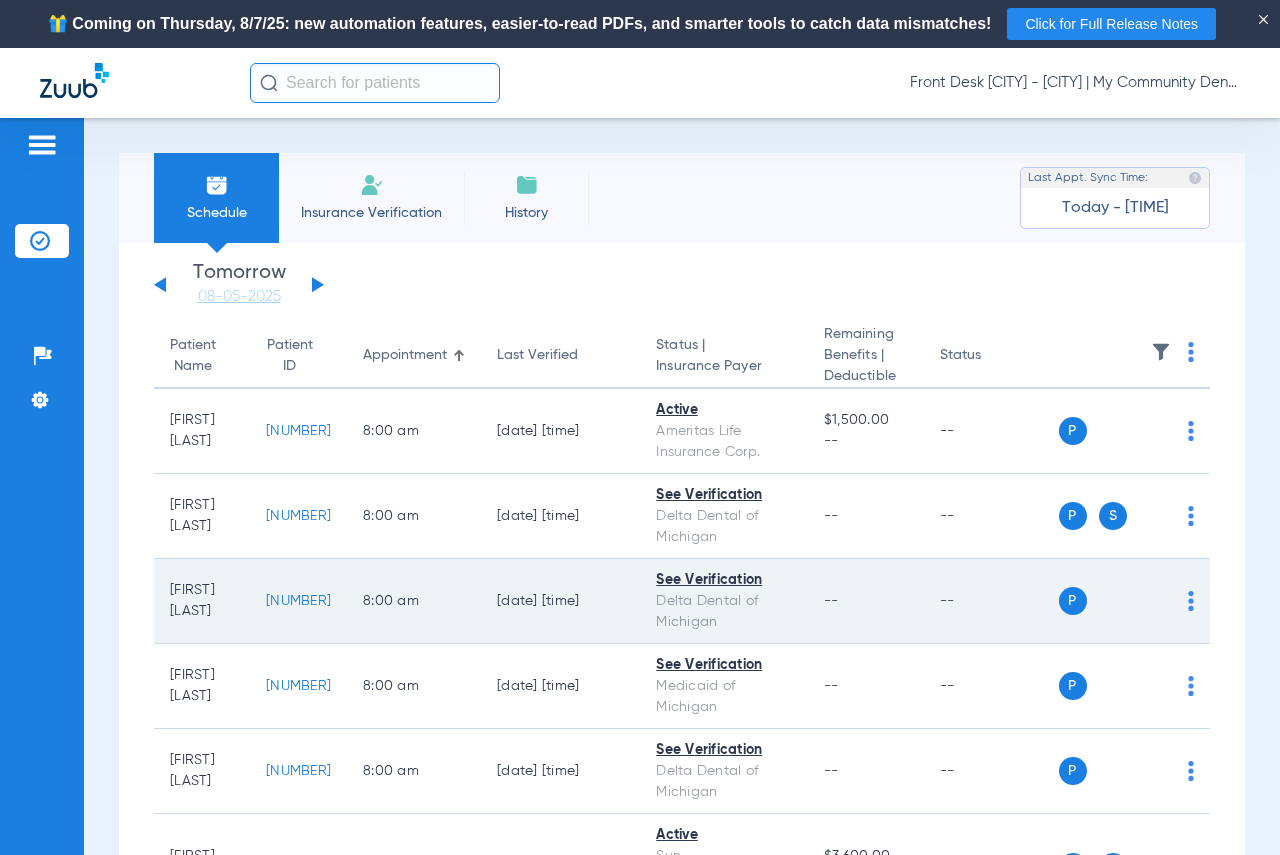 click on "[NUMBER]" 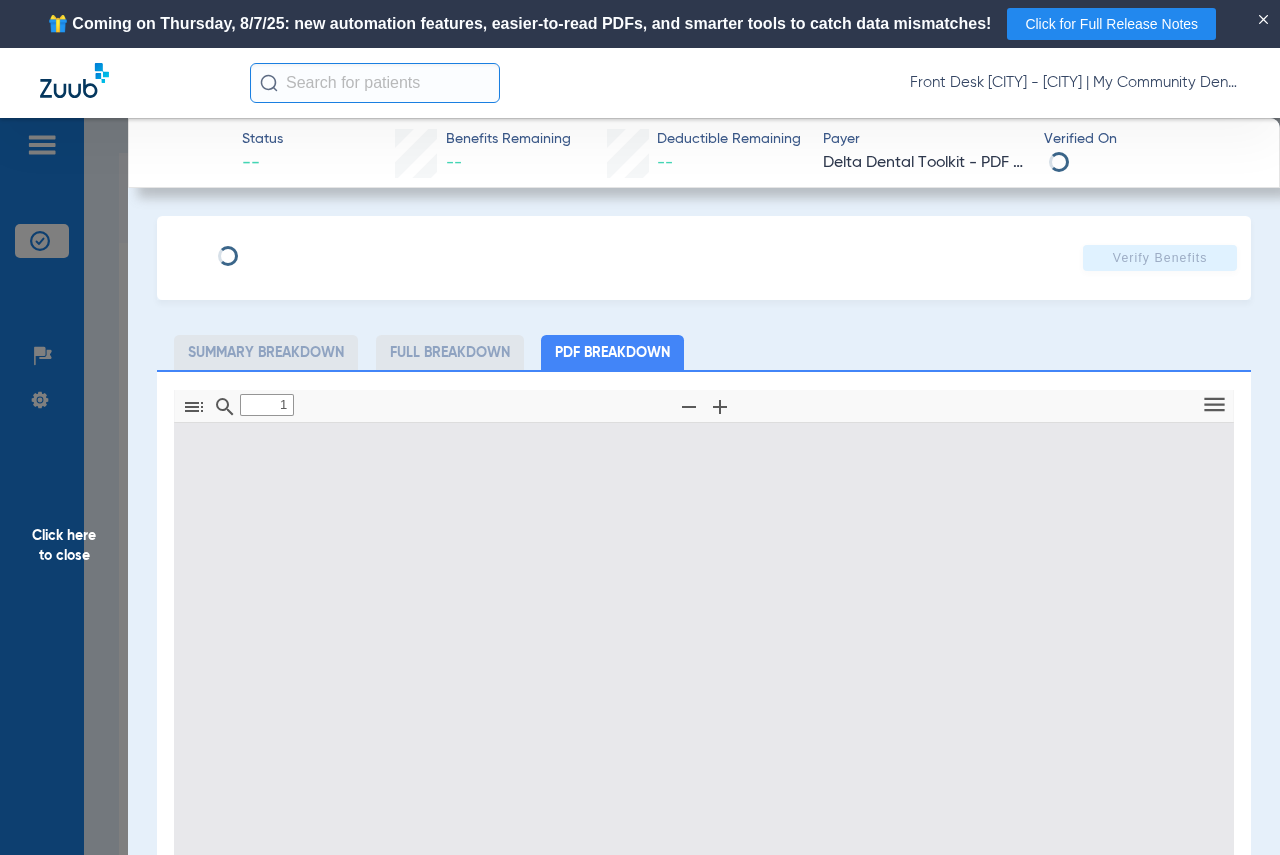 type on "0" 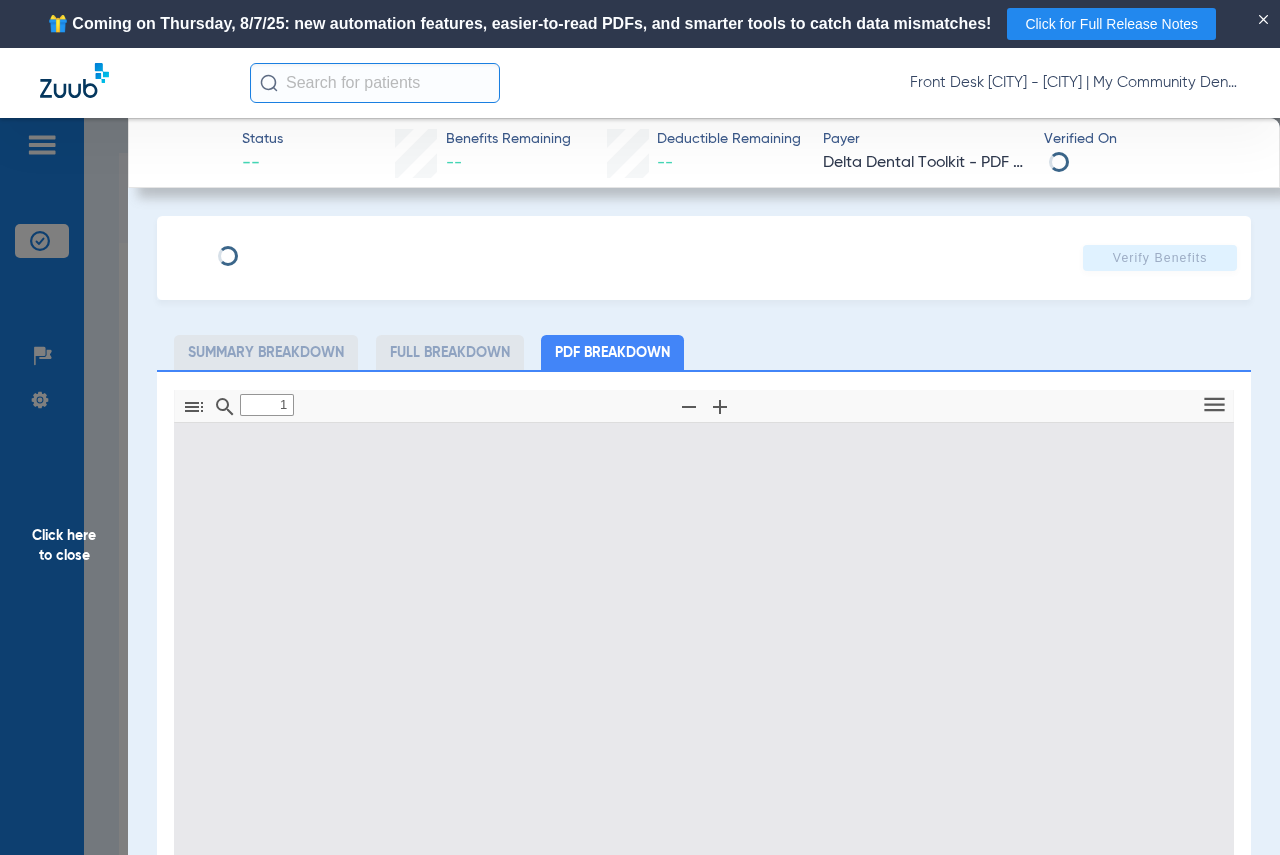 select on "page-width" 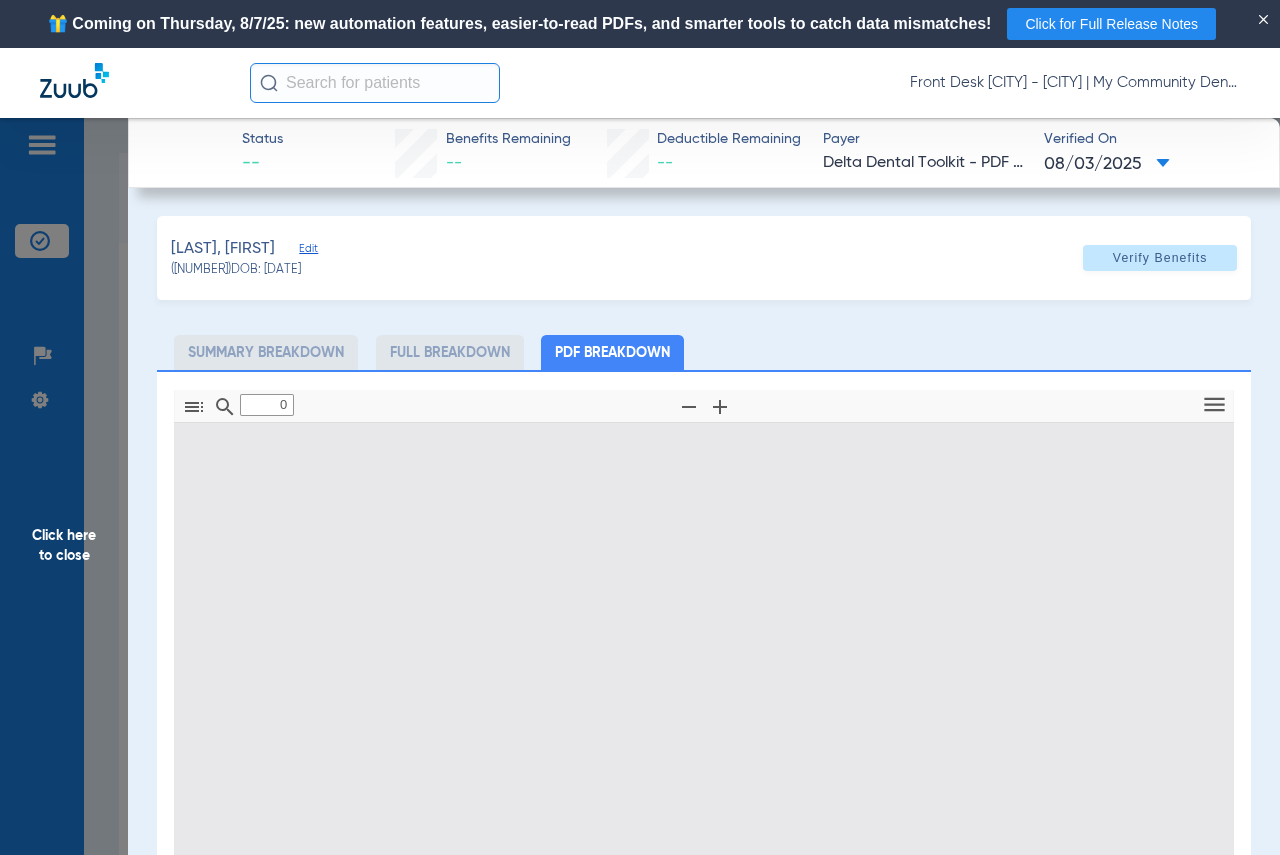 type on "1" 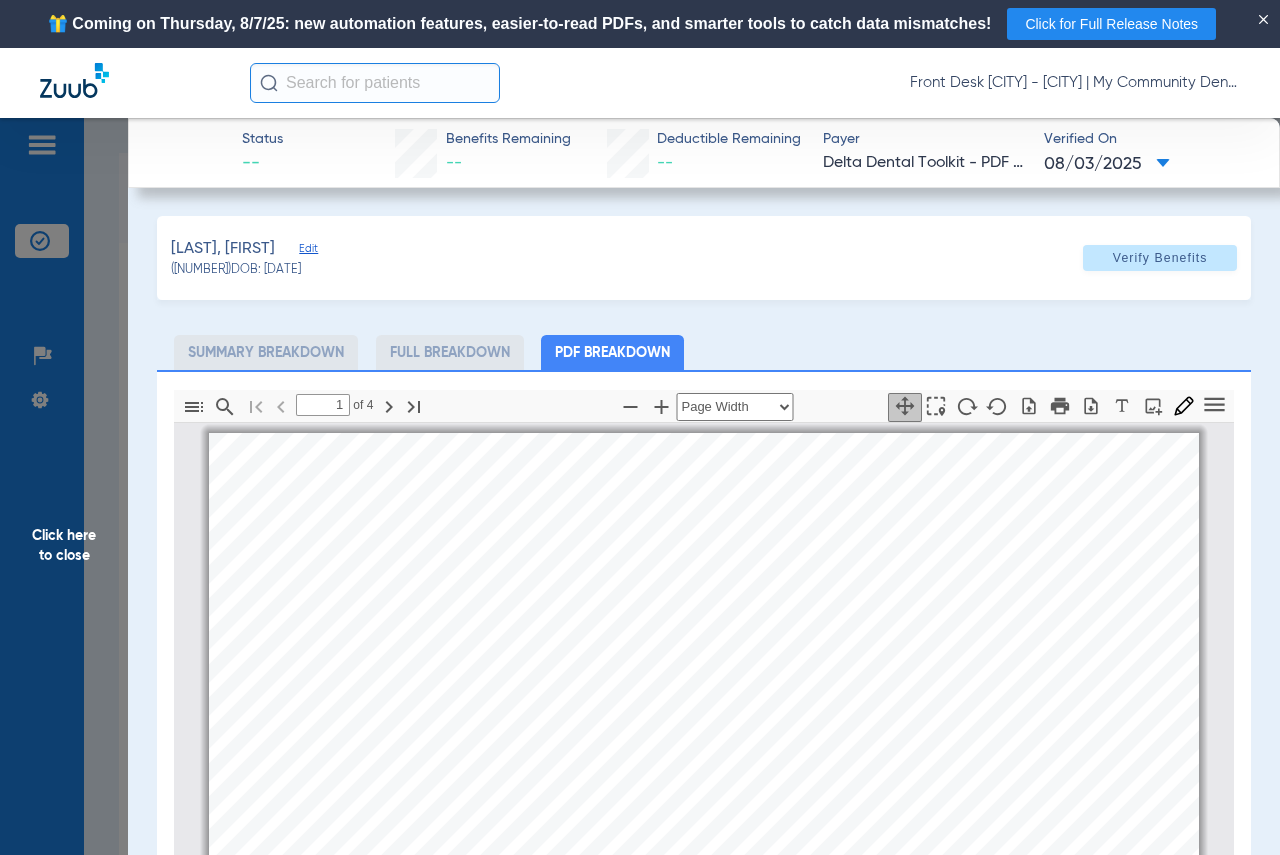 scroll, scrollTop: 10, scrollLeft: 0, axis: vertical 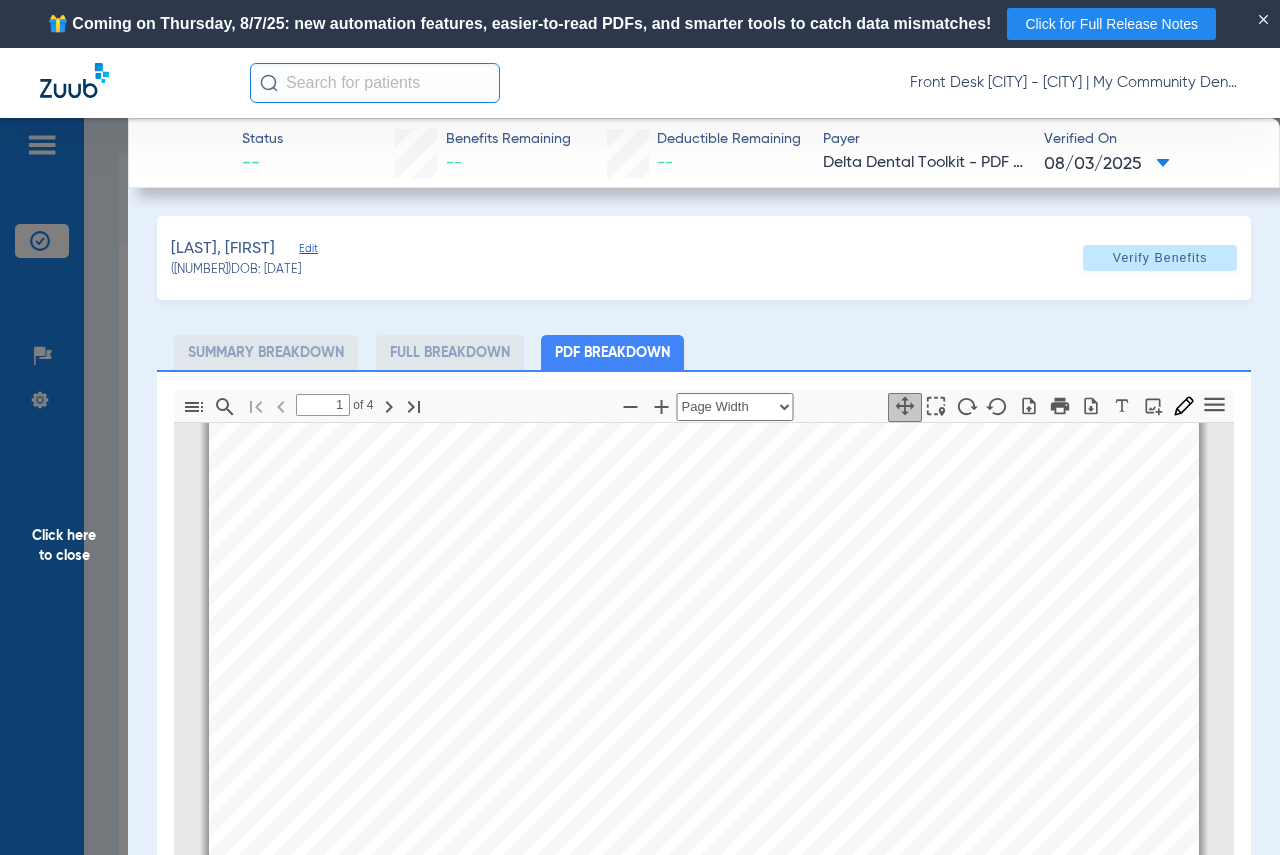 drag, startPoint x: 89, startPoint y: 540, endPoint x: 737, endPoint y: 847, distance: 717.0446 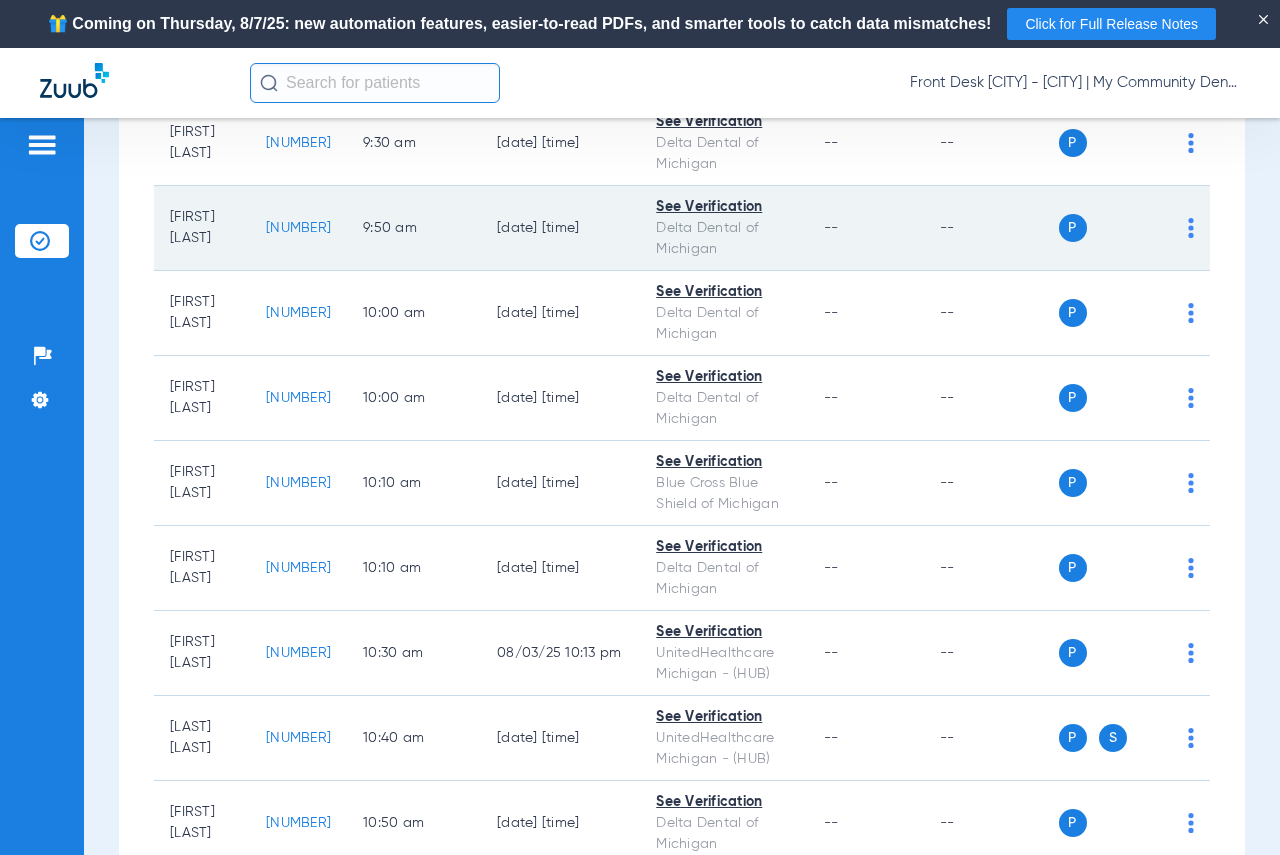 scroll, scrollTop: 1900, scrollLeft: 0, axis: vertical 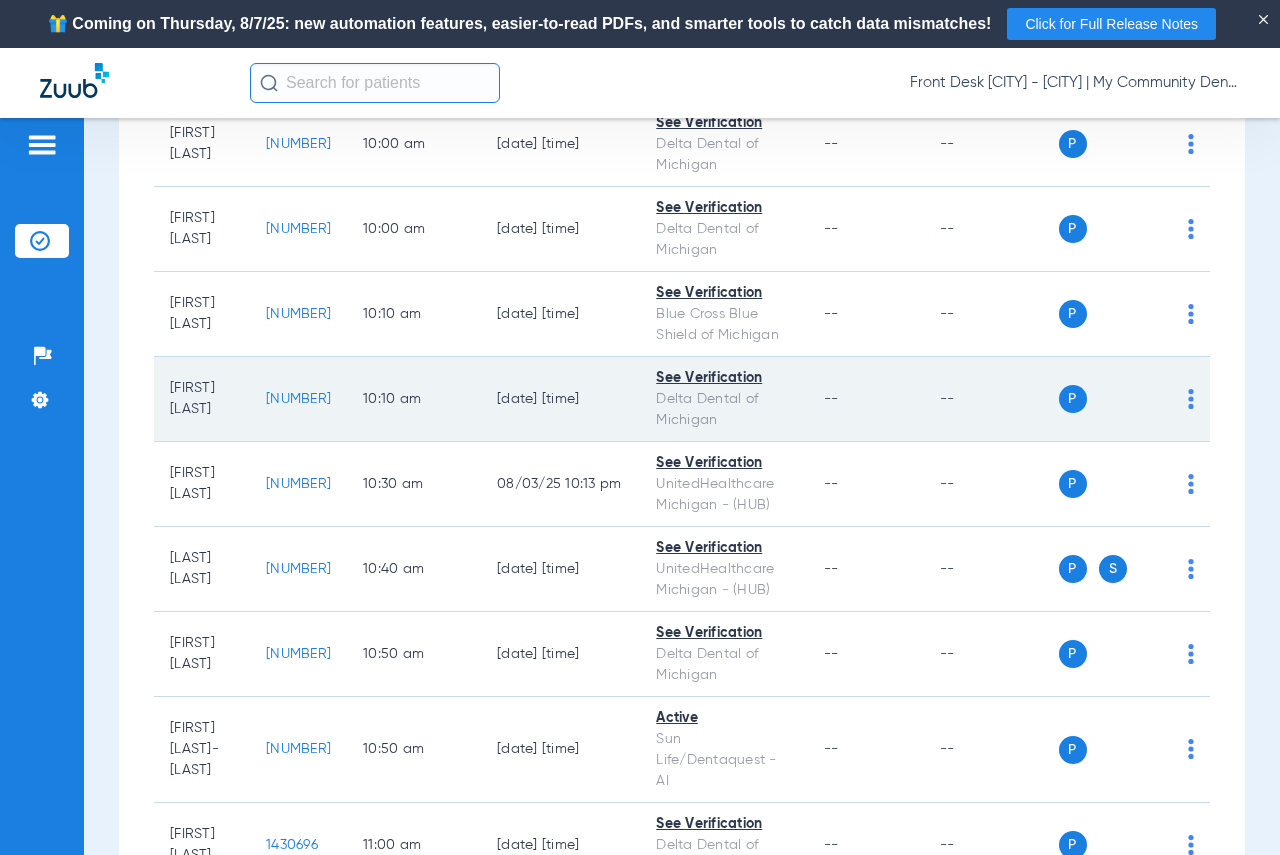 click on "[NUMBER]" 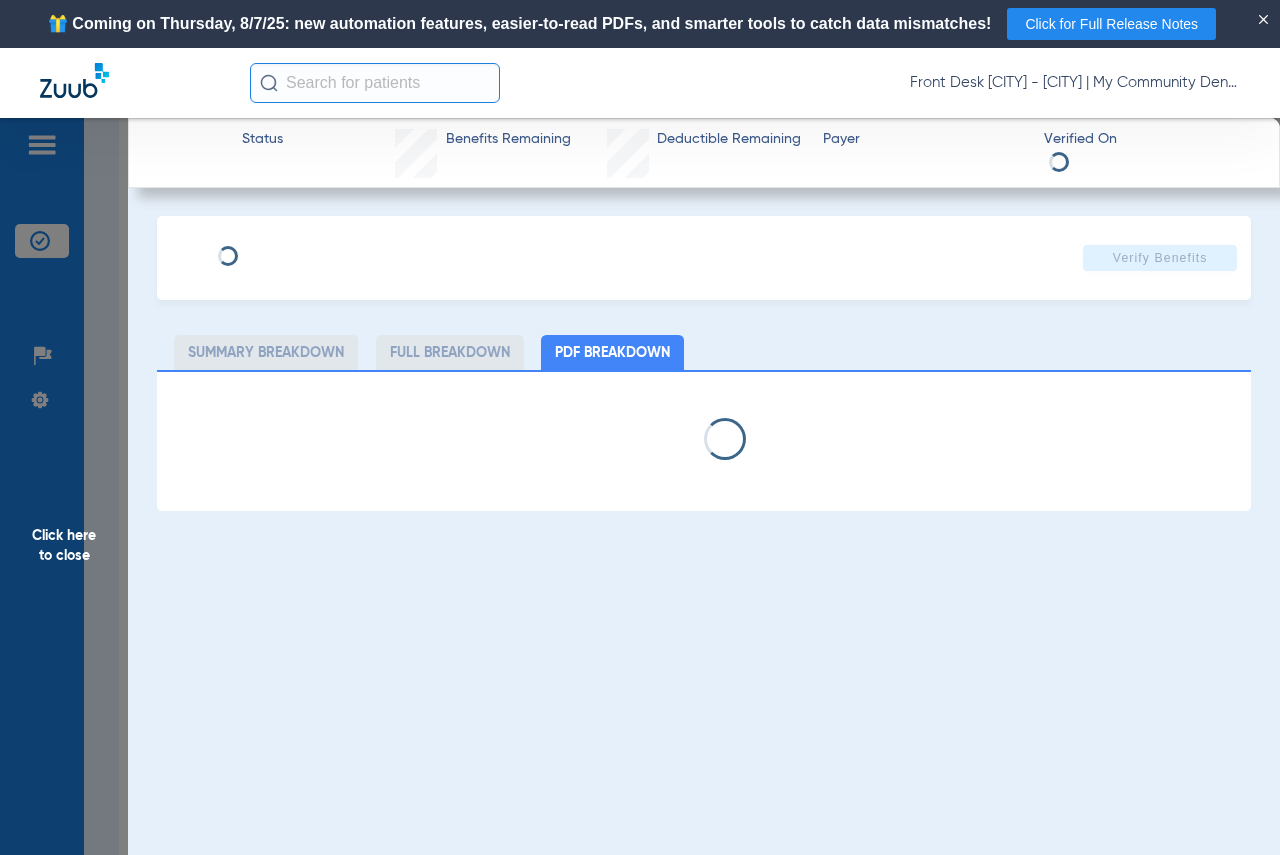 select on "page-width" 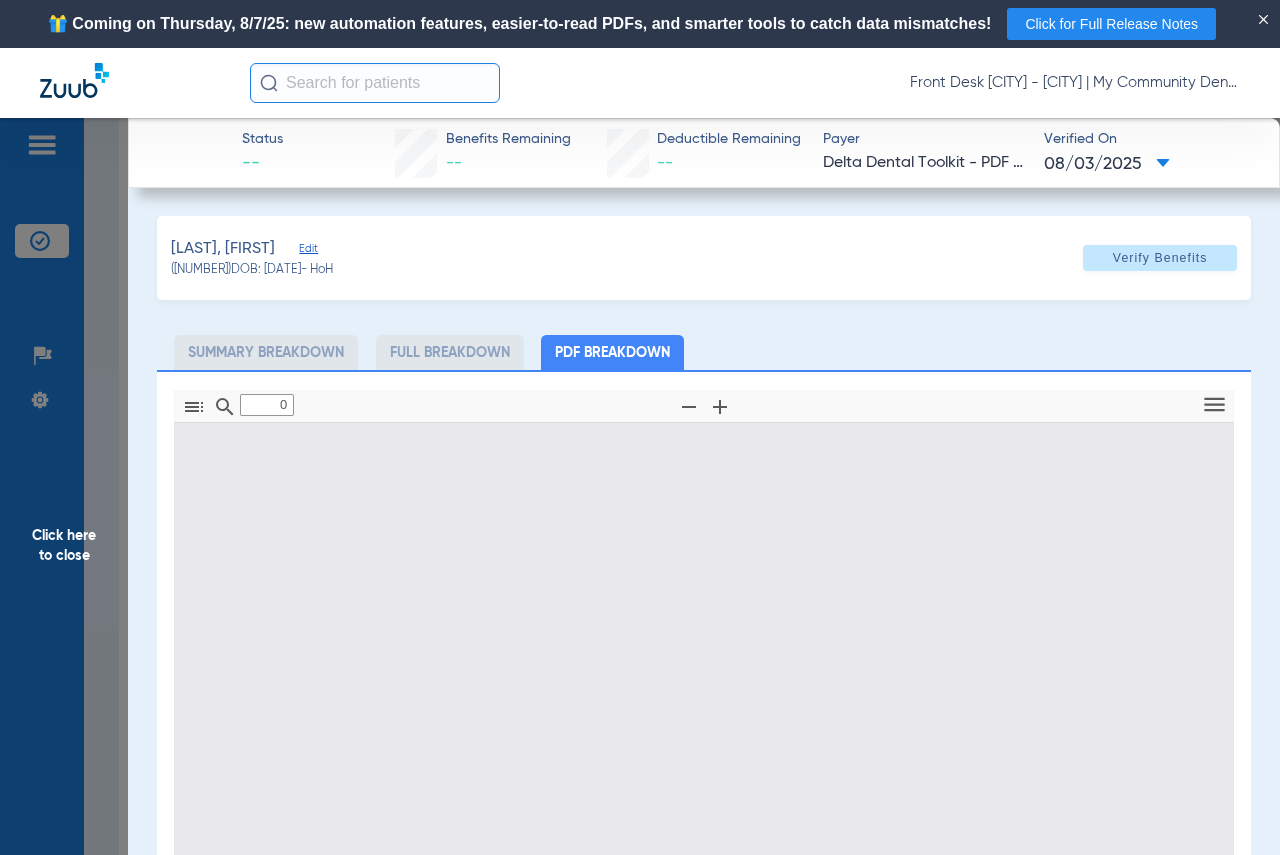 type on "1" 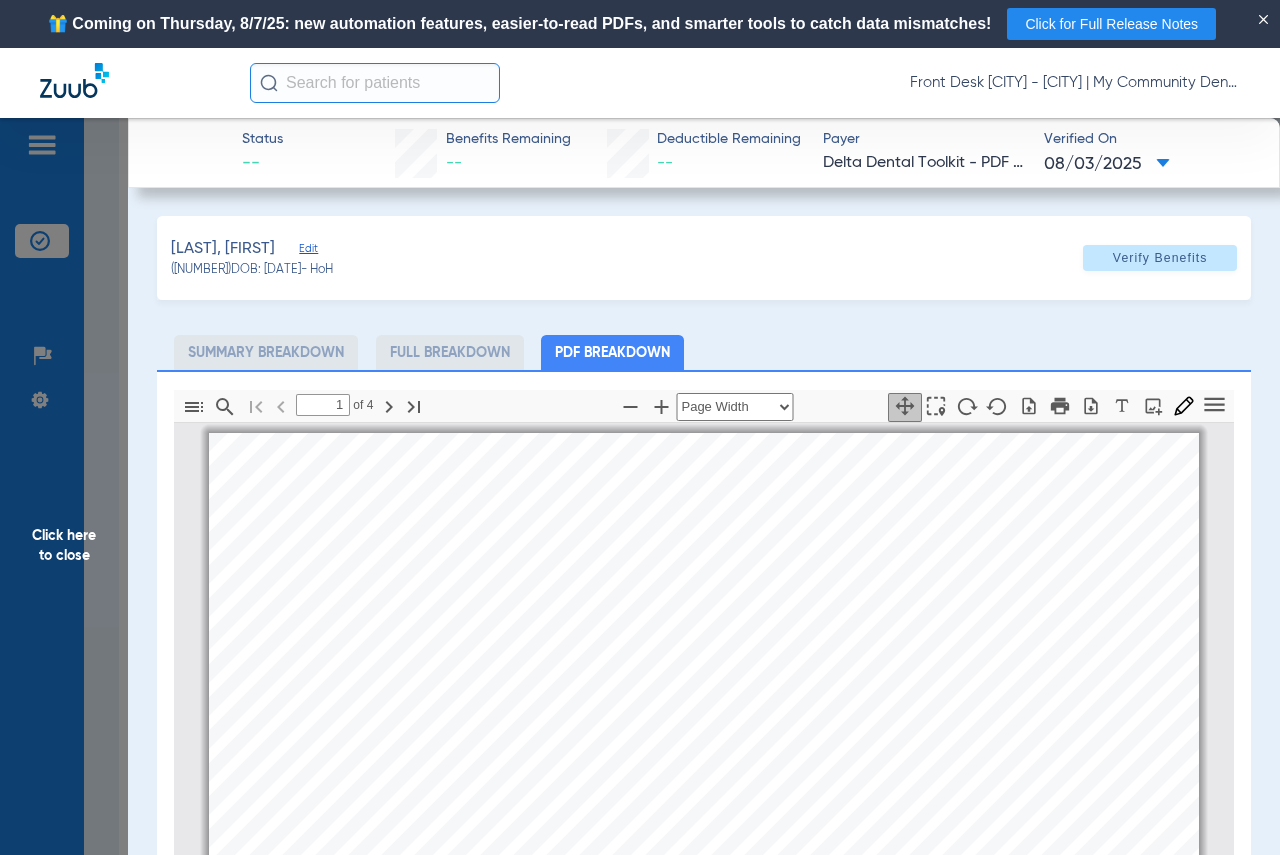 scroll, scrollTop: 10, scrollLeft: 0, axis: vertical 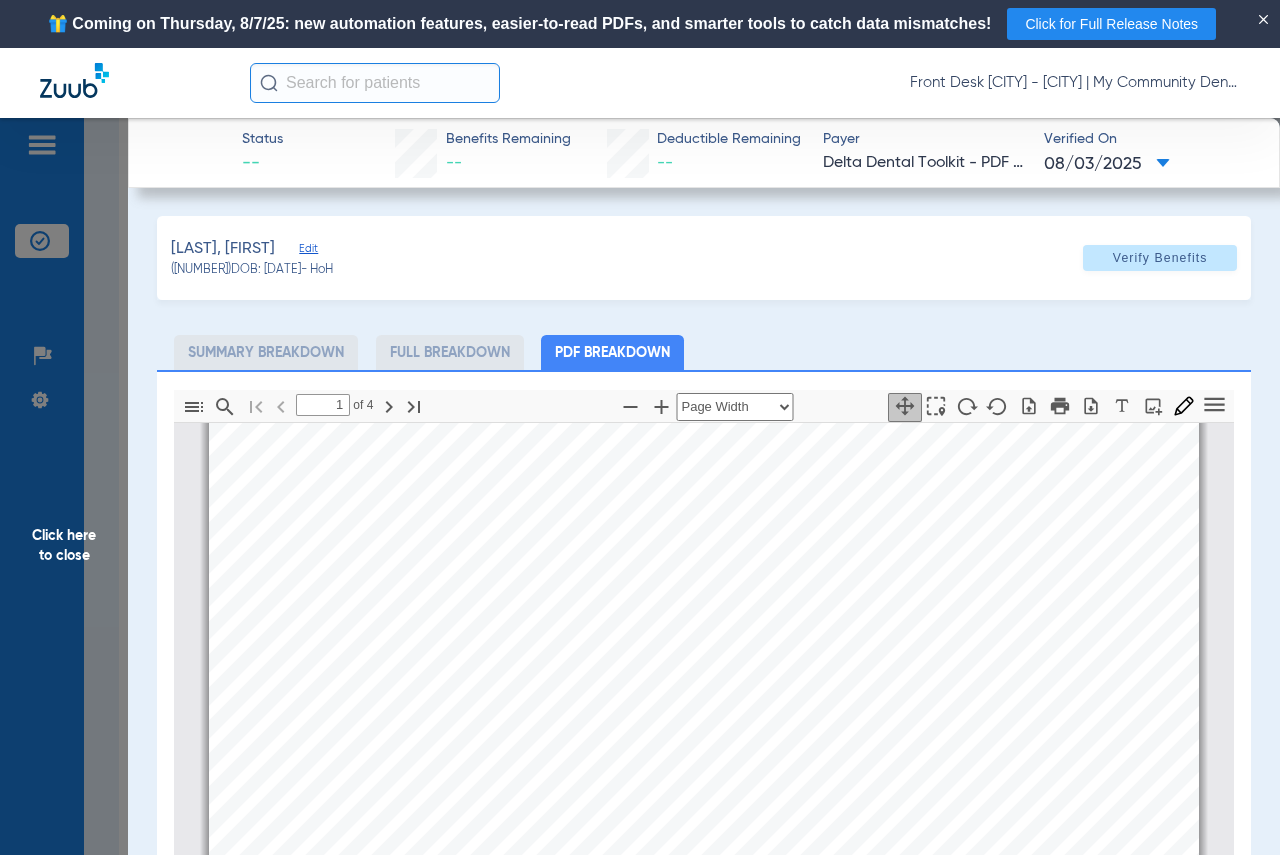 drag, startPoint x: 35, startPoint y: 547, endPoint x: 1031, endPoint y: 539, distance: 996.0321 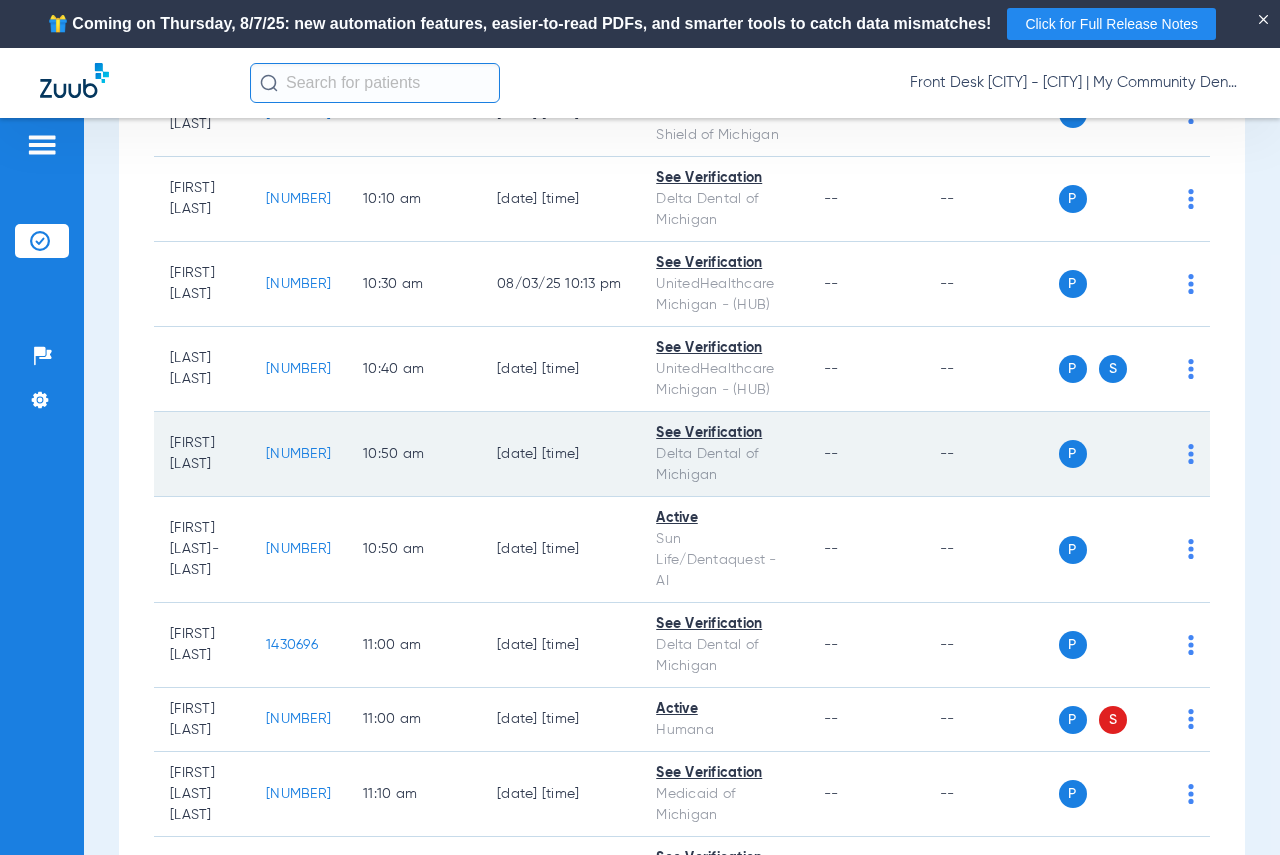 scroll, scrollTop: 2400, scrollLeft: 0, axis: vertical 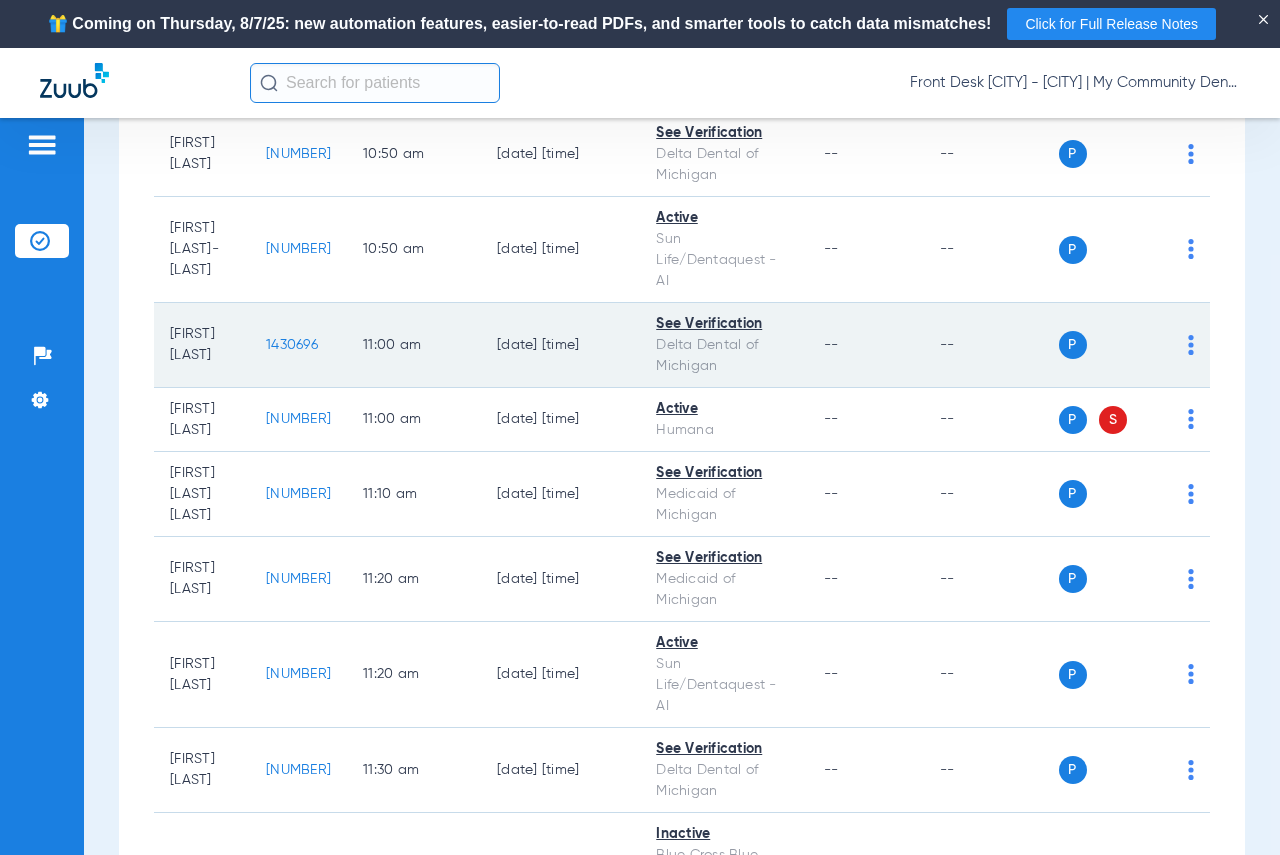 click on "1430696" 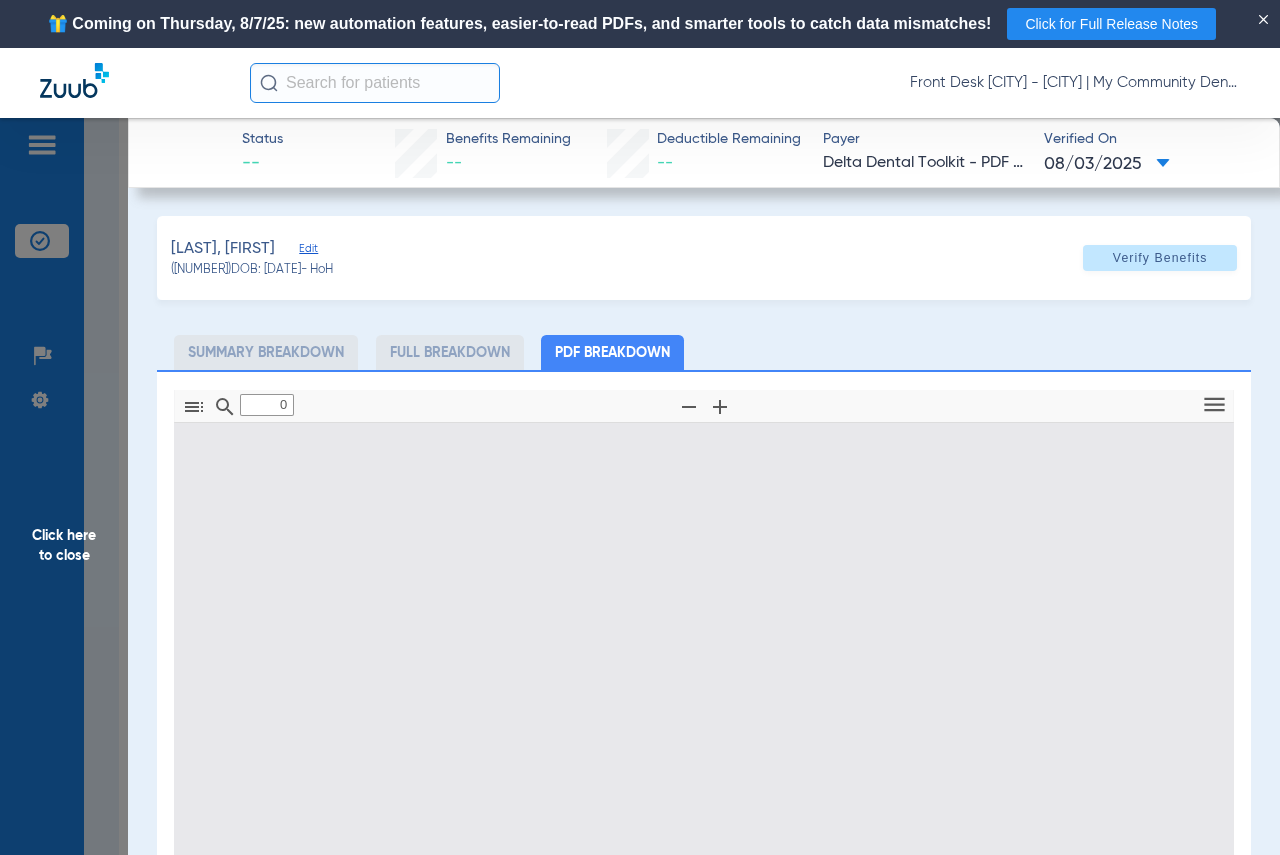 type on "1" 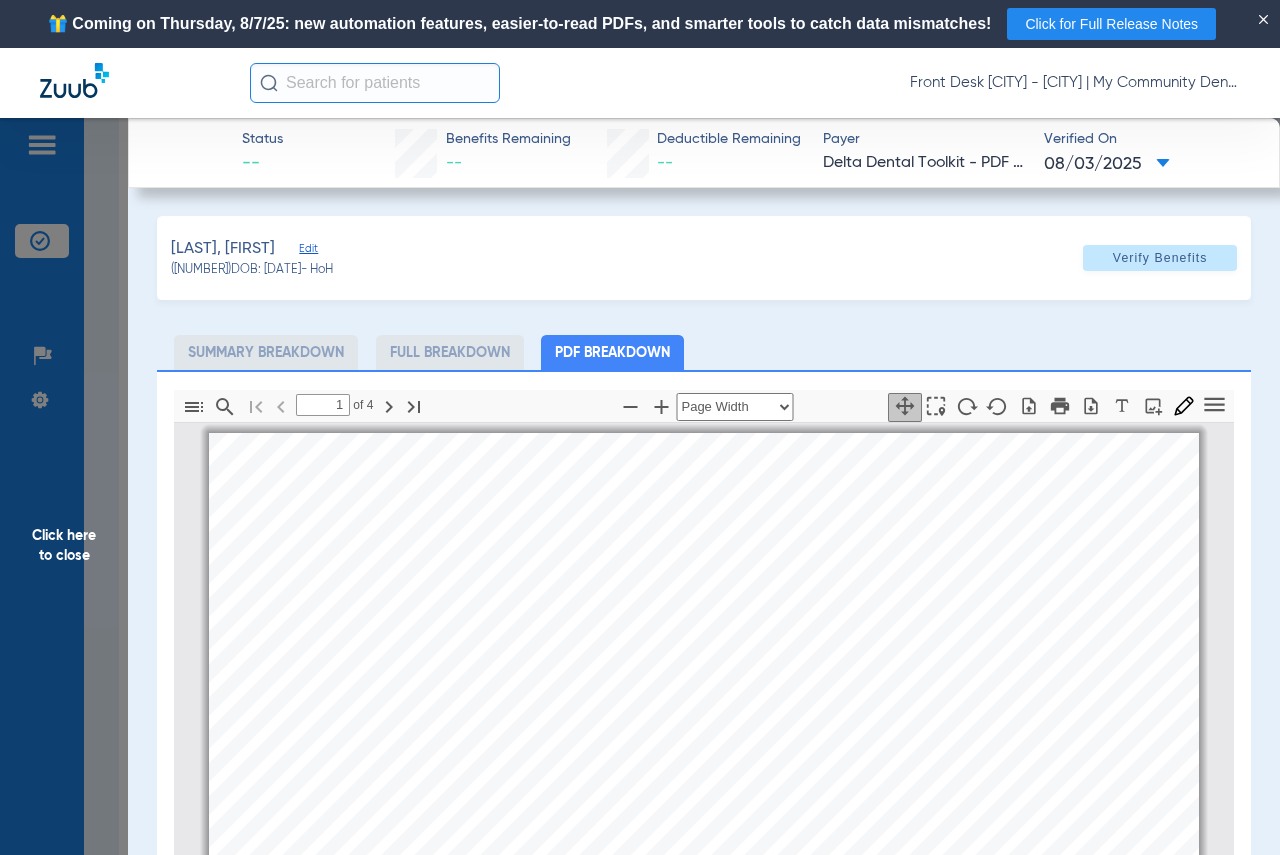 scroll, scrollTop: 10, scrollLeft: 0, axis: vertical 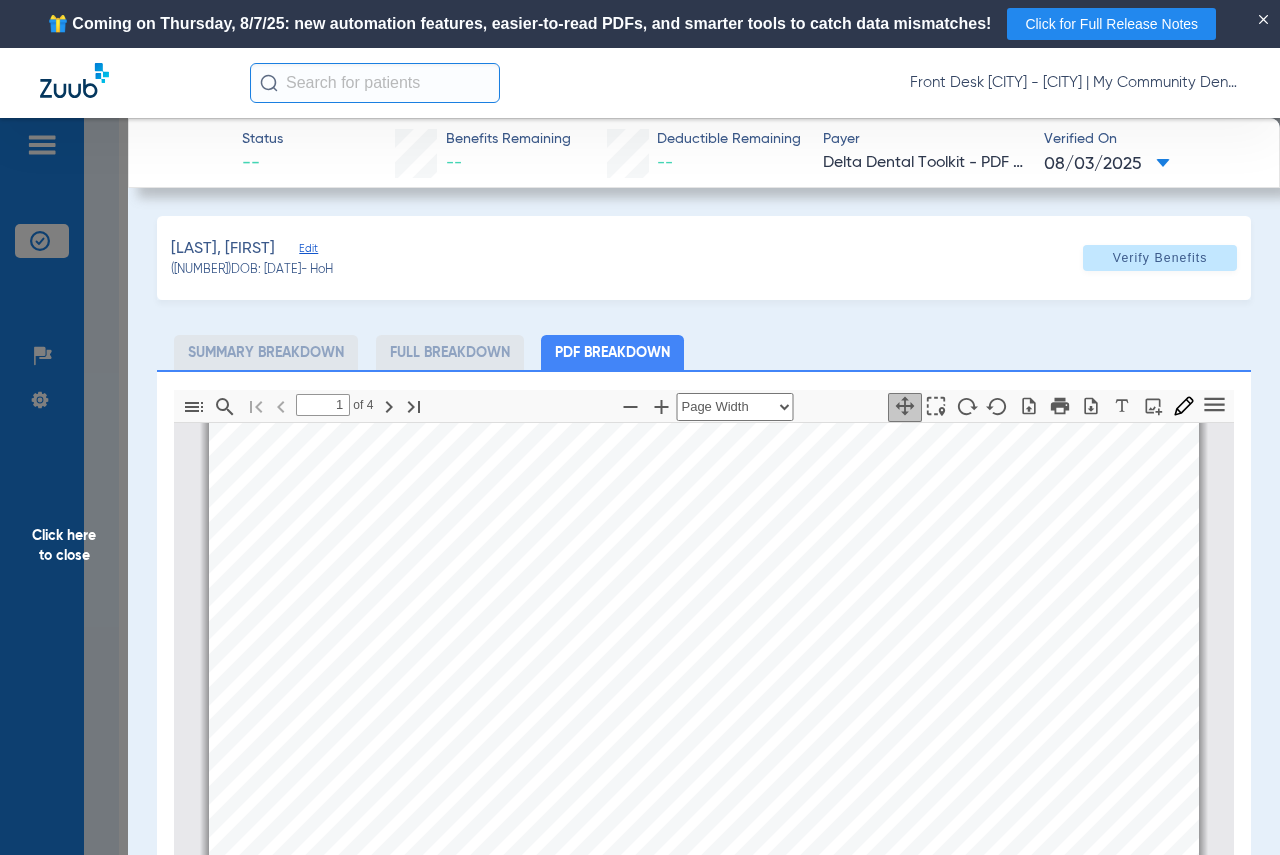 click on "Click here to close" 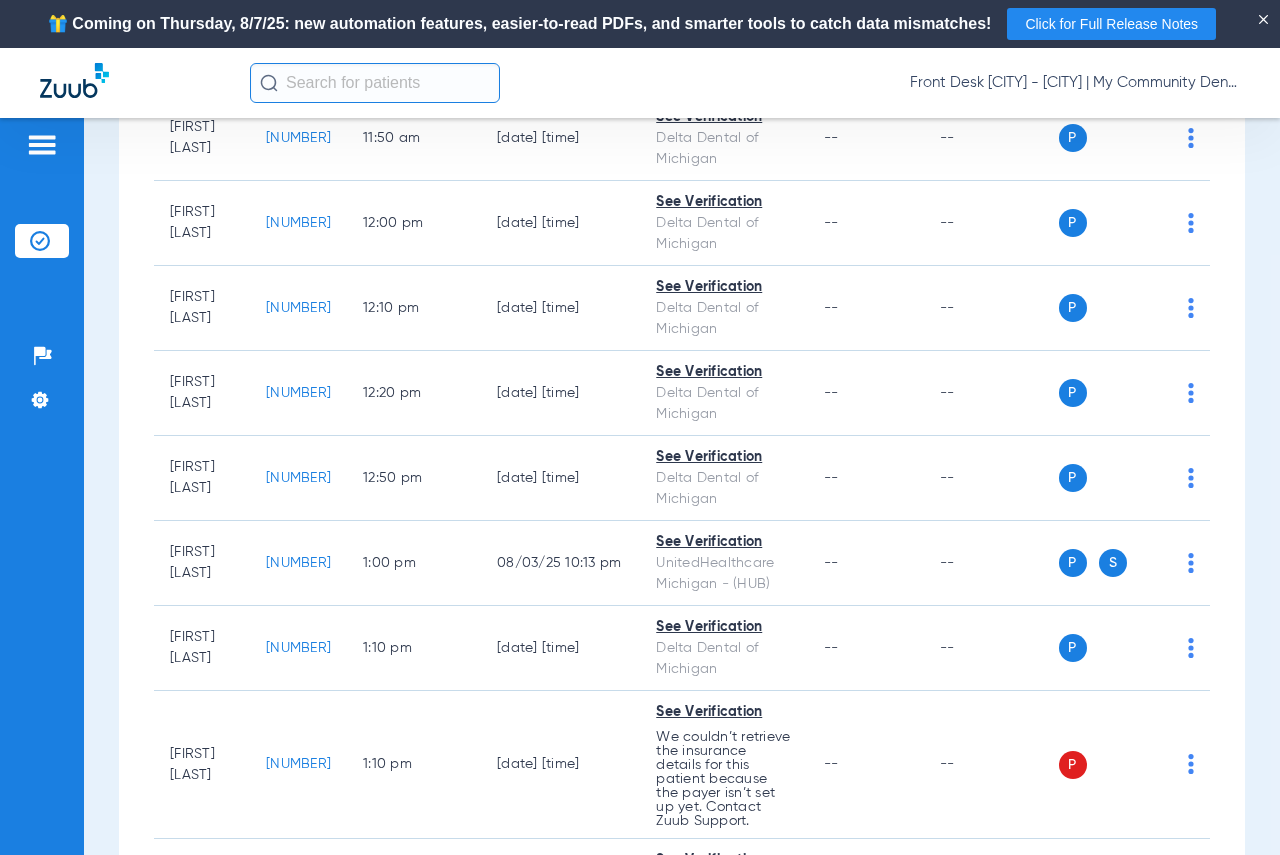 scroll, scrollTop: 3400, scrollLeft: 0, axis: vertical 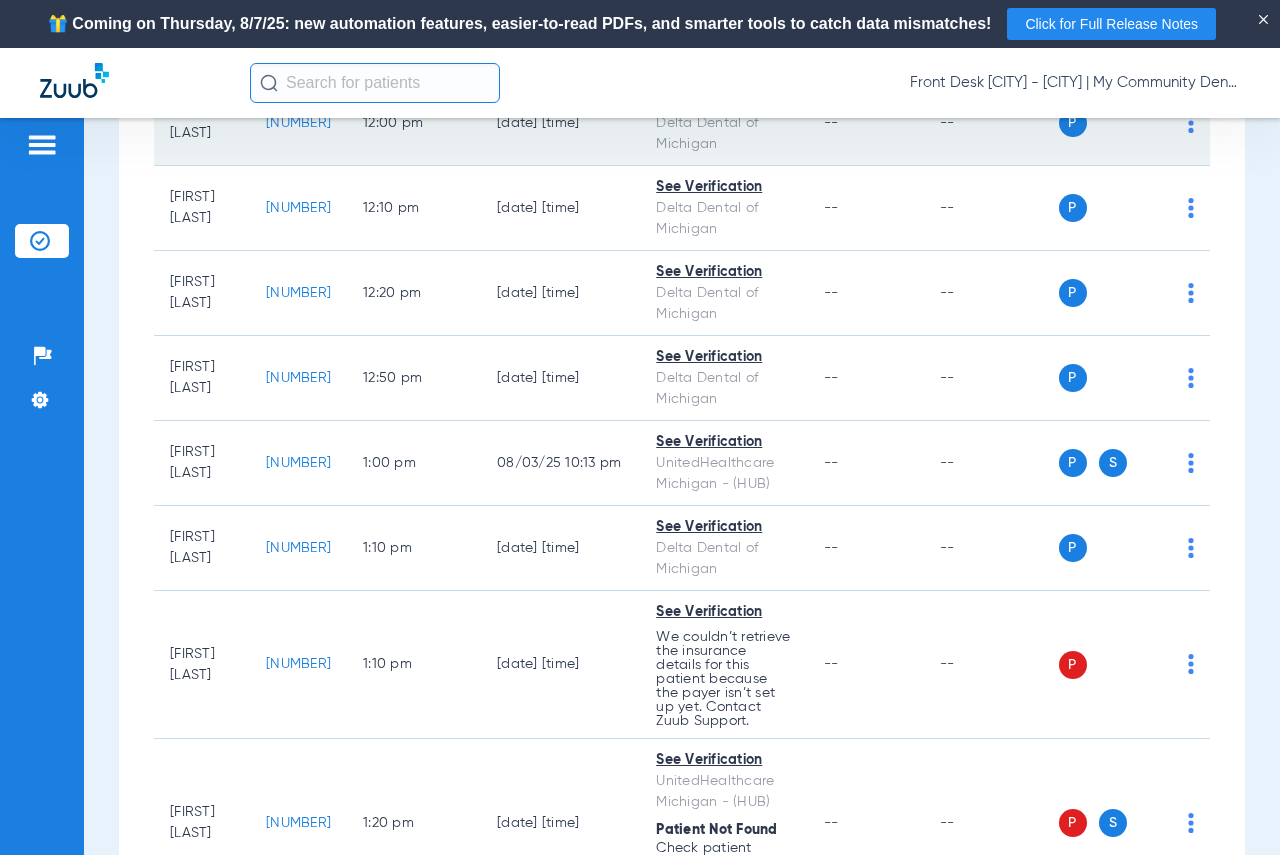 click on "[NUMBER]" 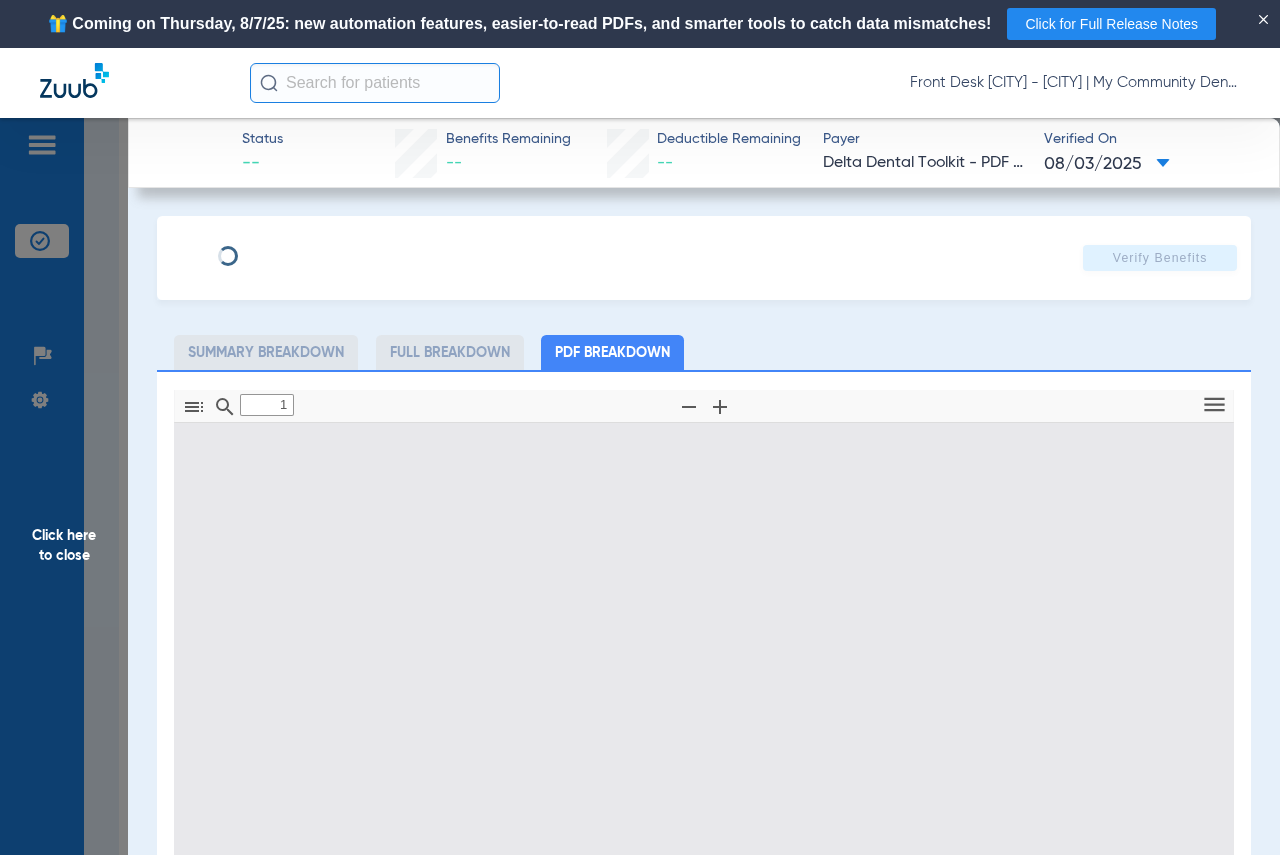 type on "0" 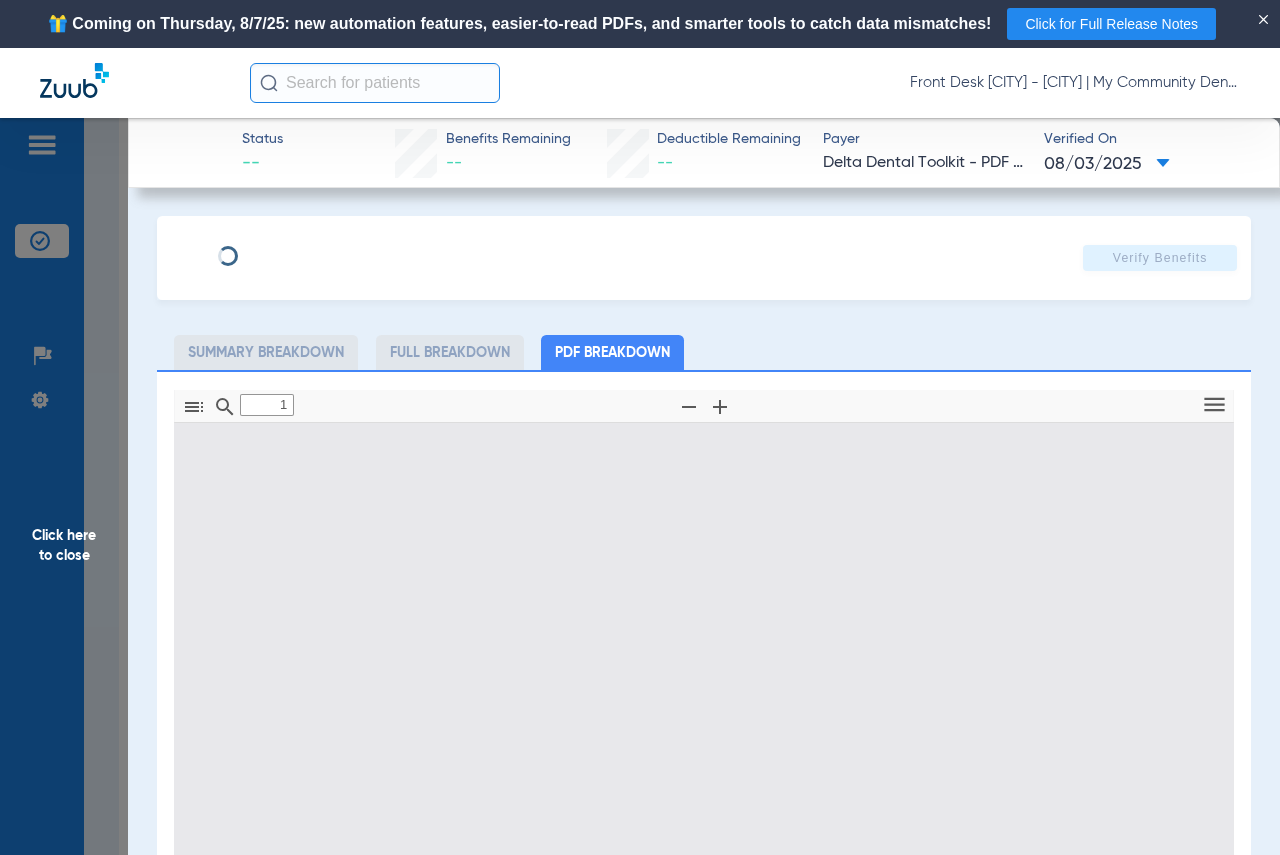 select on "page-width" 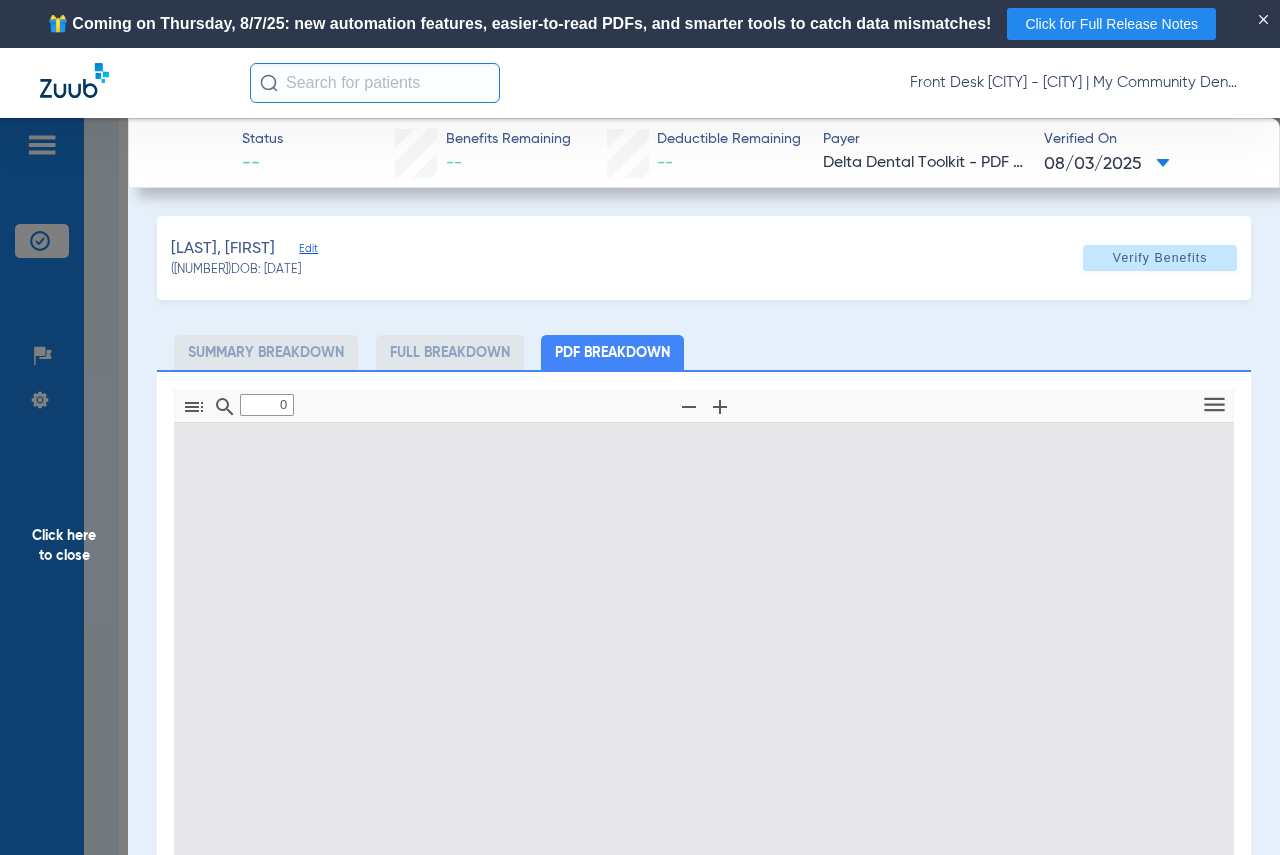 type on "1" 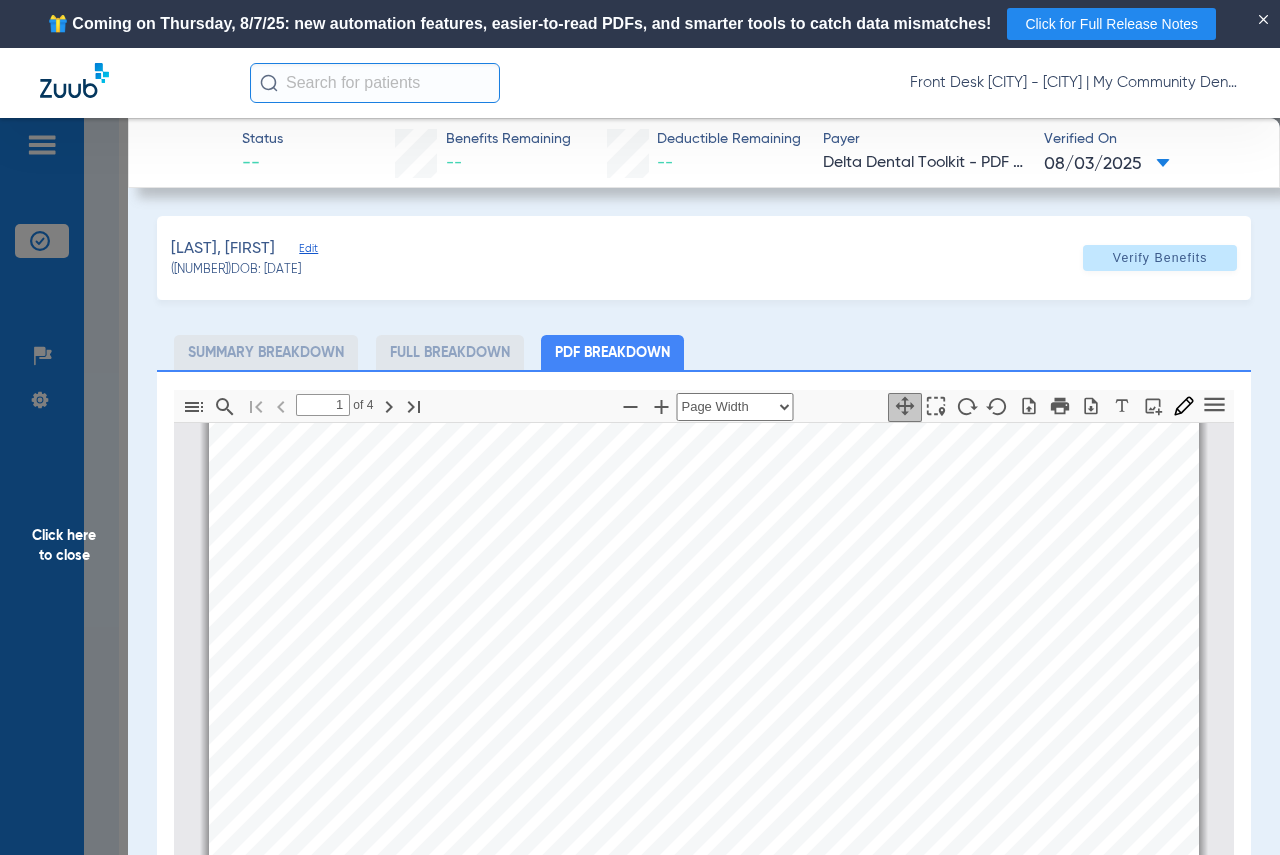 scroll, scrollTop: 410, scrollLeft: 0, axis: vertical 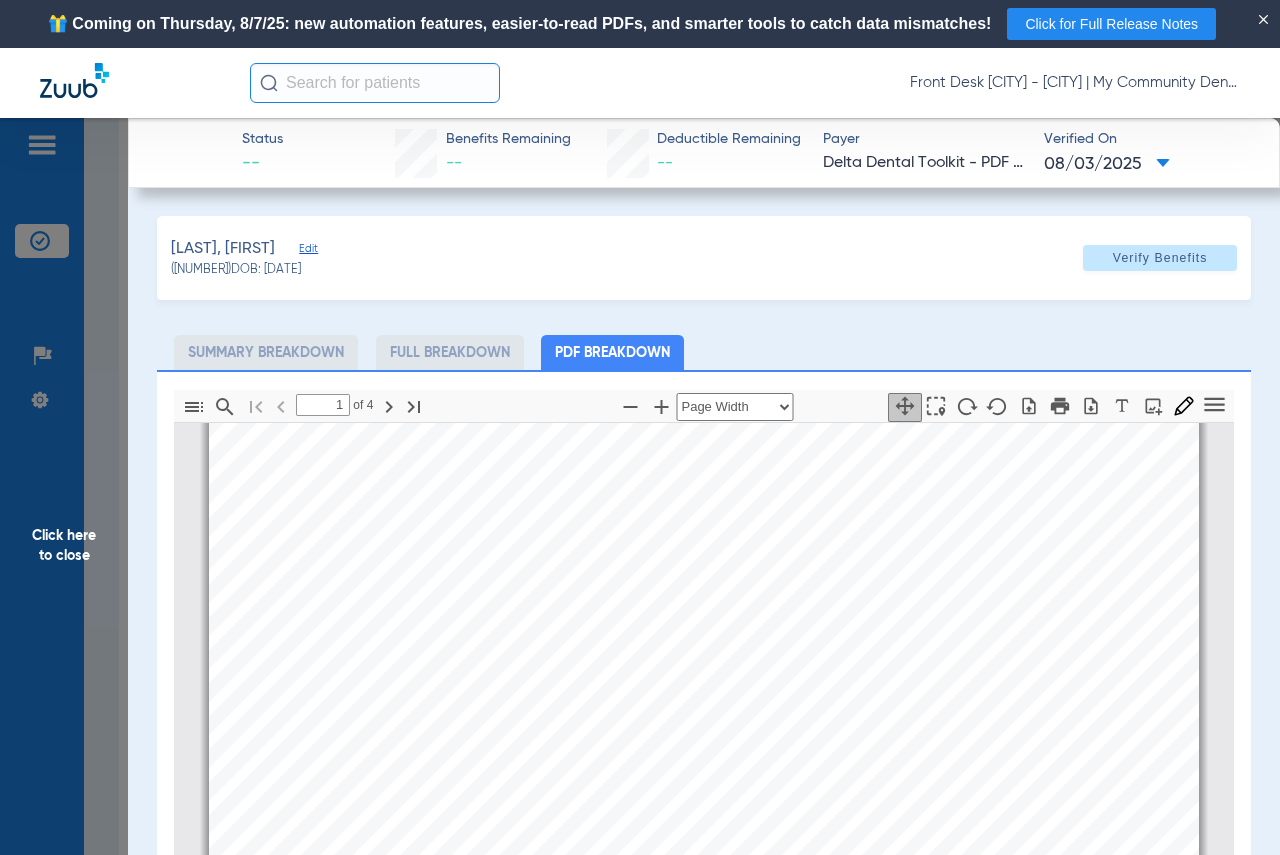 drag, startPoint x: 80, startPoint y: 544, endPoint x: 804, endPoint y: 827, distance: 777.34485 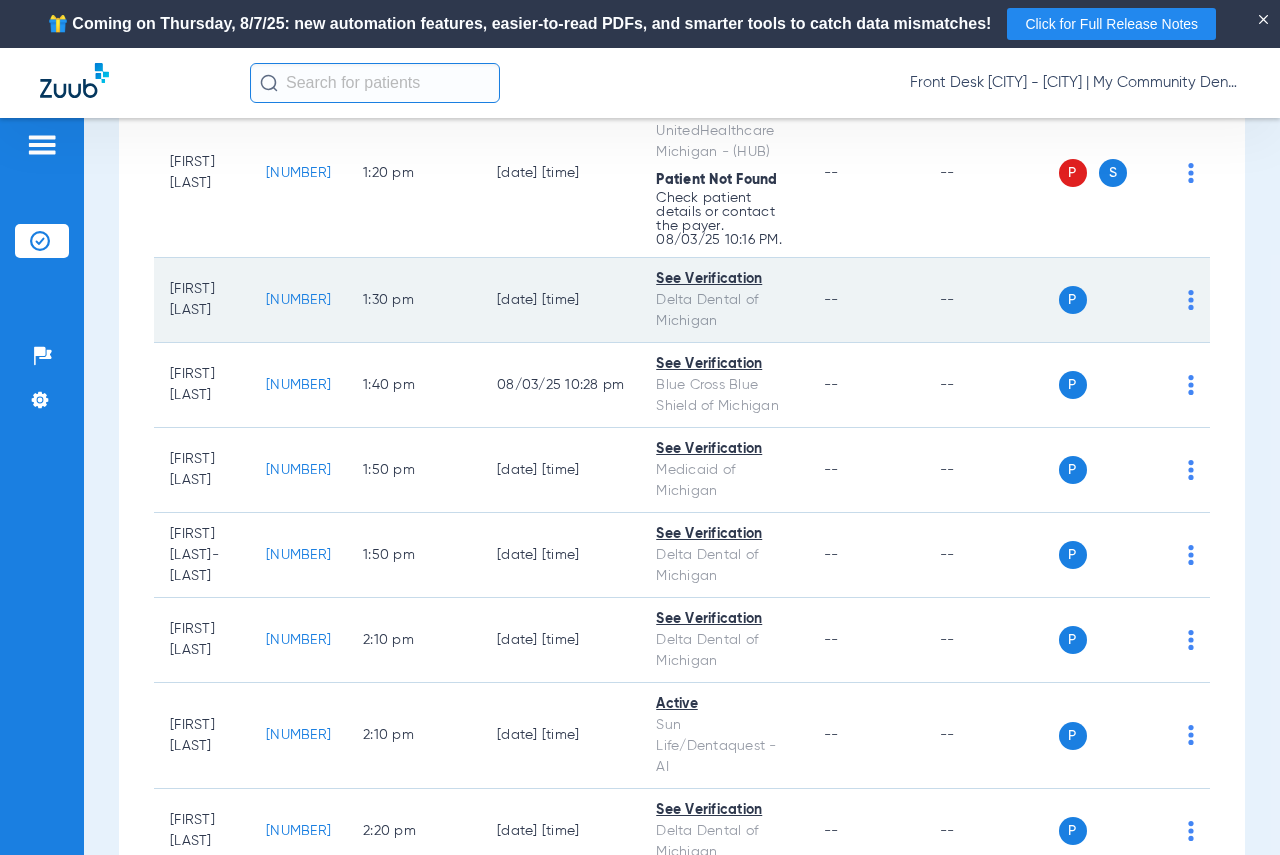 scroll, scrollTop: 4100, scrollLeft: 0, axis: vertical 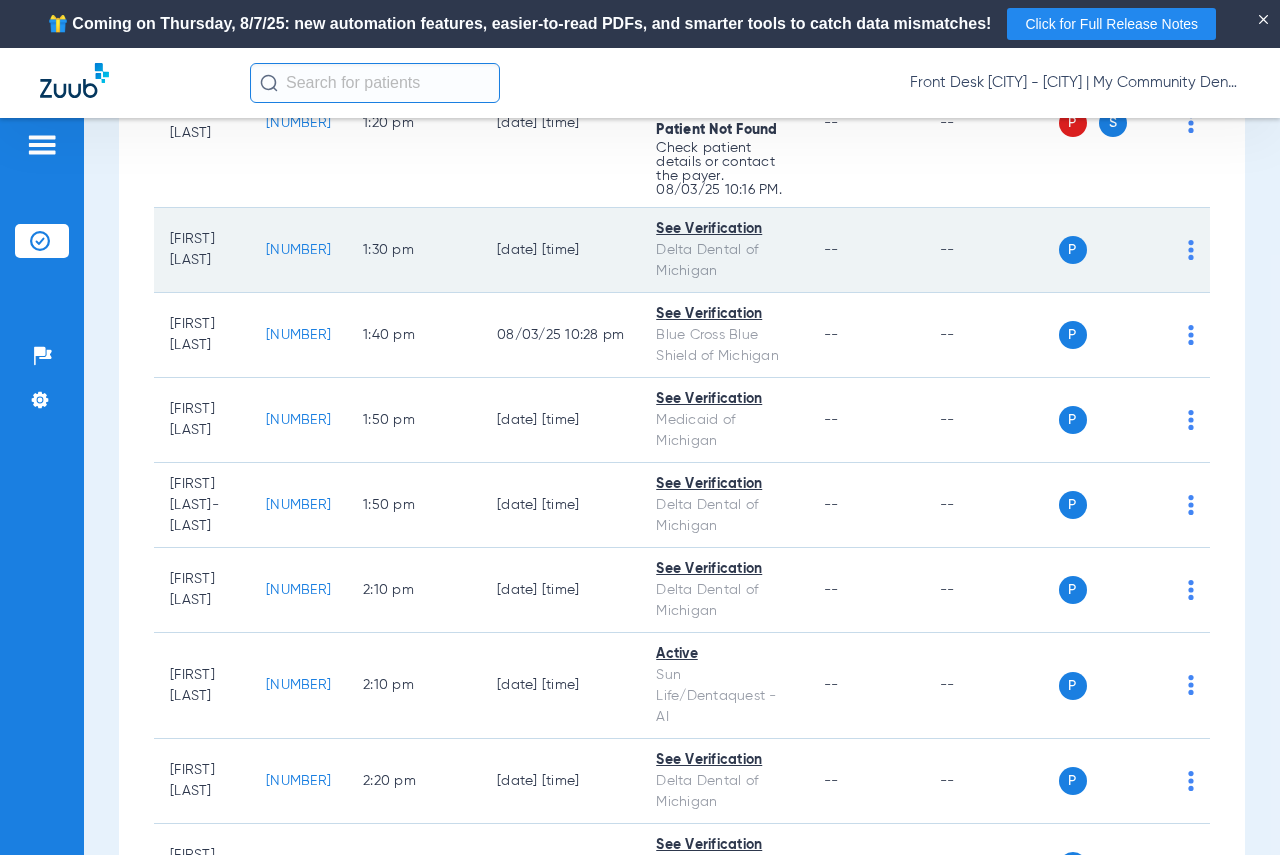 click on "[NUMBER]" 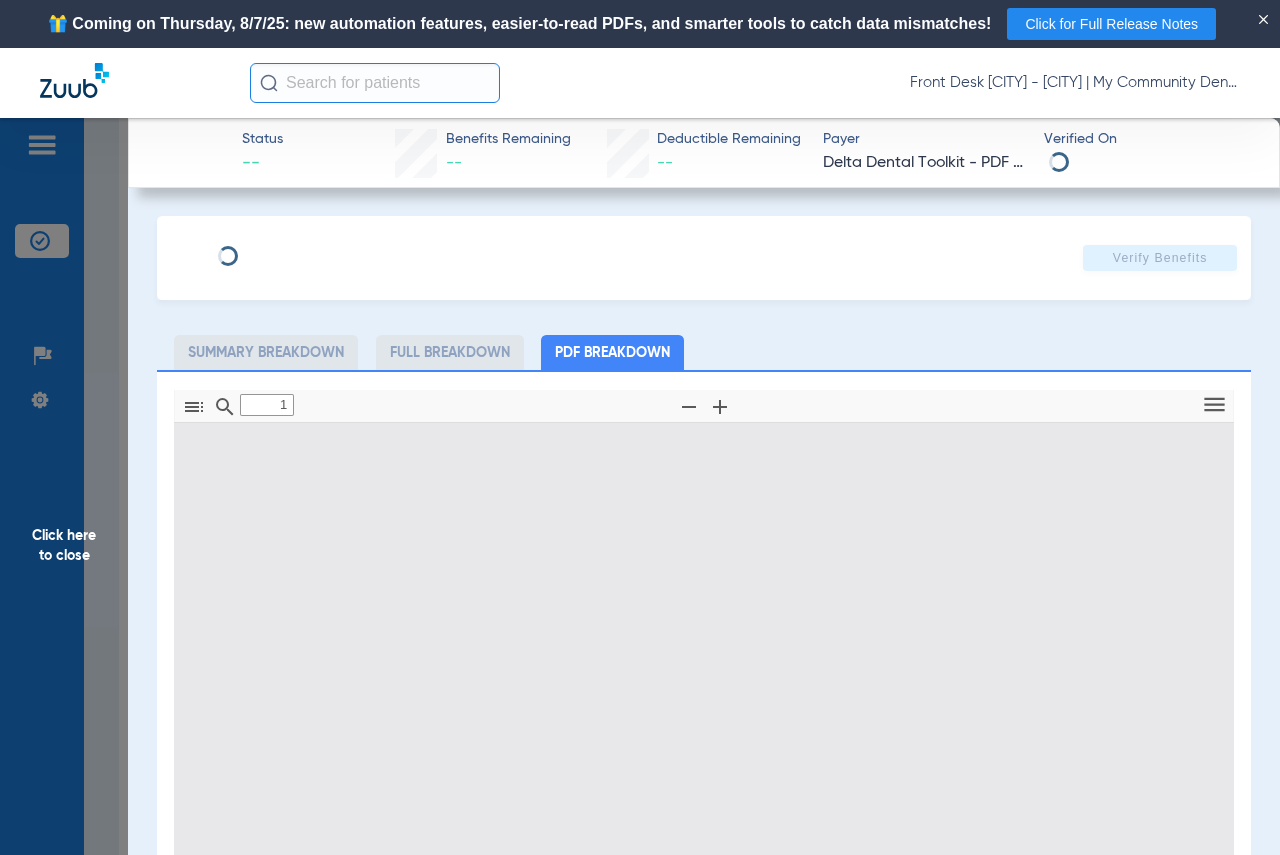type on "0" 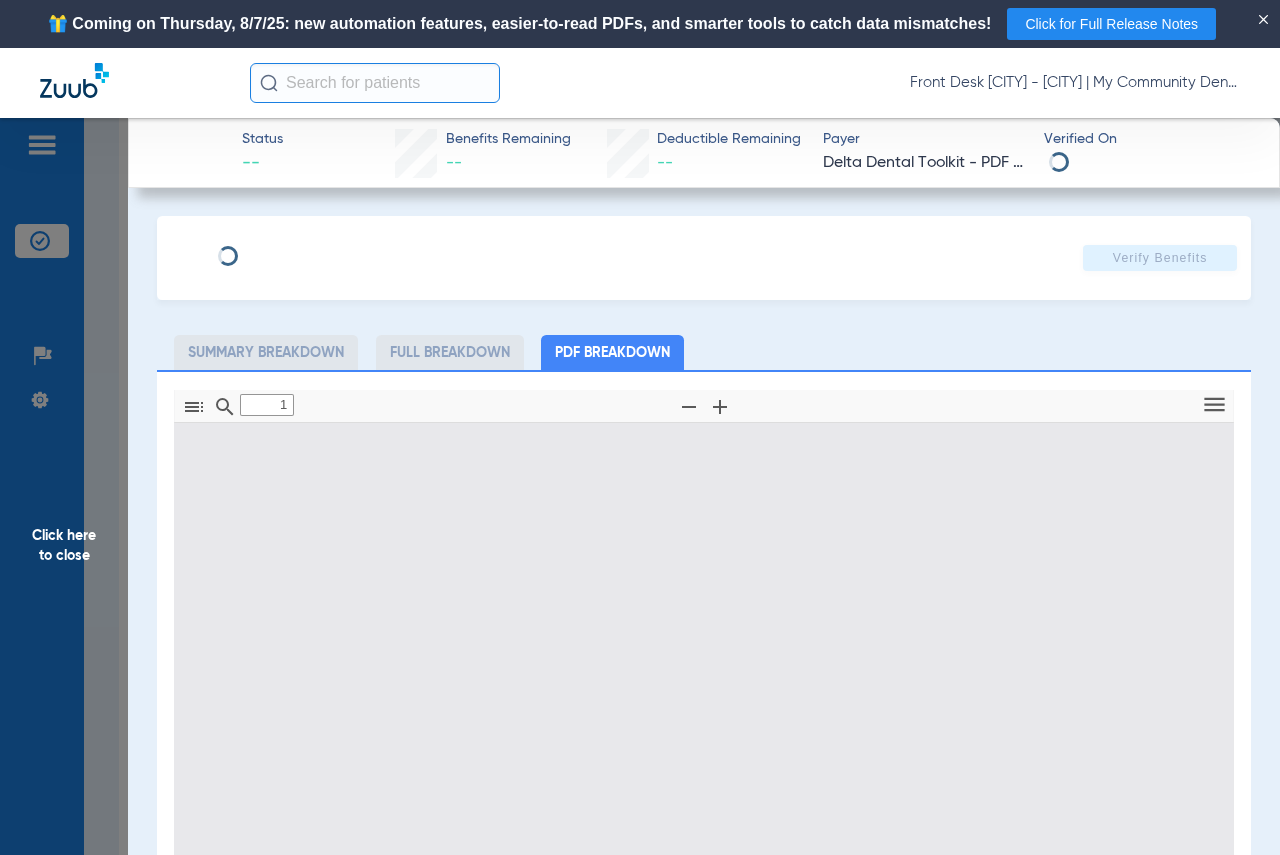 select on "page-width" 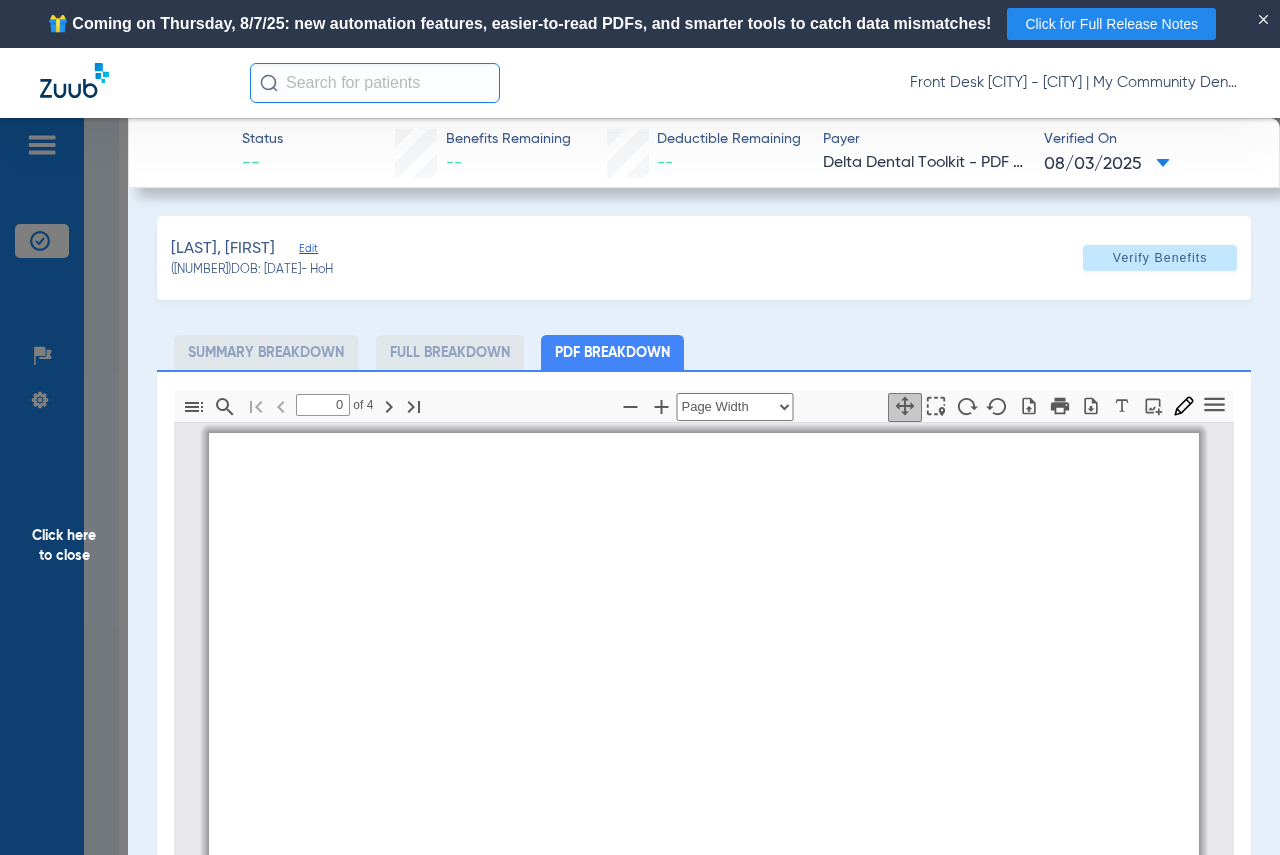 type on "1" 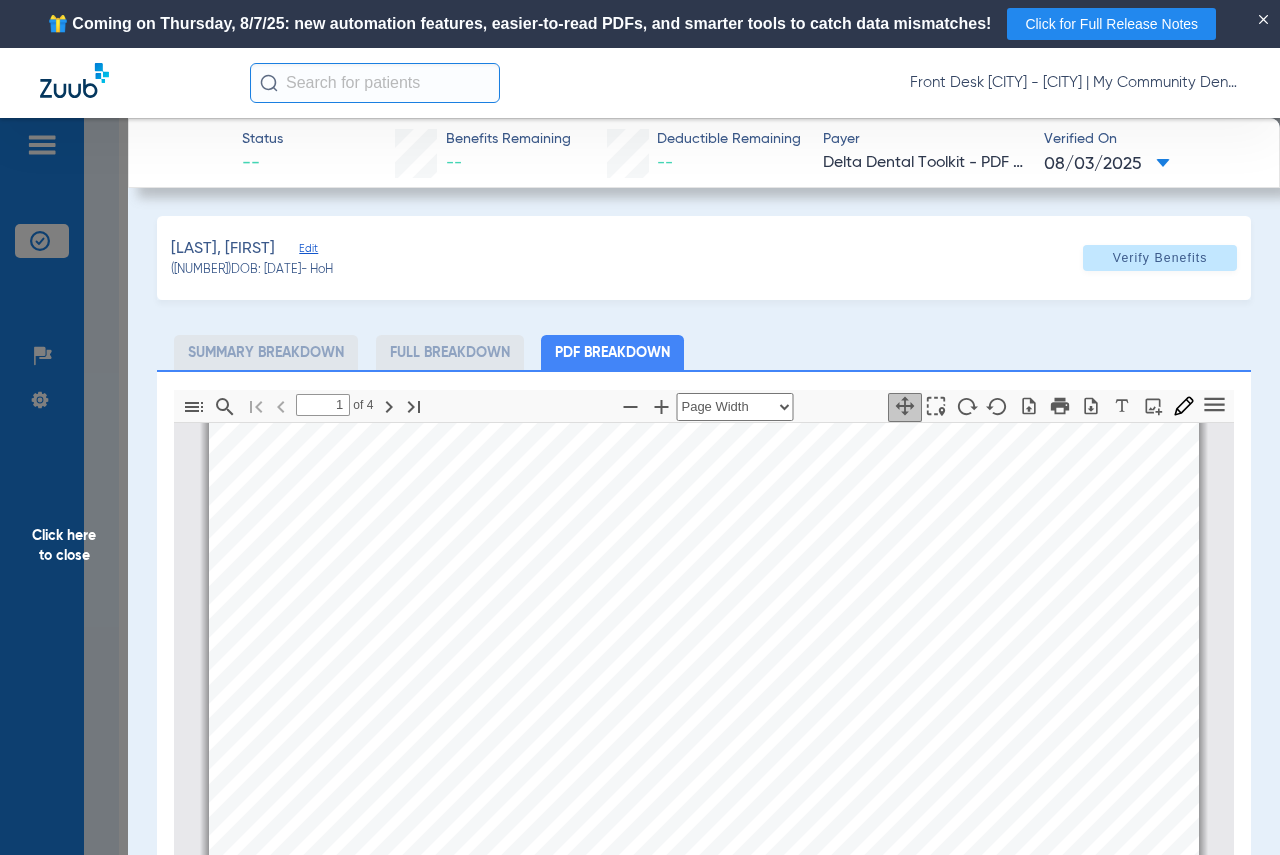 scroll, scrollTop: 310, scrollLeft: 0, axis: vertical 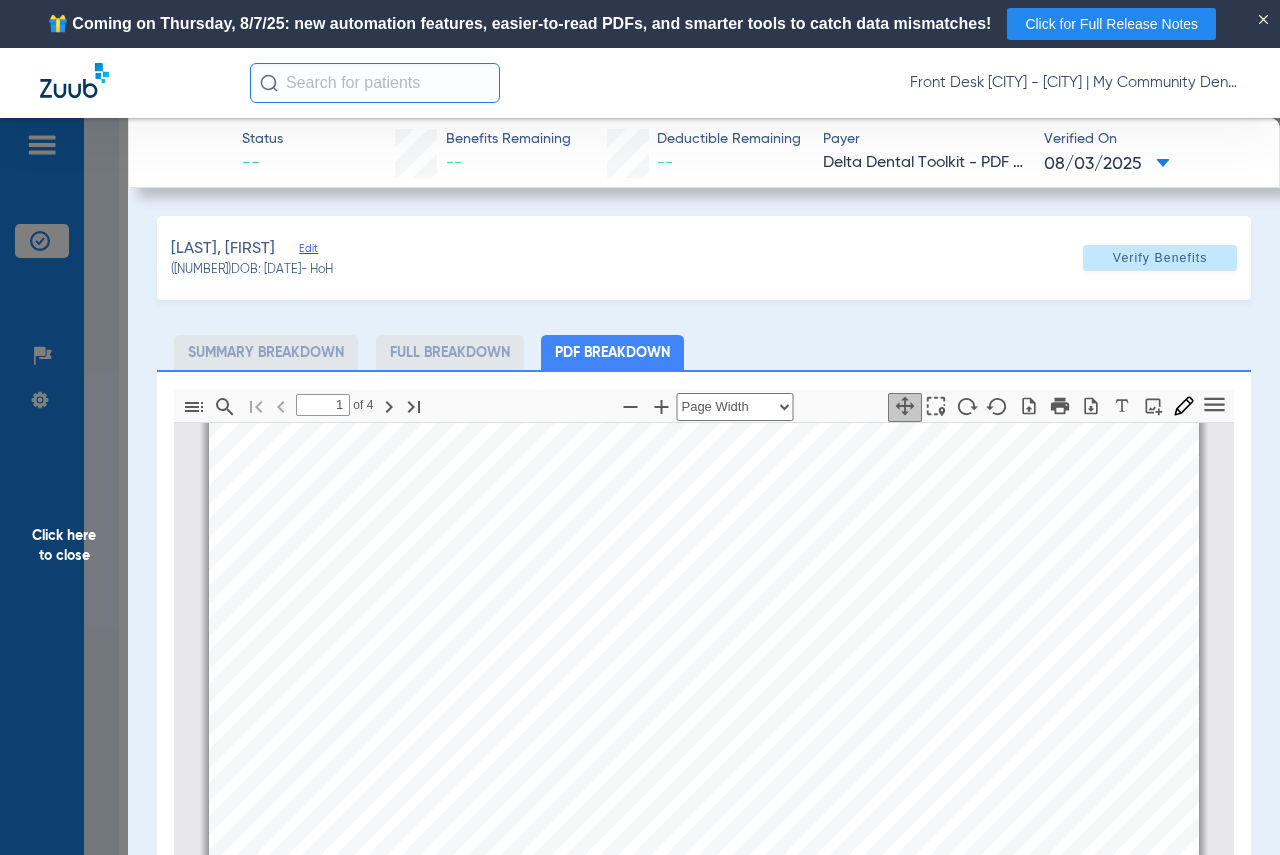 drag, startPoint x: 66, startPoint y: 546, endPoint x: 352, endPoint y: 415, distance: 314.5743 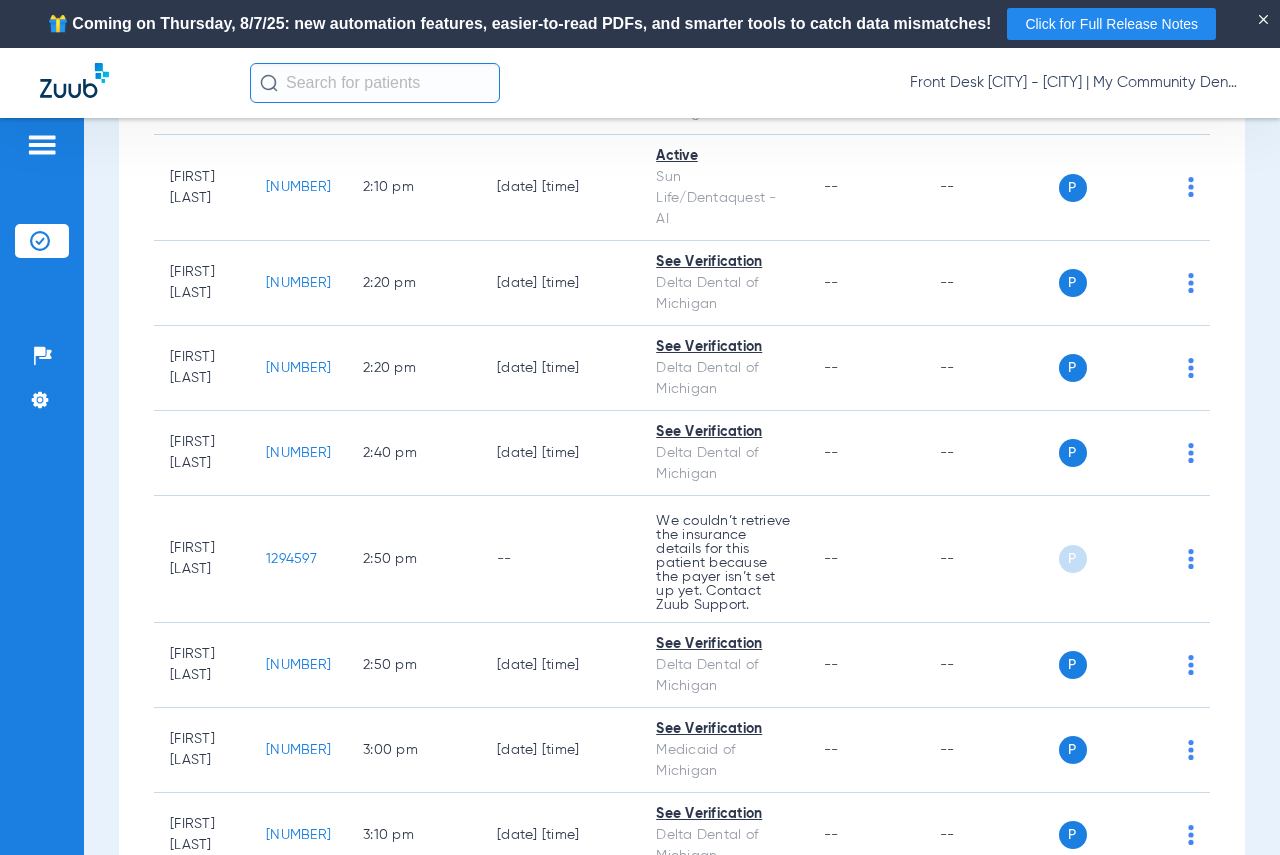 scroll, scrollTop: 4600, scrollLeft: 0, axis: vertical 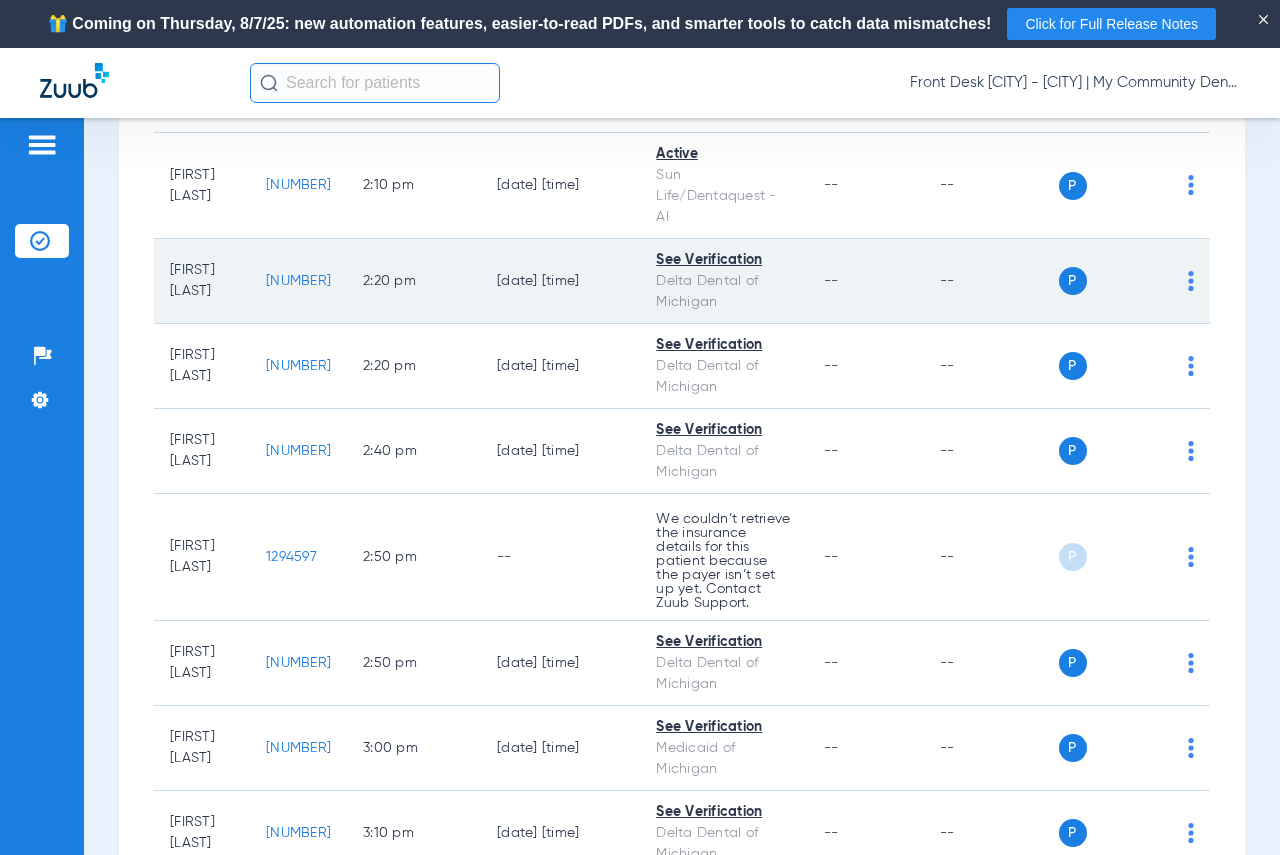 click on "[NUMBER]" 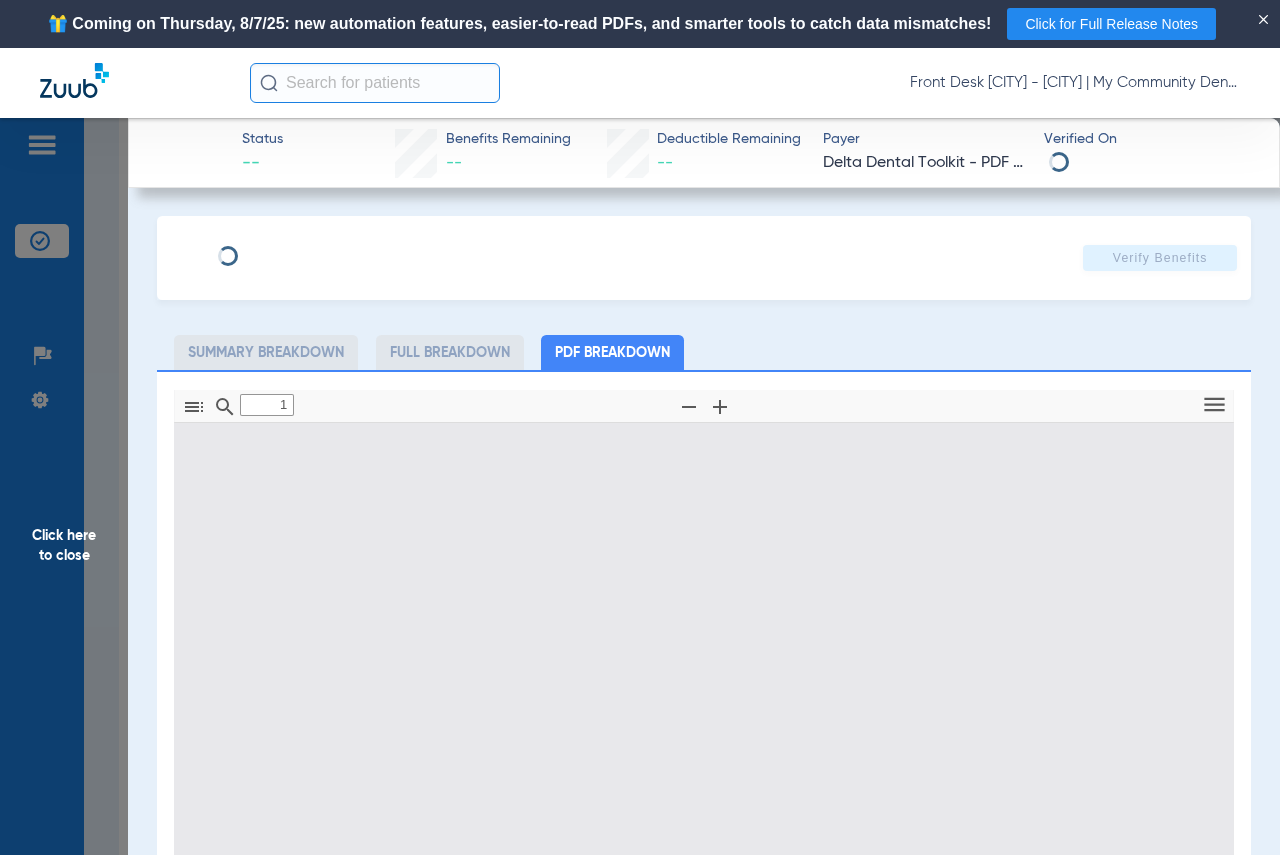 type on "0" 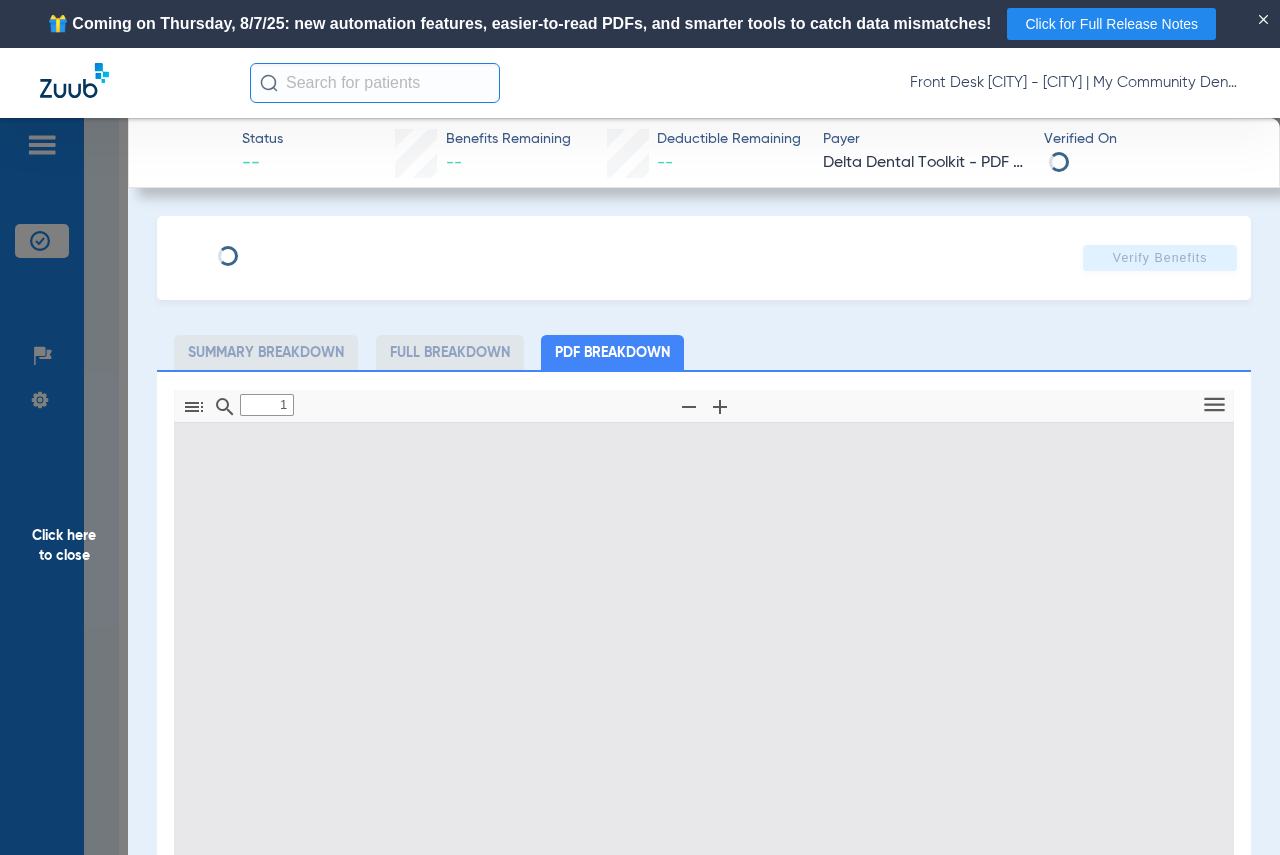 select on "page-width" 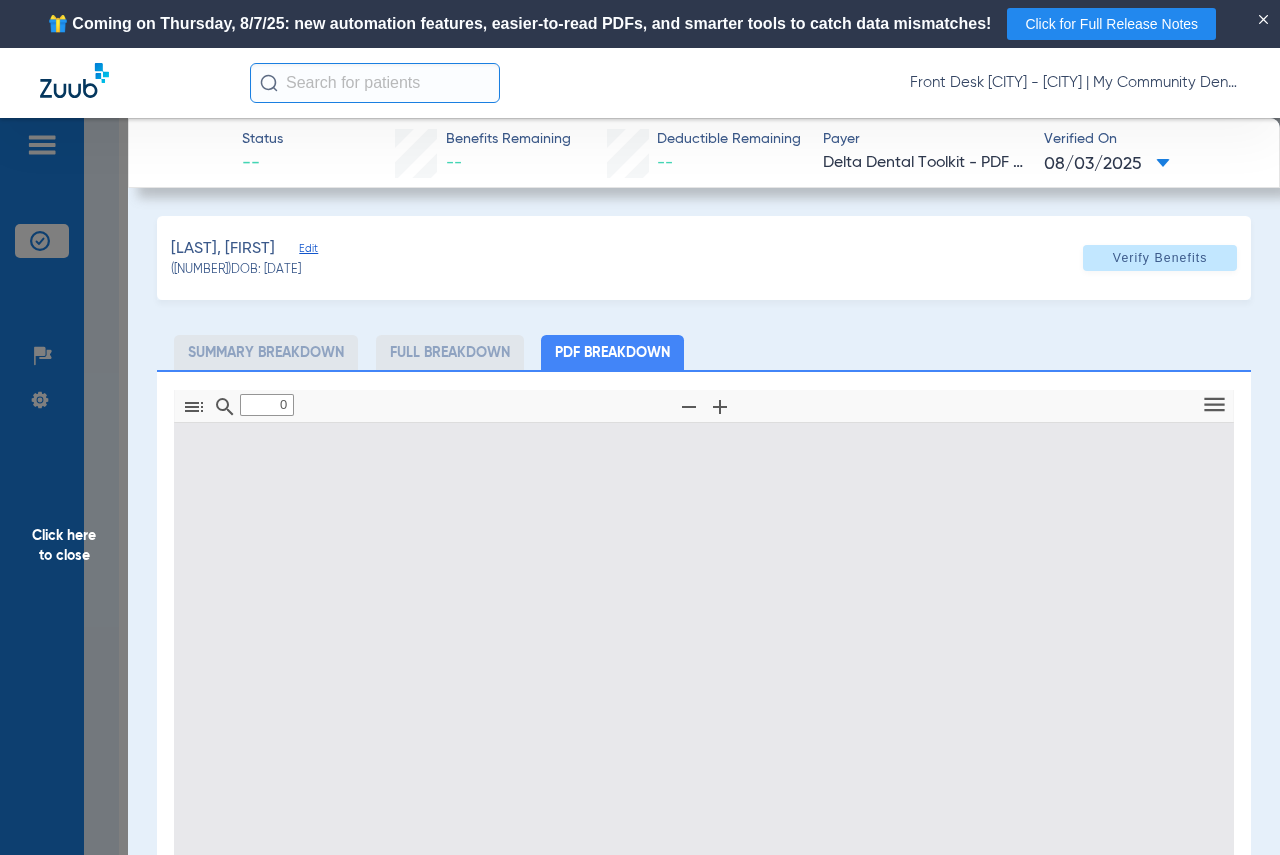 type on "1" 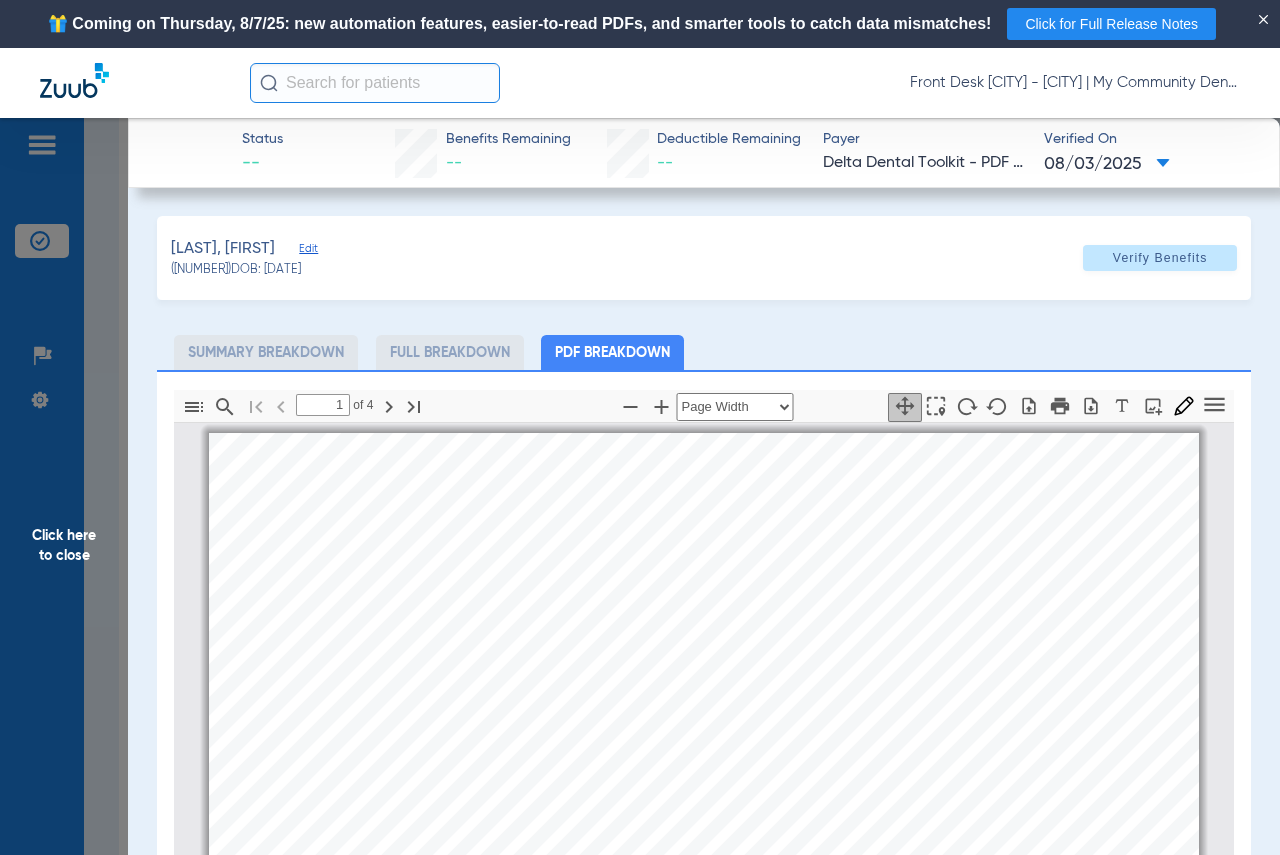 scroll, scrollTop: 10, scrollLeft: 0, axis: vertical 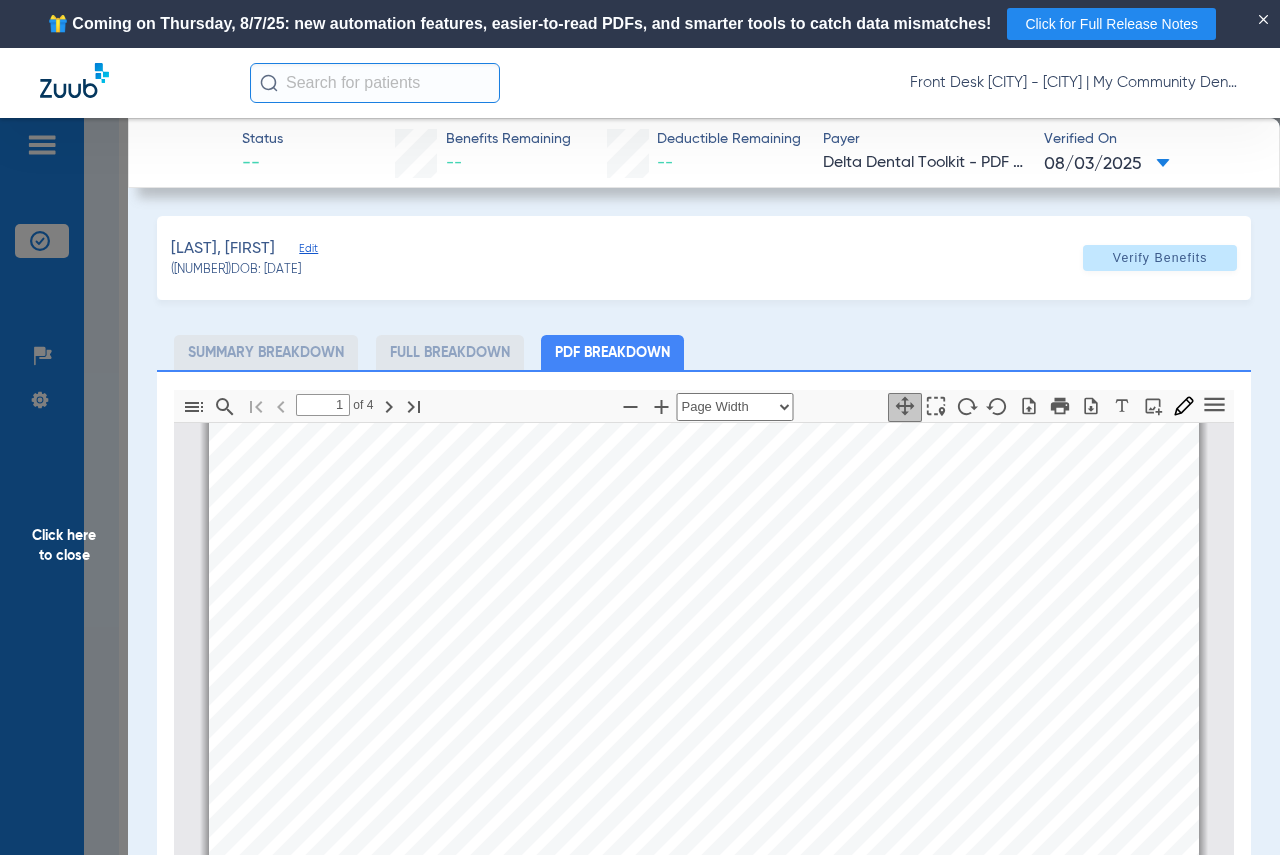 click on "Click here to close" 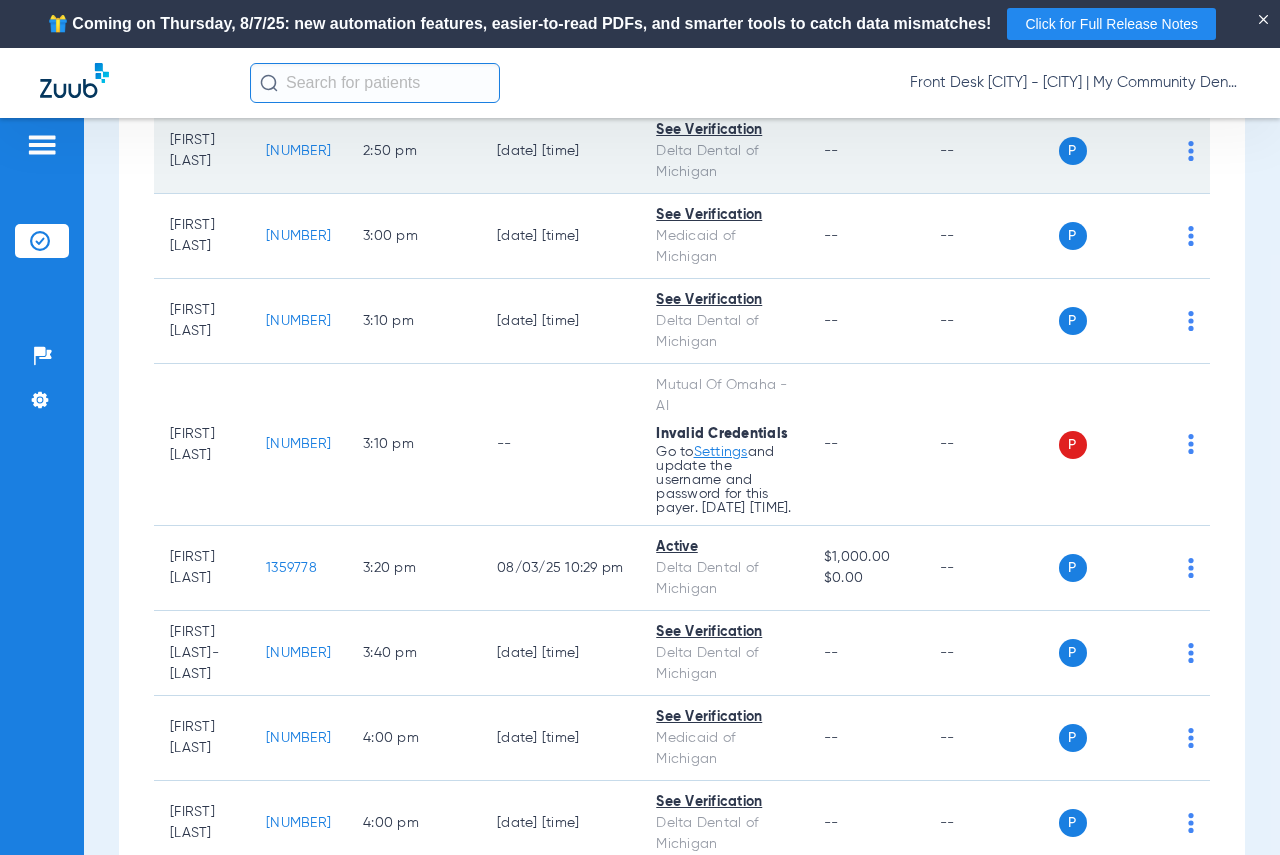 scroll, scrollTop: 5200, scrollLeft: 0, axis: vertical 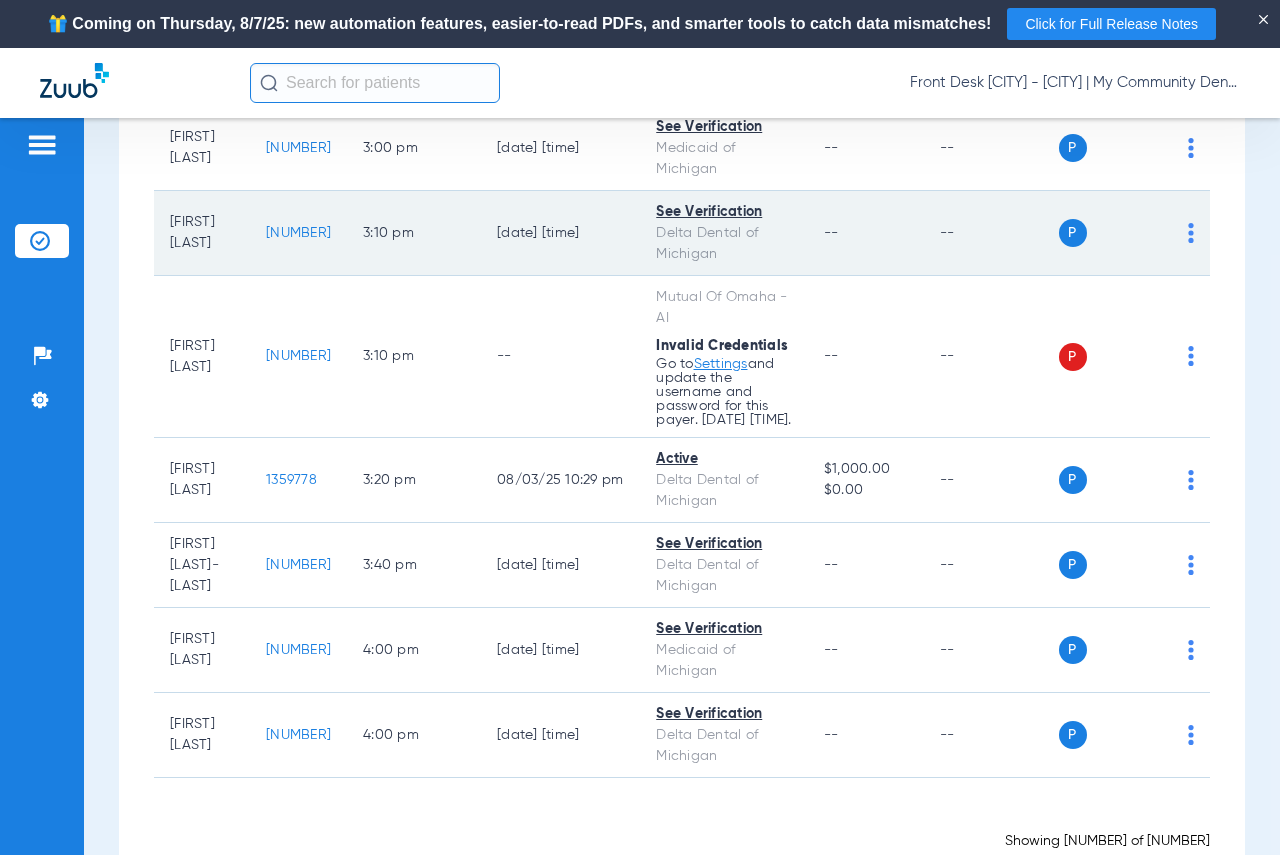 click on "[NUMBER]" 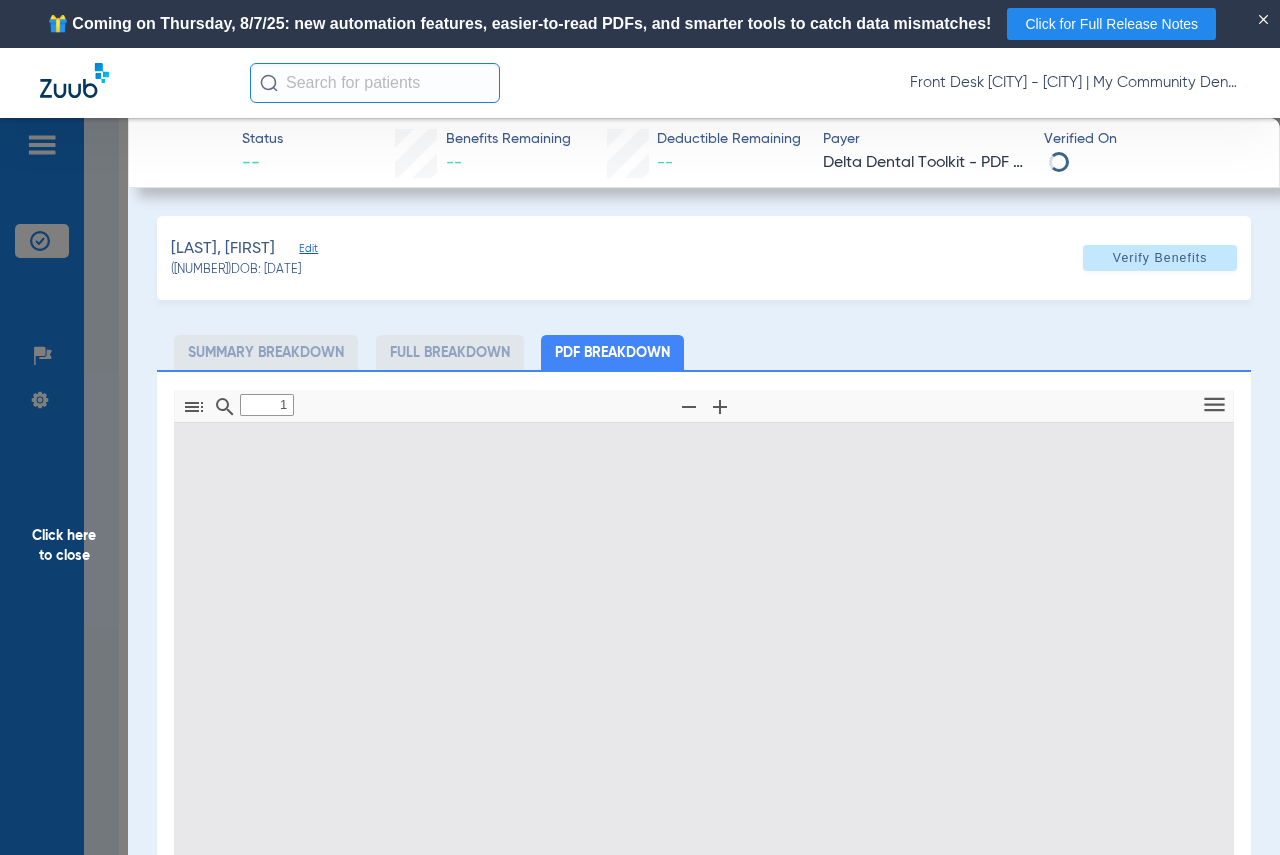 type on "0" 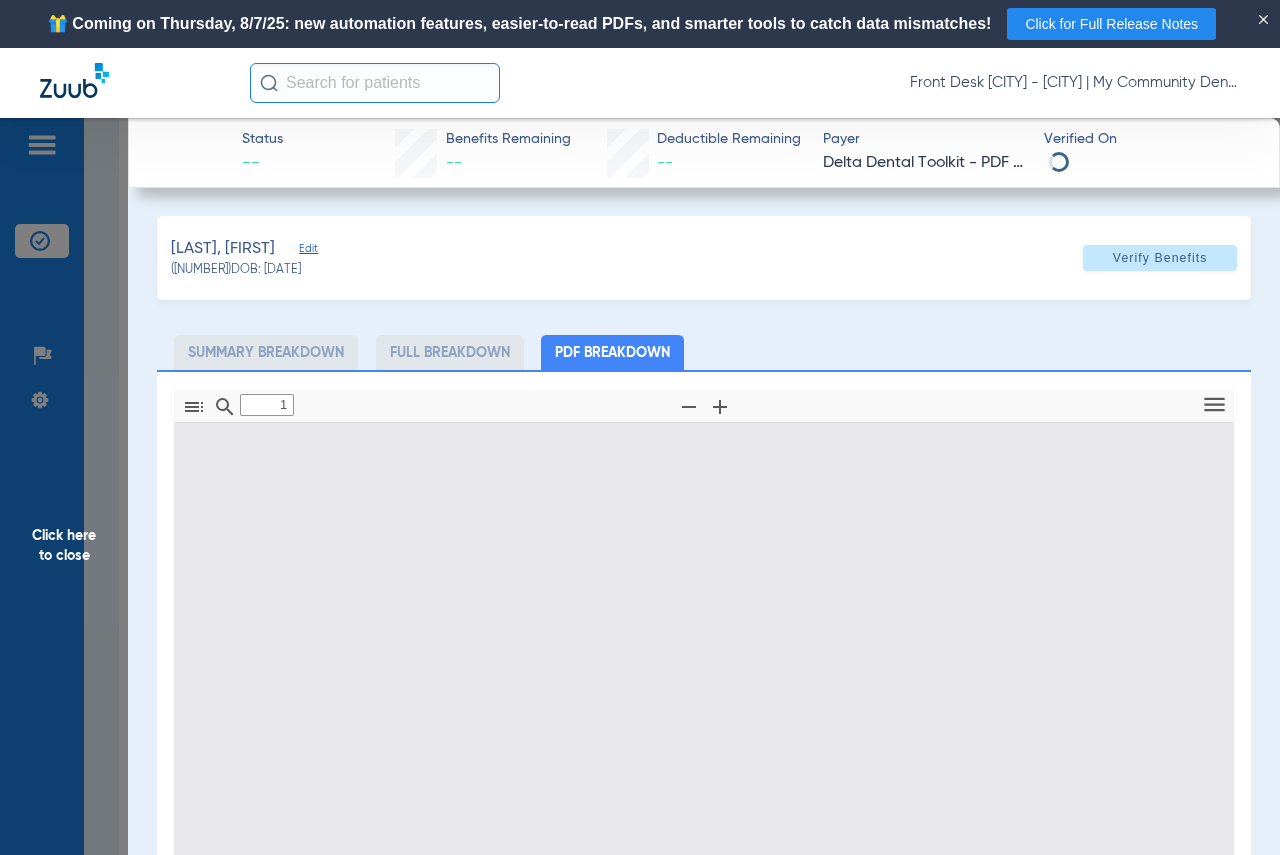 select on "page-width" 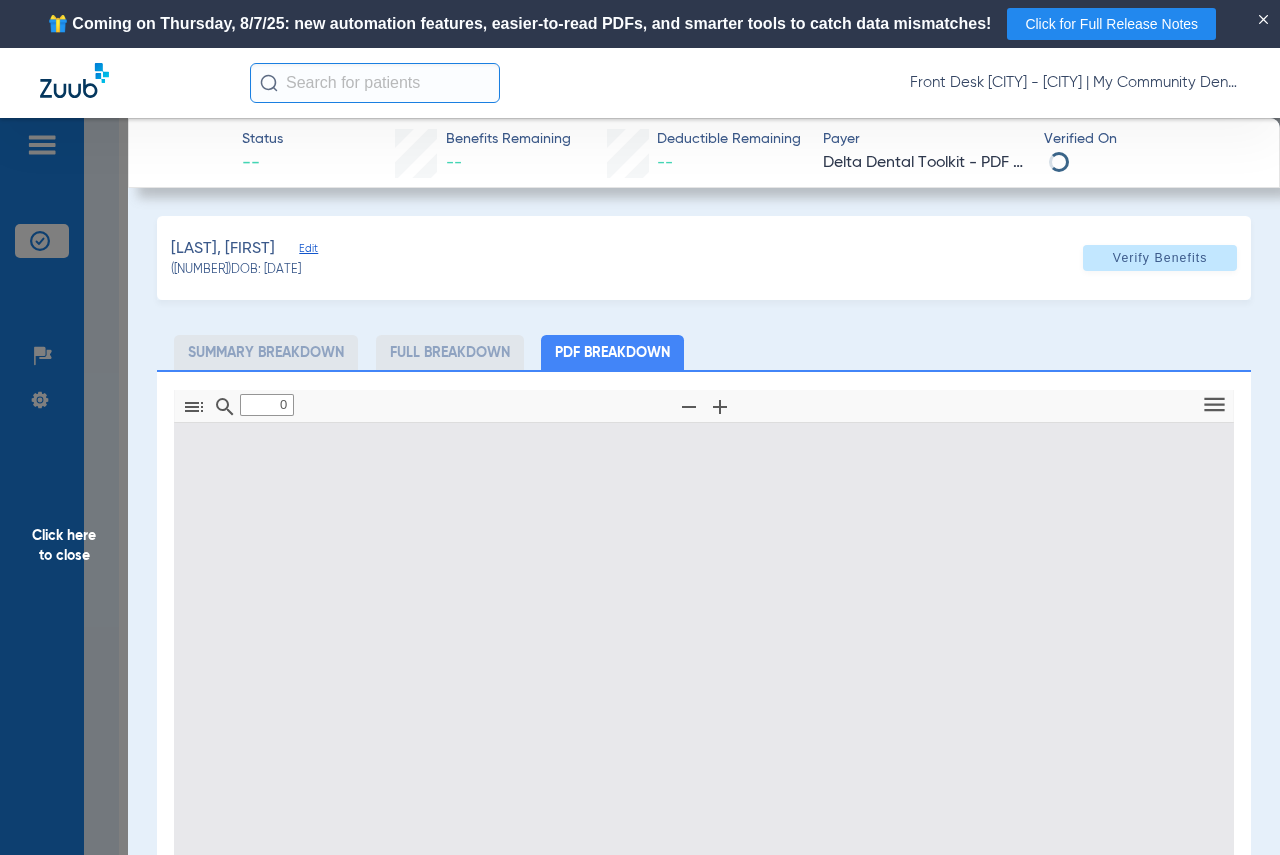 type on "1" 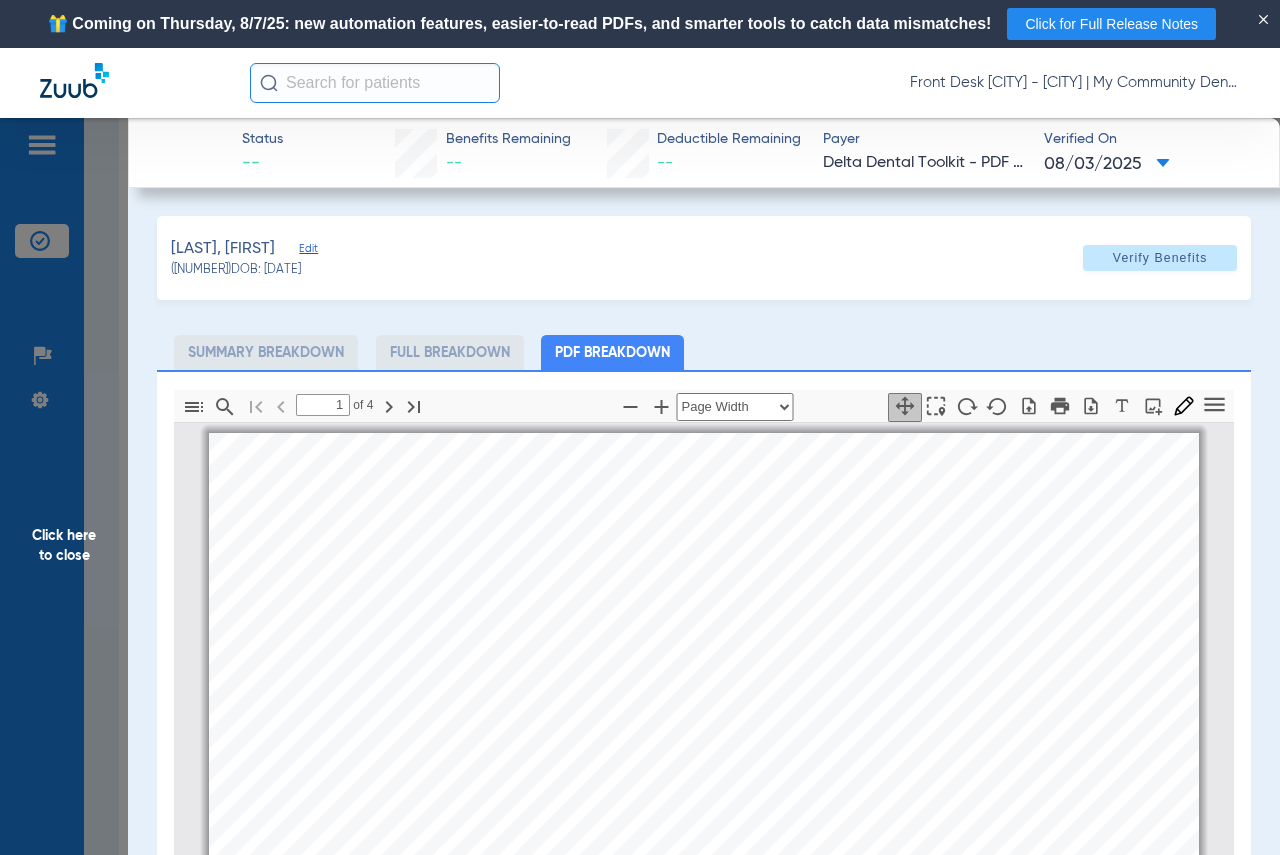 scroll, scrollTop: 10, scrollLeft: 0, axis: vertical 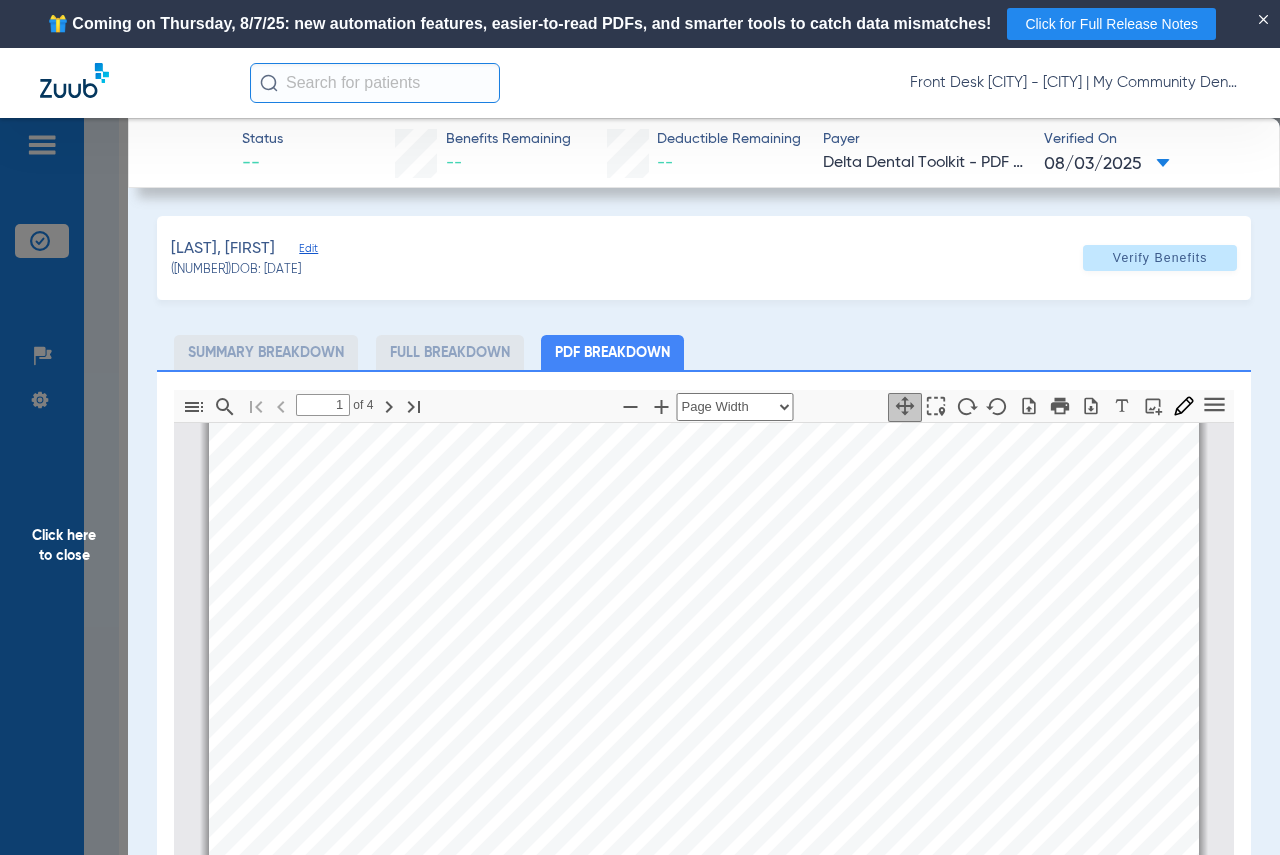 drag, startPoint x: 49, startPoint y: 537, endPoint x: 166, endPoint y: 581, distance: 125 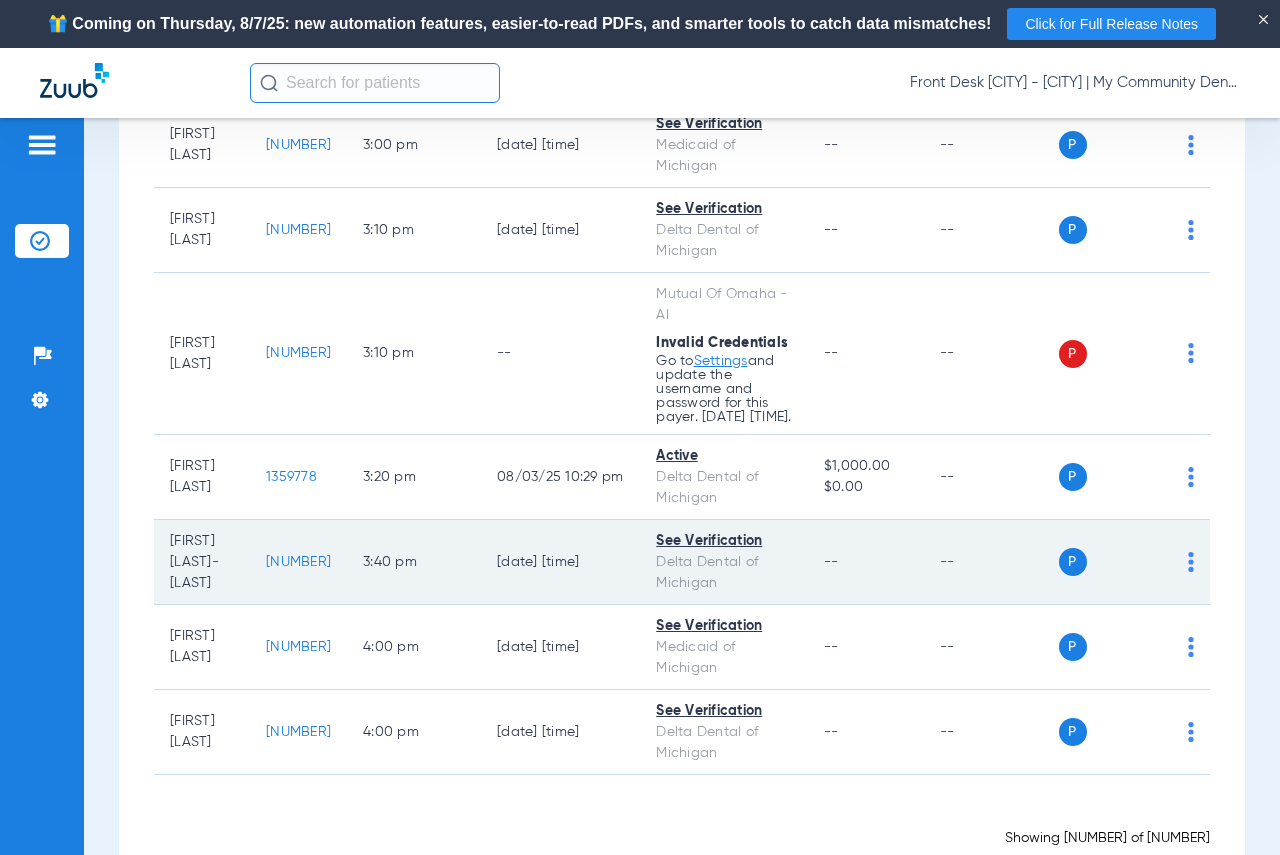 scroll, scrollTop: 5469, scrollLeft: 0, axis: vertical 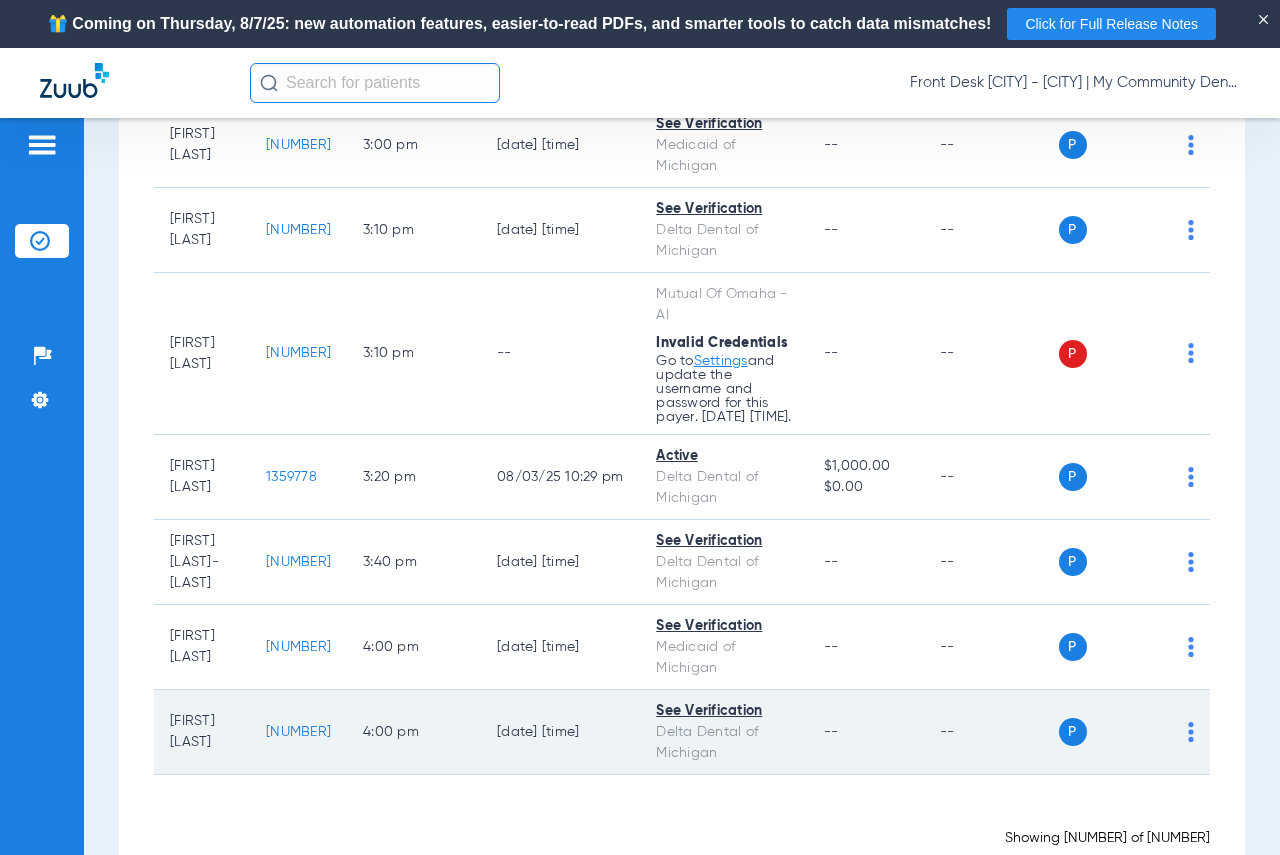 click on "[NUMBER]" 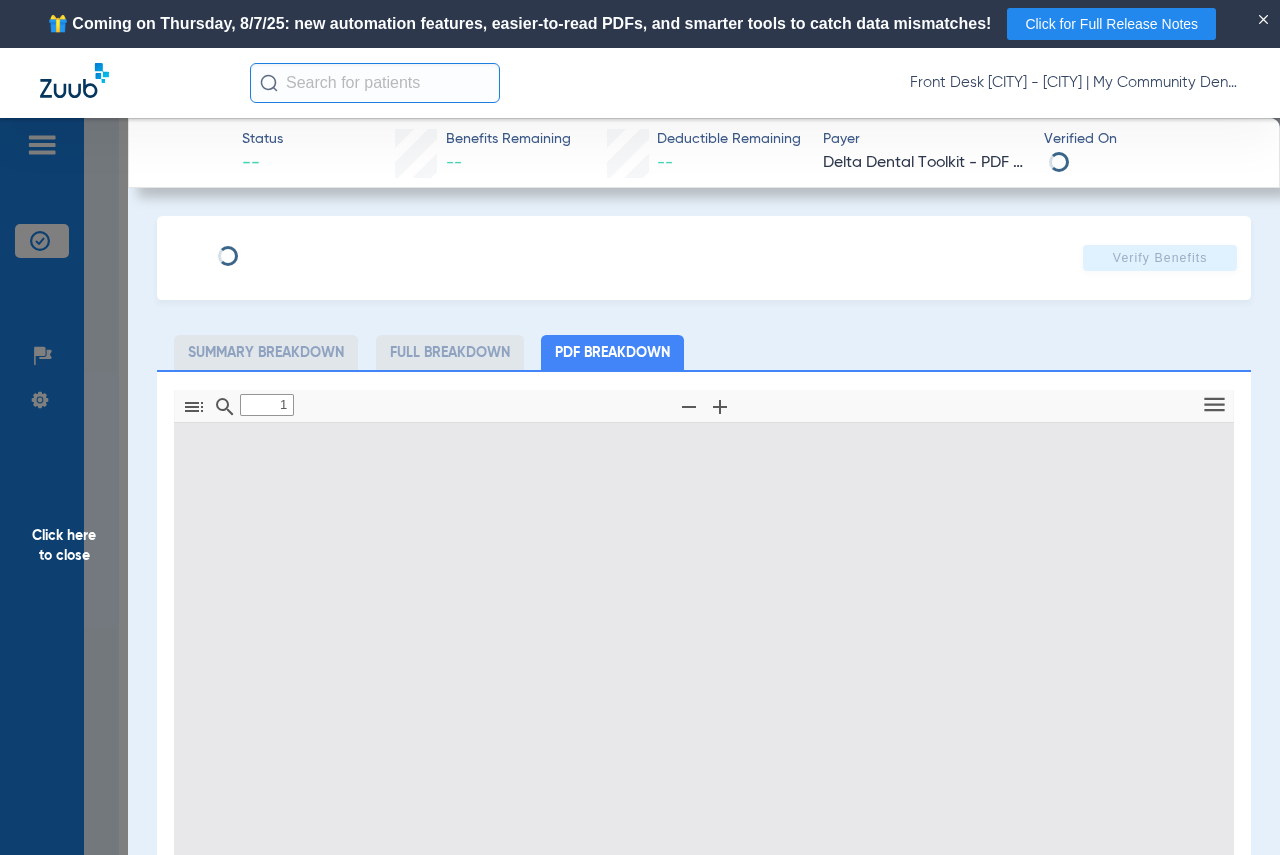 type on "0" 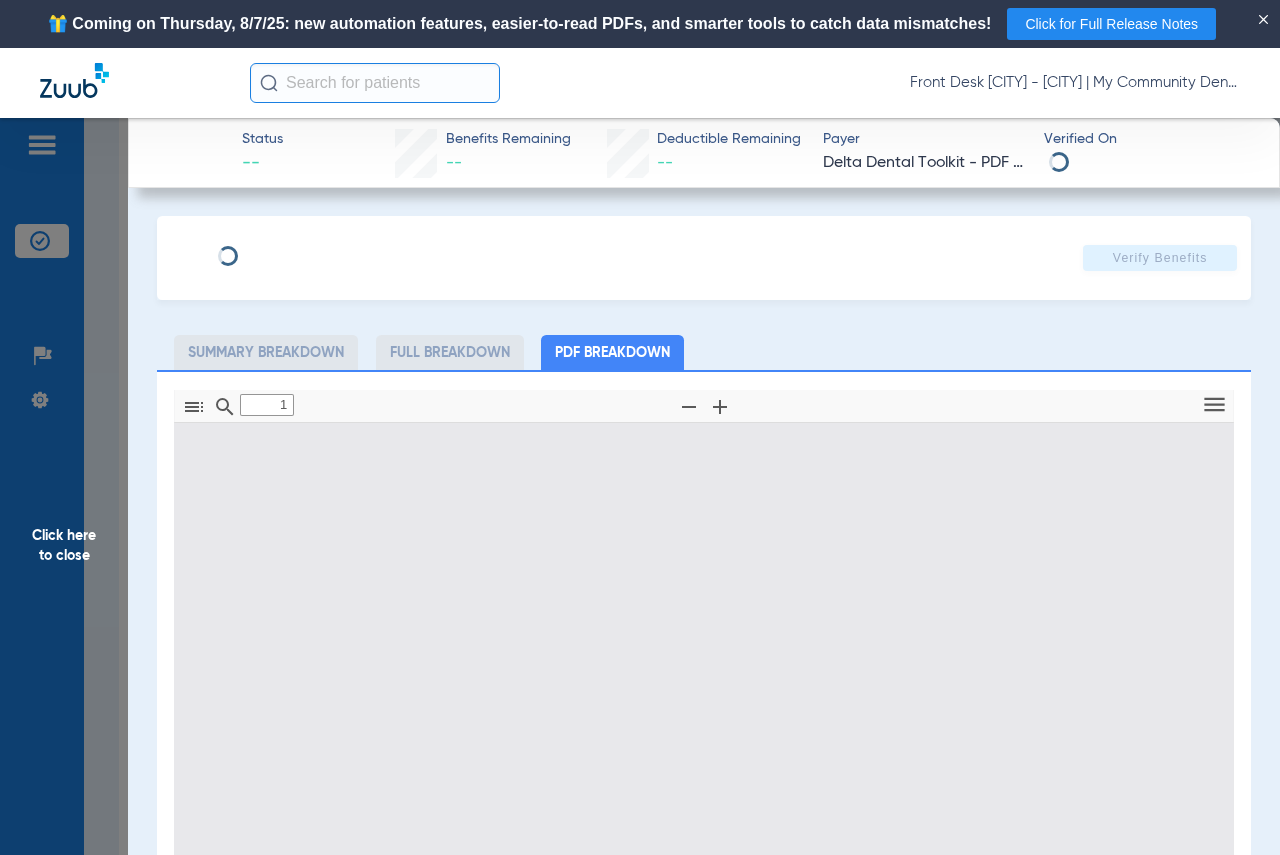 select on "page-width" 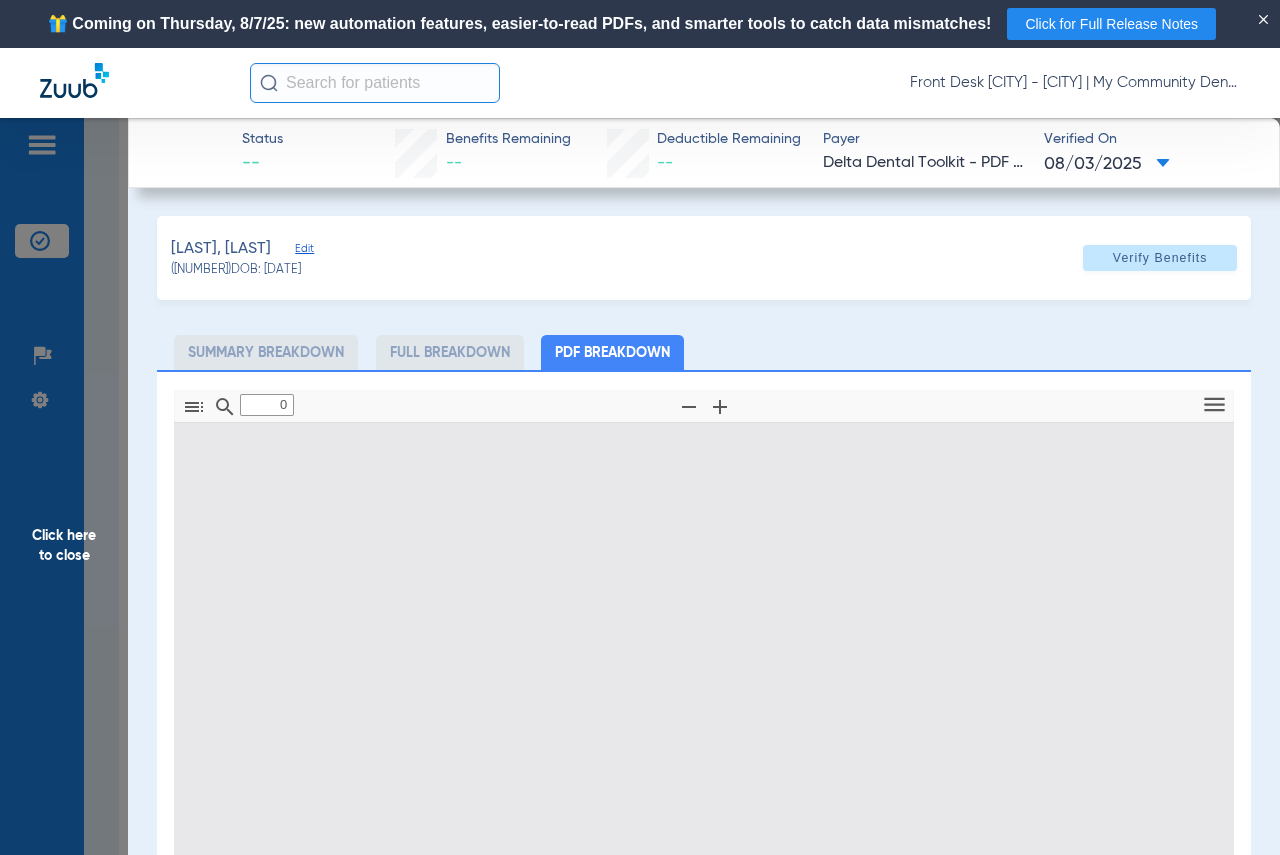 type on "1" 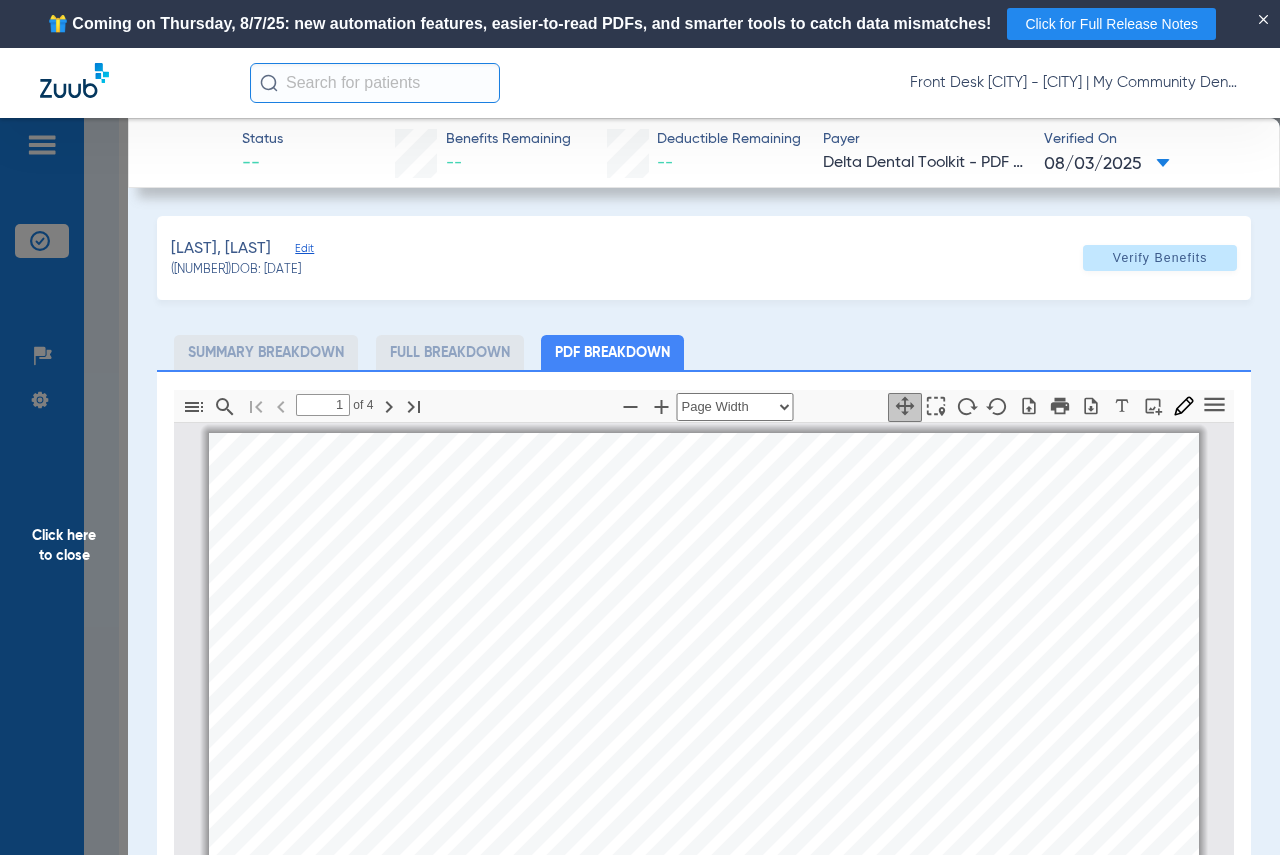scroll, scrollTop: 10, scrollLeft: 0, axis: vertical 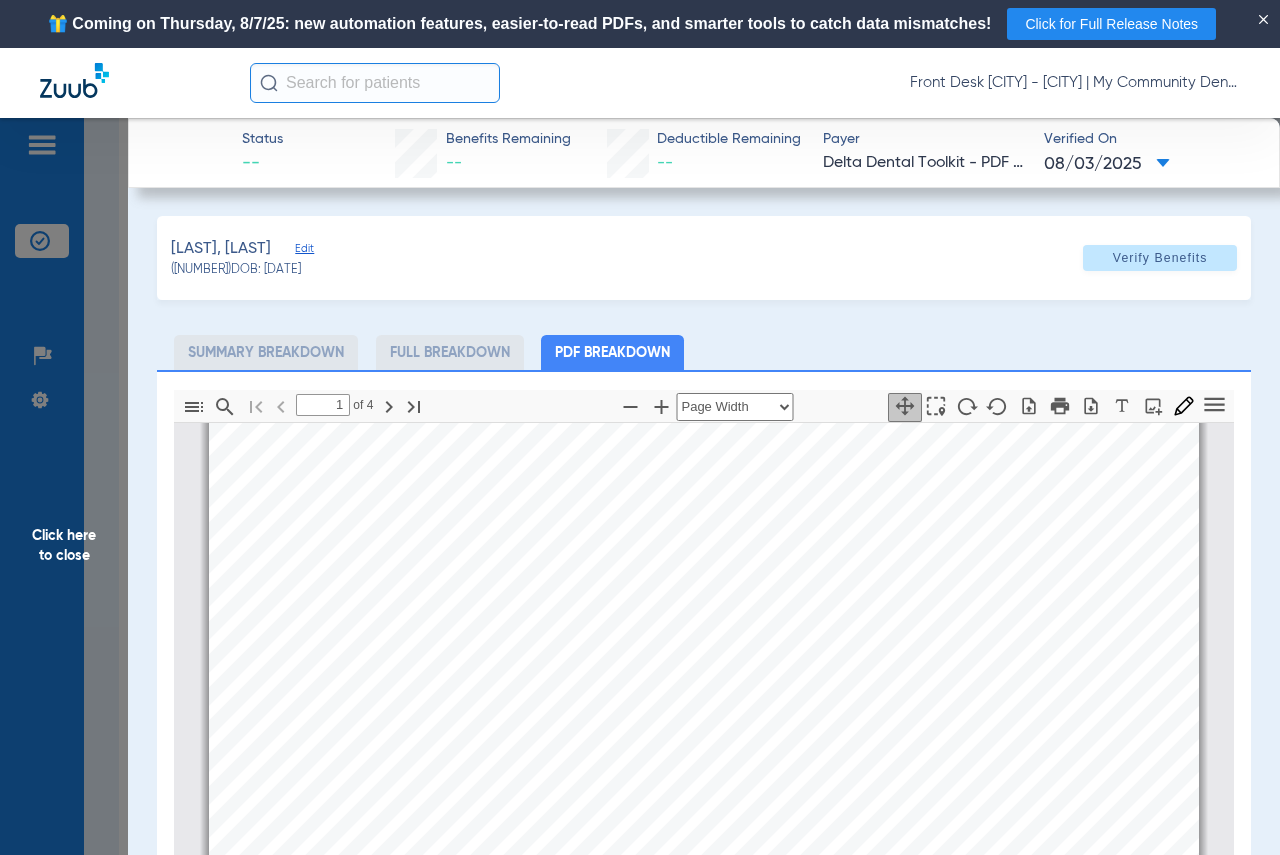 click on "Click here to close" 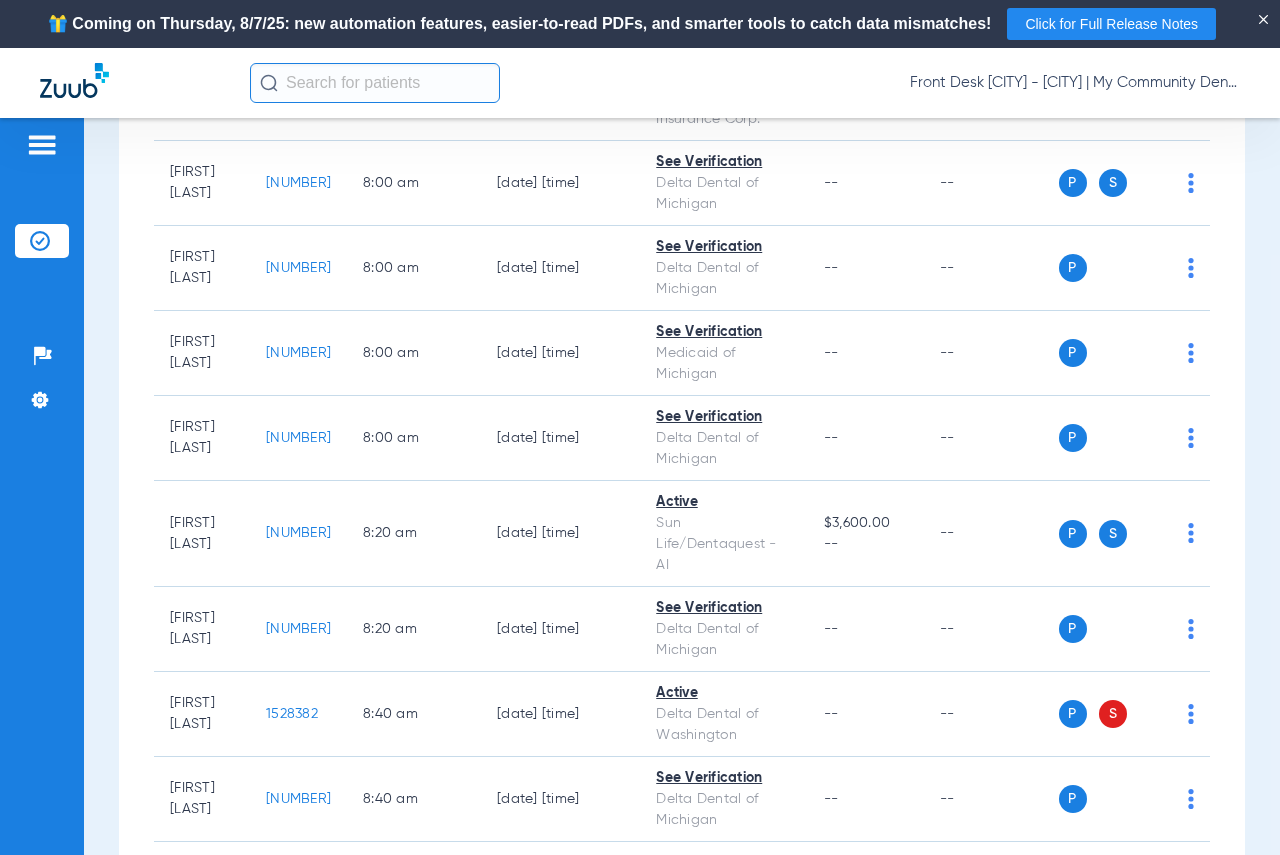 scroll, scrollTop: 0, scrollLeft: 0, axis: both 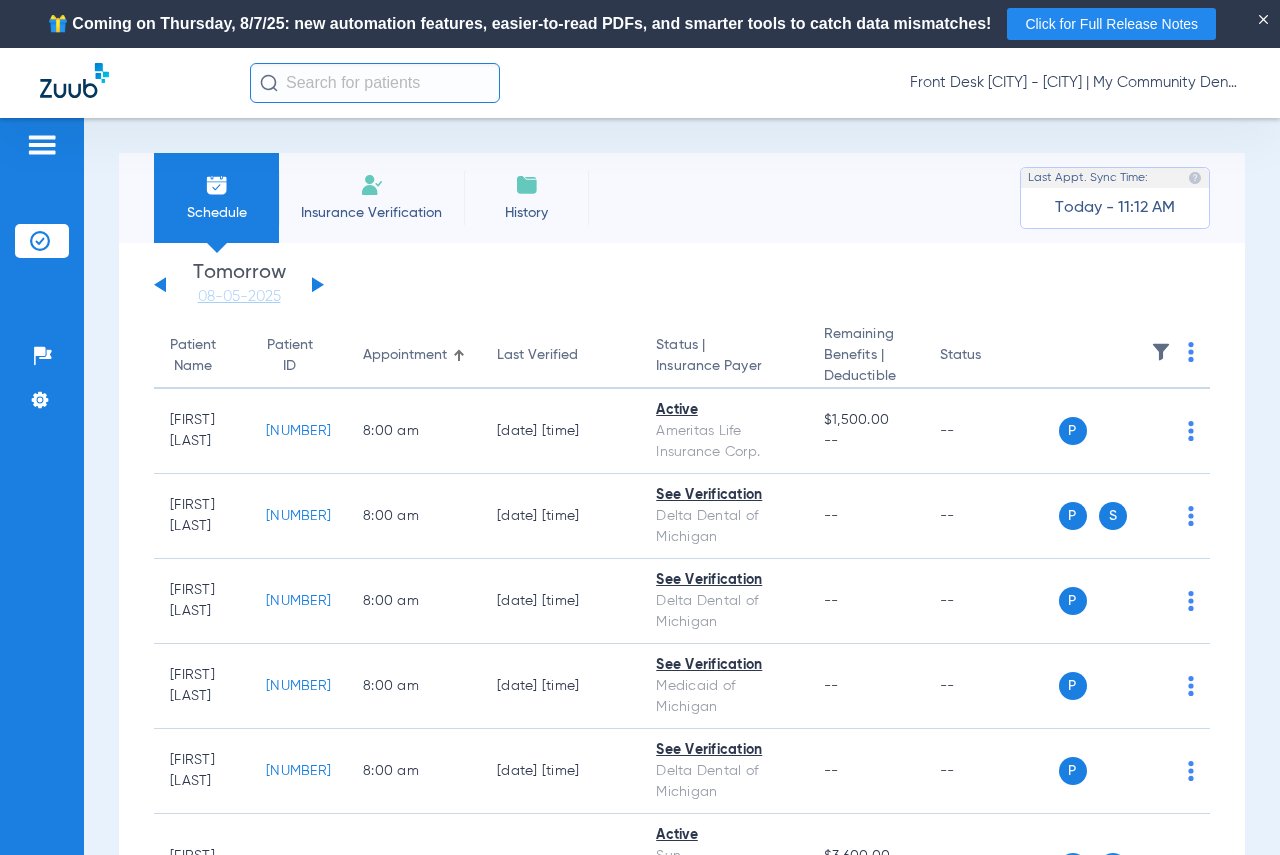 click on "Schedule Insurance Verification History Last Appt. Sync Time: Today - 11:12 AM Saturday 05-31-2025 Sunday 06-01-2025 Monday 06-02-2025 Tuesday 06-03-2025 Wednesday 06-04-2025 Thursday 06-05-2025 Friday 06-06-2025 Saturday 06-07-2025 Sunday 06-08-2025 Monday 06-09-2025 Tuesday 06-10-2025 Wednesday 06-11-2025 Thursday 06-12-2025 Friday 06-13-2025 Saturday 06-14-2025 Sunday 06-15-2025 Monday 06-16-2025 Tuesday 06-17-2025 Wednesday 06-18-2025 Thursday 06-19-2025 Friday 06-20-2025 Saturday 06-21-2025 Sunday 06-22-2025 Monday 06-23-2025 Tuesday 06-24-2025 Wednesday 06-25-2025 Thursday 06-26-2025 Friday 06-27-2025 Saturday 06-28-2025 Sunday 06-29-2025 Monday 06-30-2025 Tuesday 07-01-2025 Wednesday 07-02-2025 Thursday 07-03-2025 Friday 07-04-2025 Saturday 07-05-2025 Sunday 07-06-2025 Monday 07-07-2025 Tuesday 07-08-2025 Wednesday 07-09-2025 Thursday Su 1" at bounding box center [682, 510] 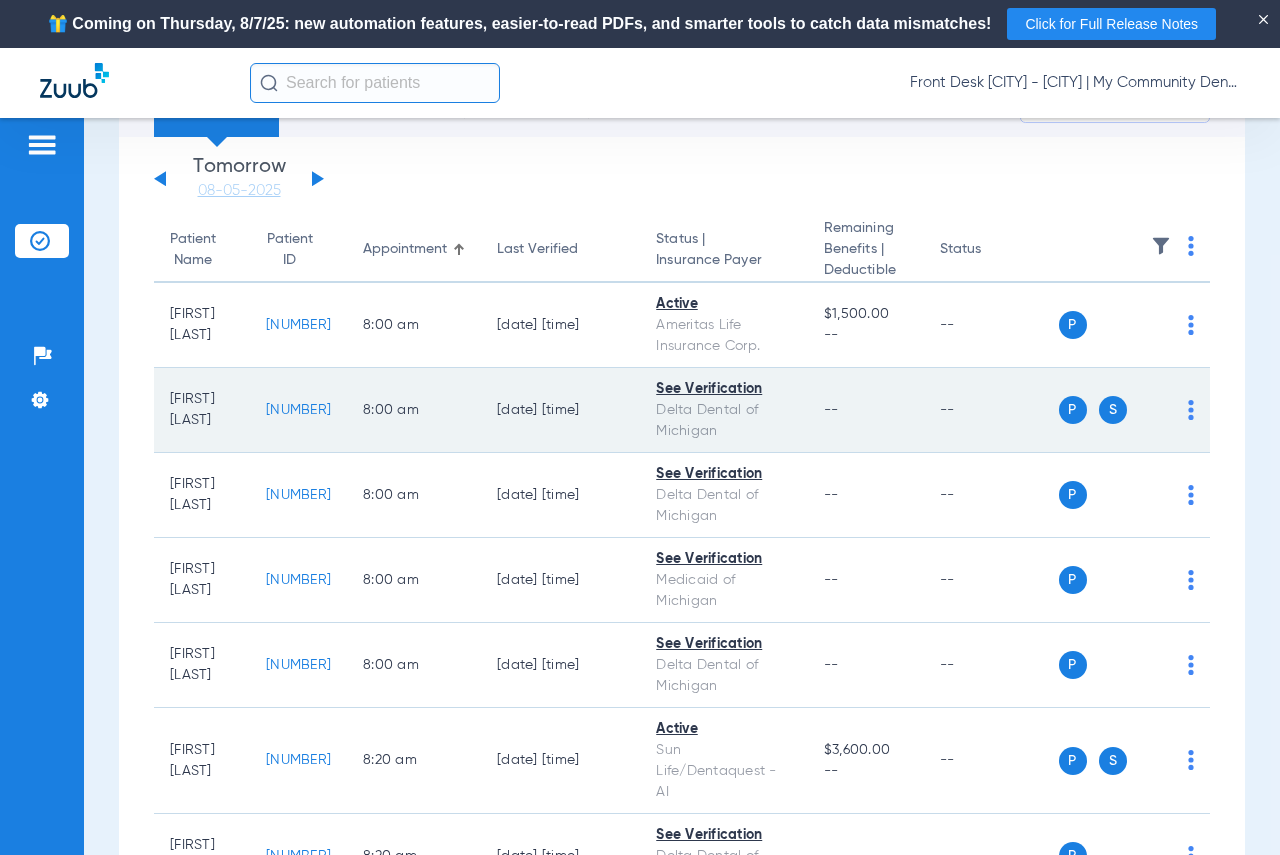 scroll, scrollTop: 0, scrollLeft: 0, axis: both 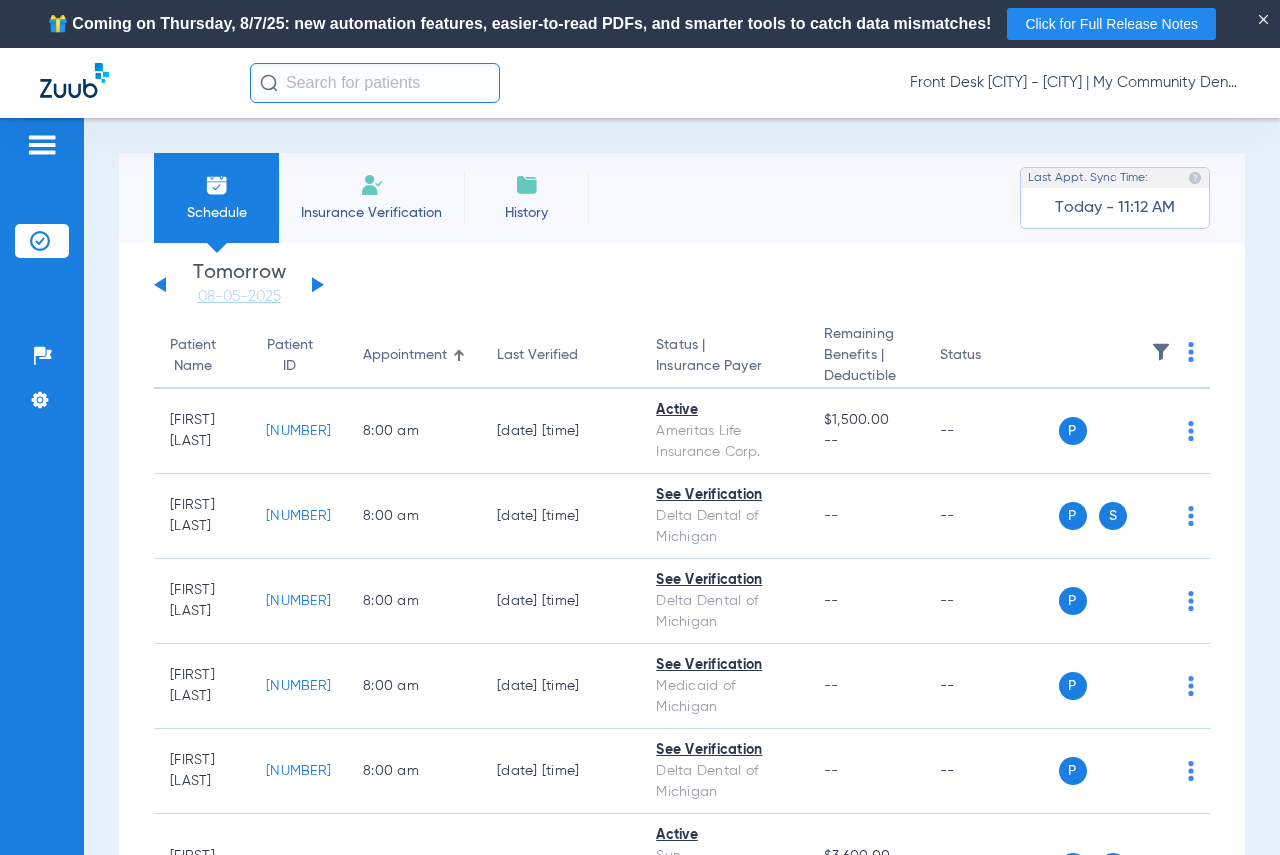 click 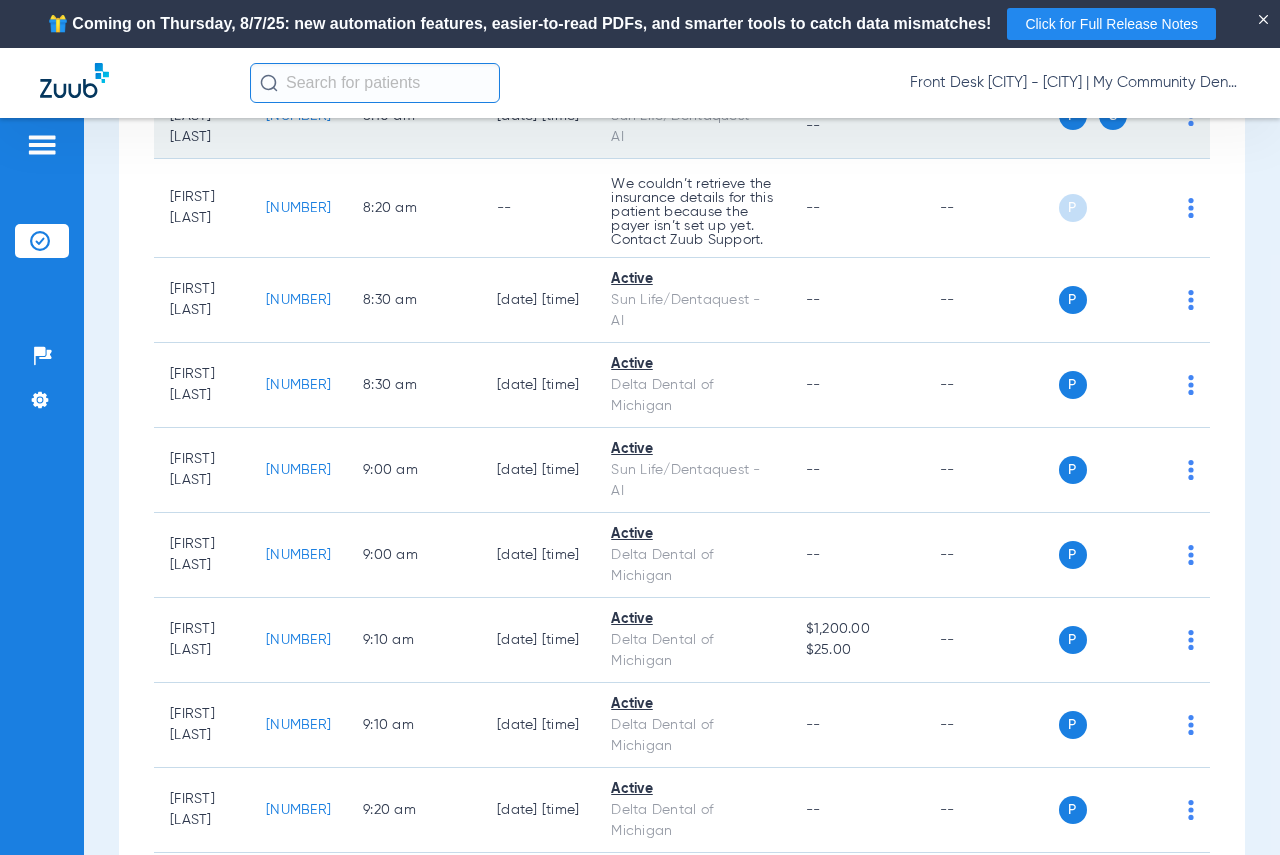 scroll, scrollTop: 900, scrollLeft: 0, axis: vertical 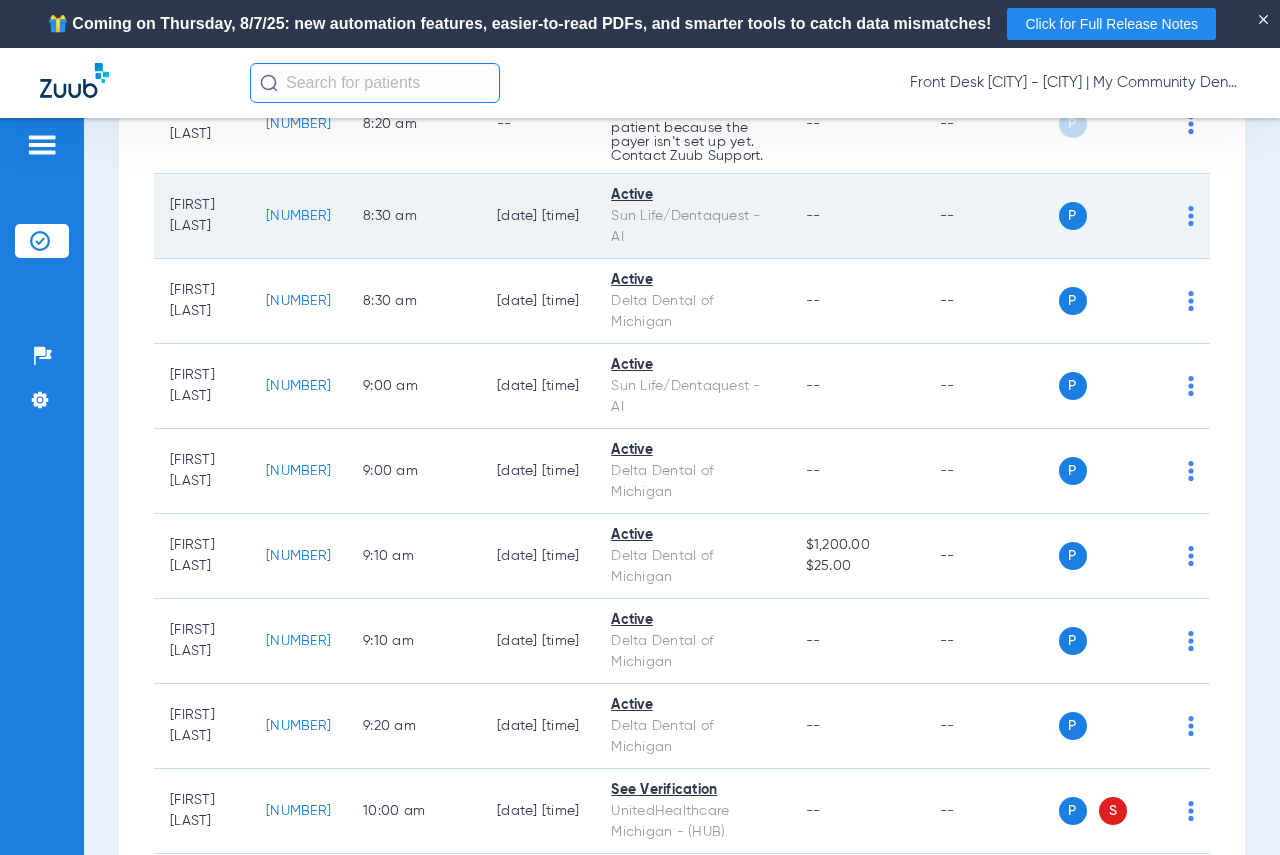 click on "[NUMBER]" 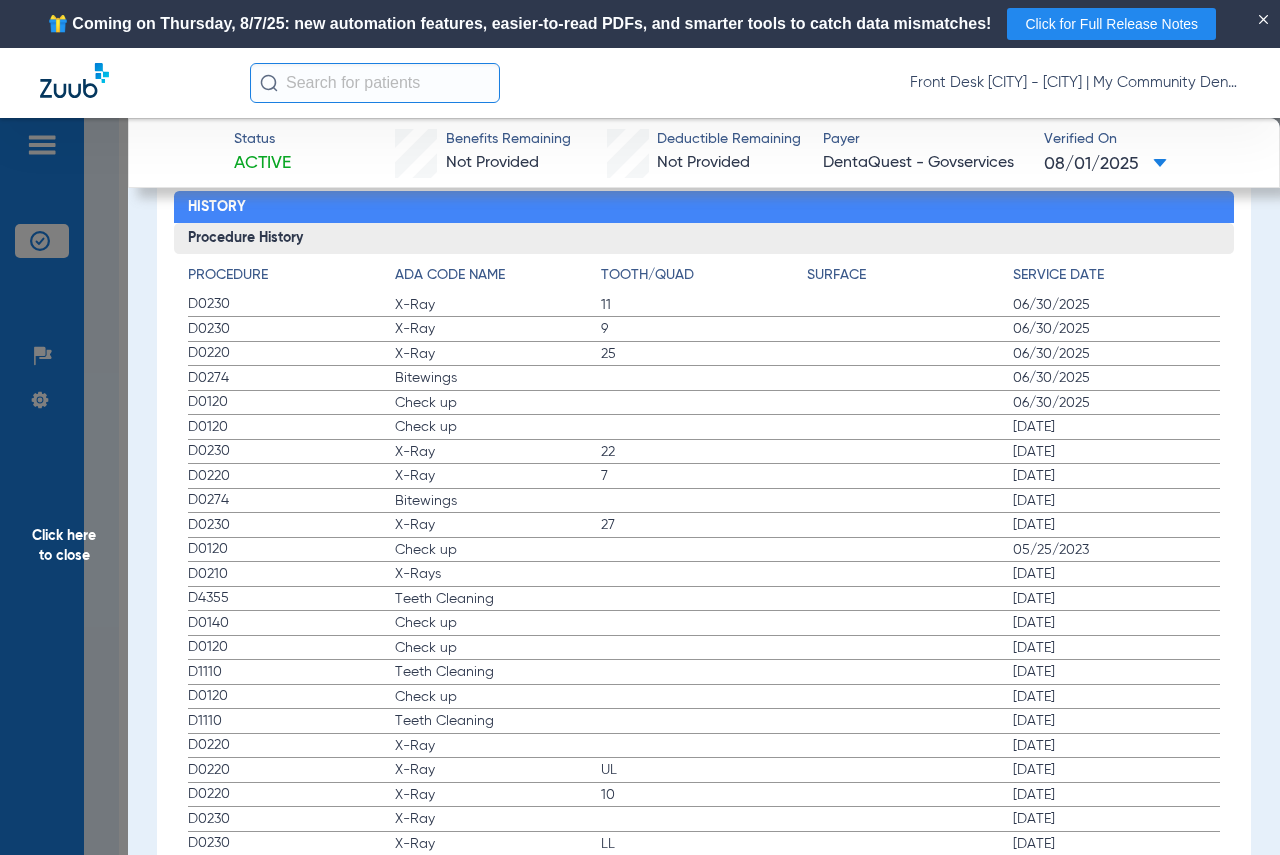 scroll, scrollTop: 2219, scrollLeft: 0, axis: vertical 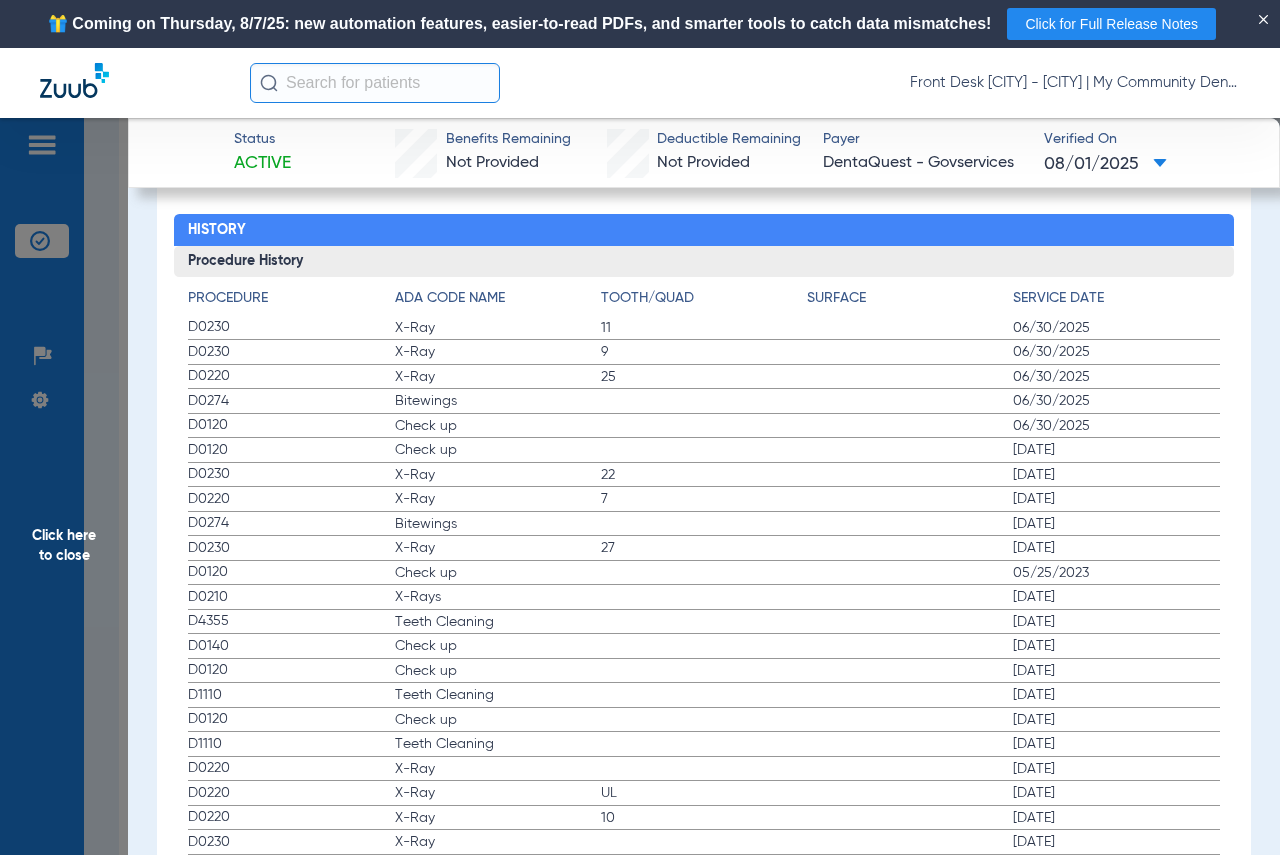 click on "Click here to close" 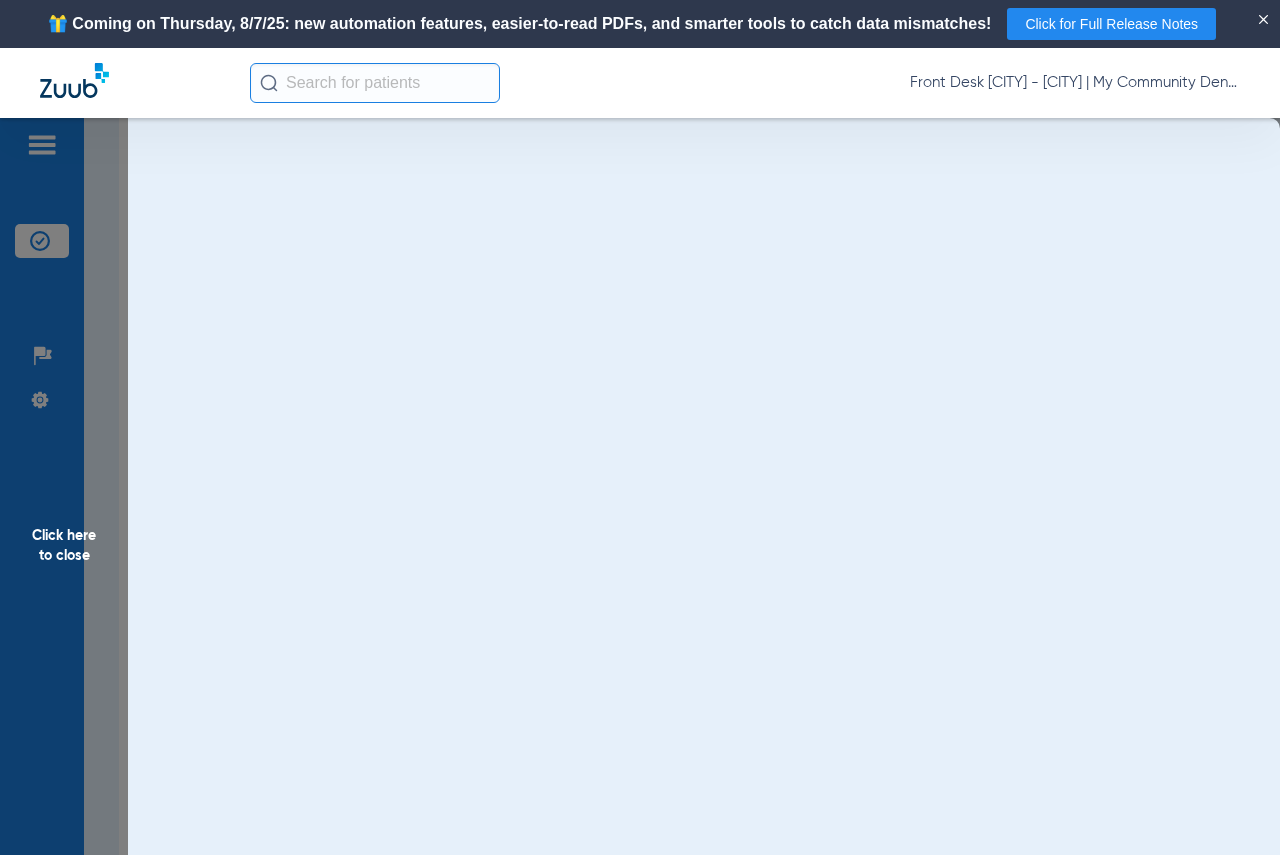 scroll, scrollTop: 0, scrollLeft: 0, axis: both 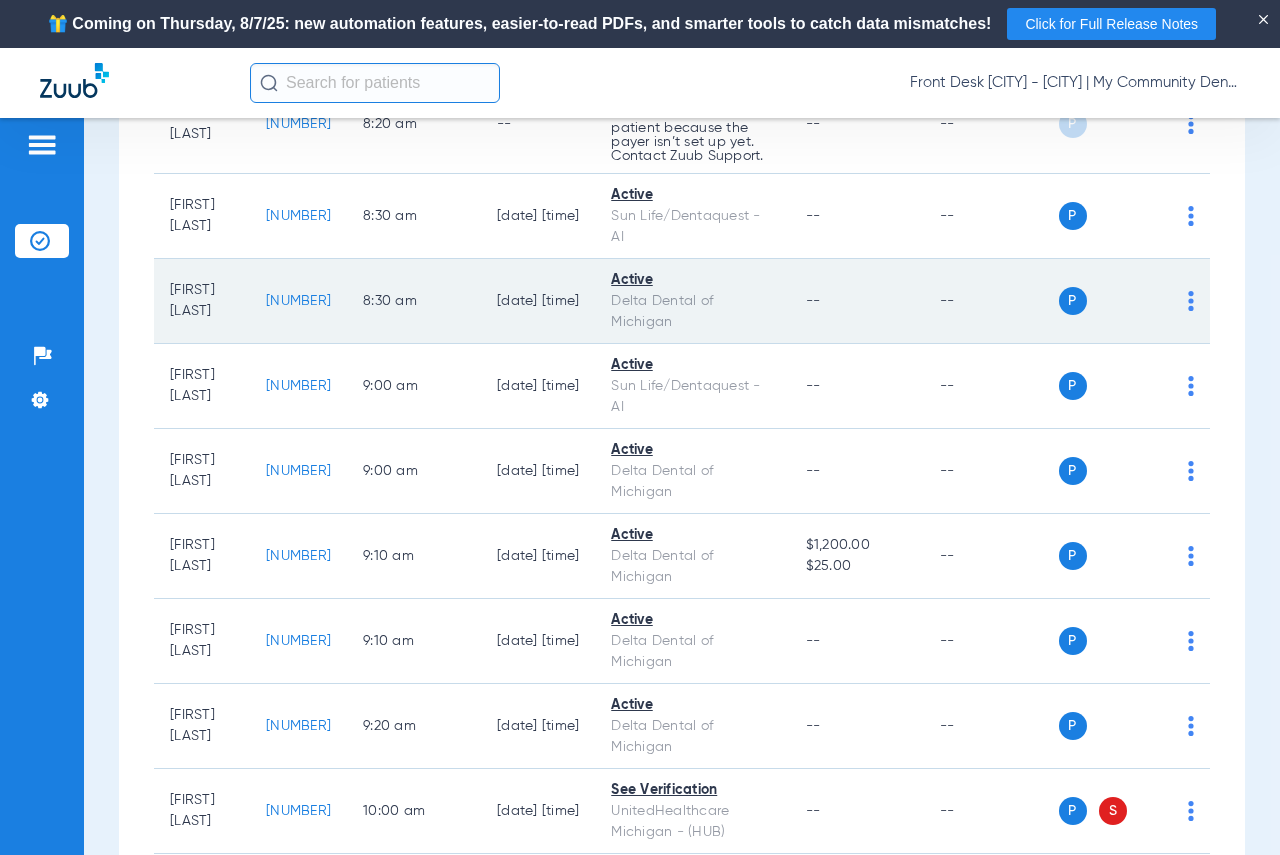 click on "[NUMBER]" 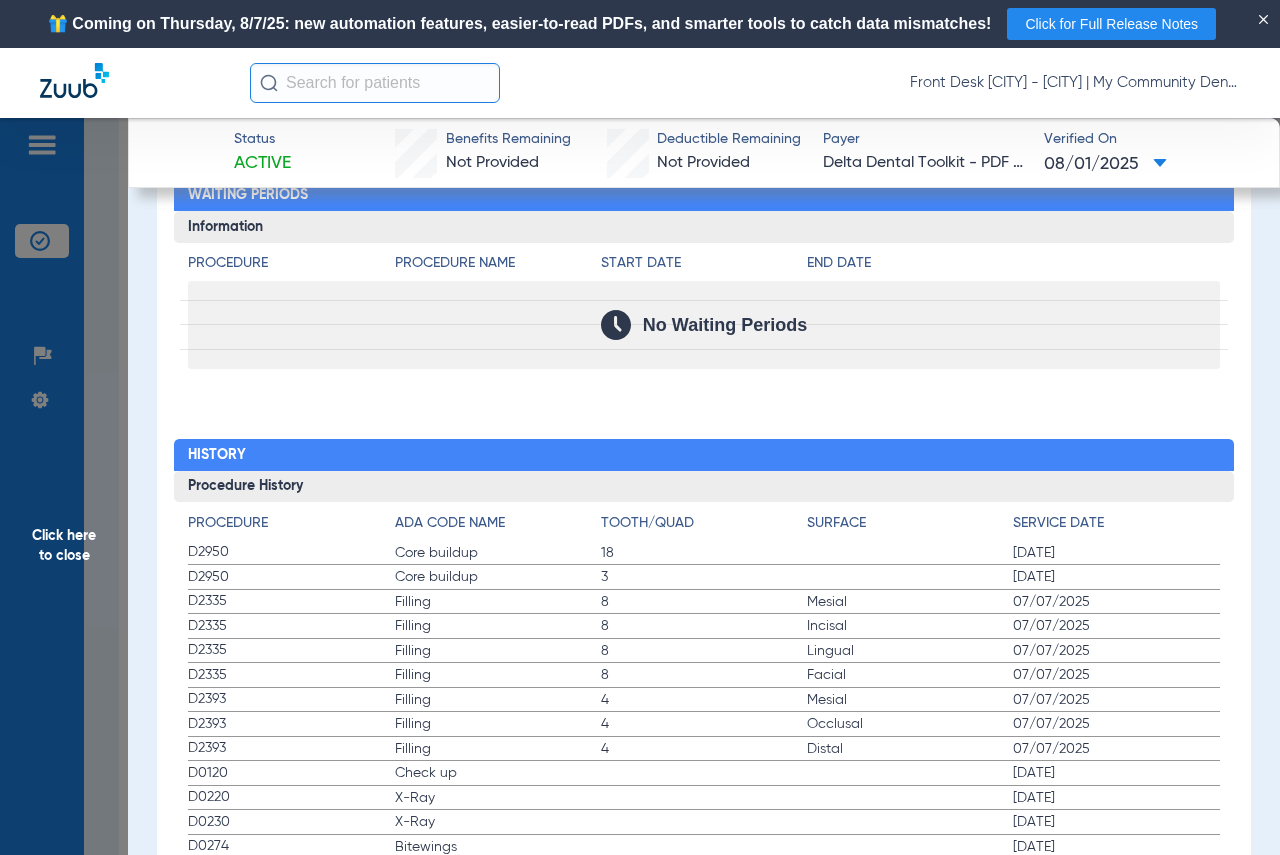 scroll, scrollTop: 1871, scrollLeft: 0, axis: vertical 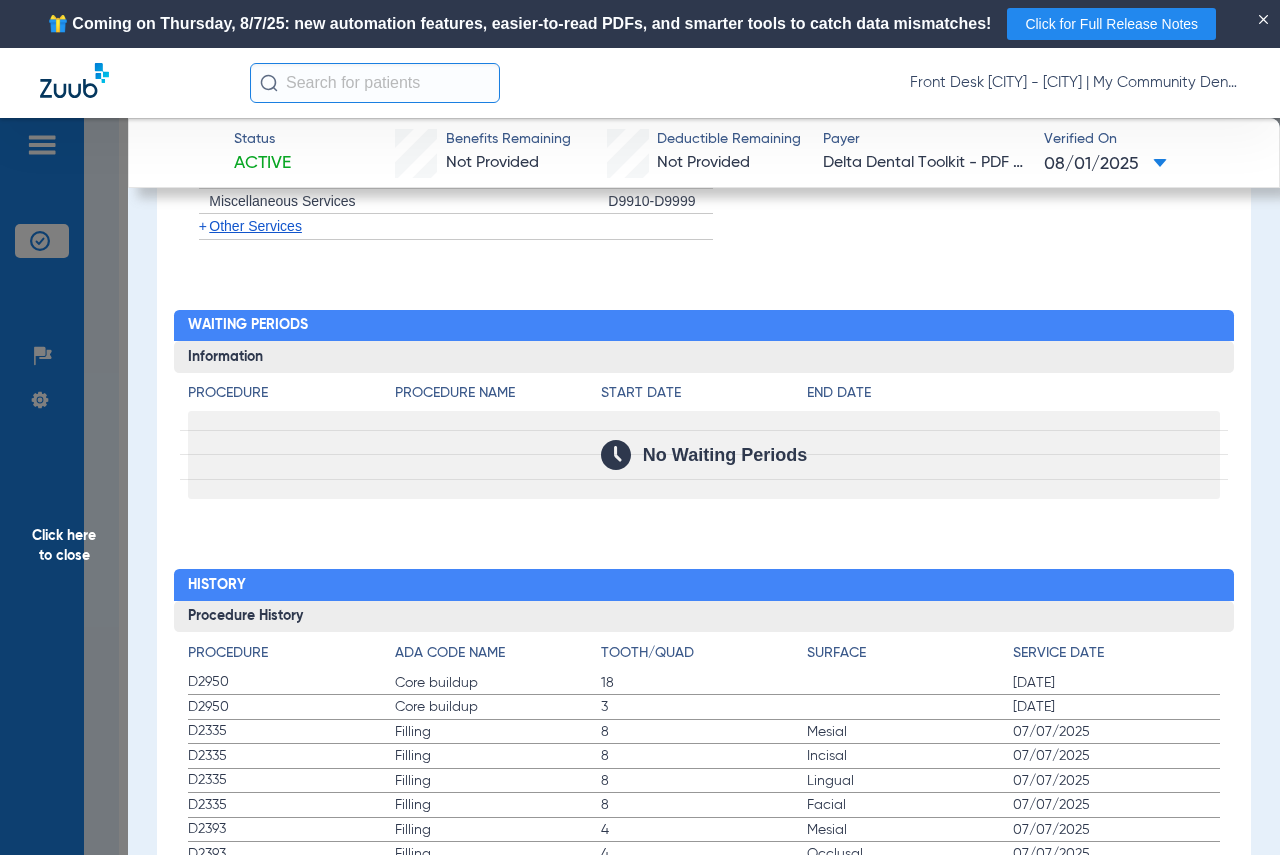 drag, startPoint x: 75, startPoint y: 551, endPoint x: 20, endPoint y: 529, distance: 59.236813 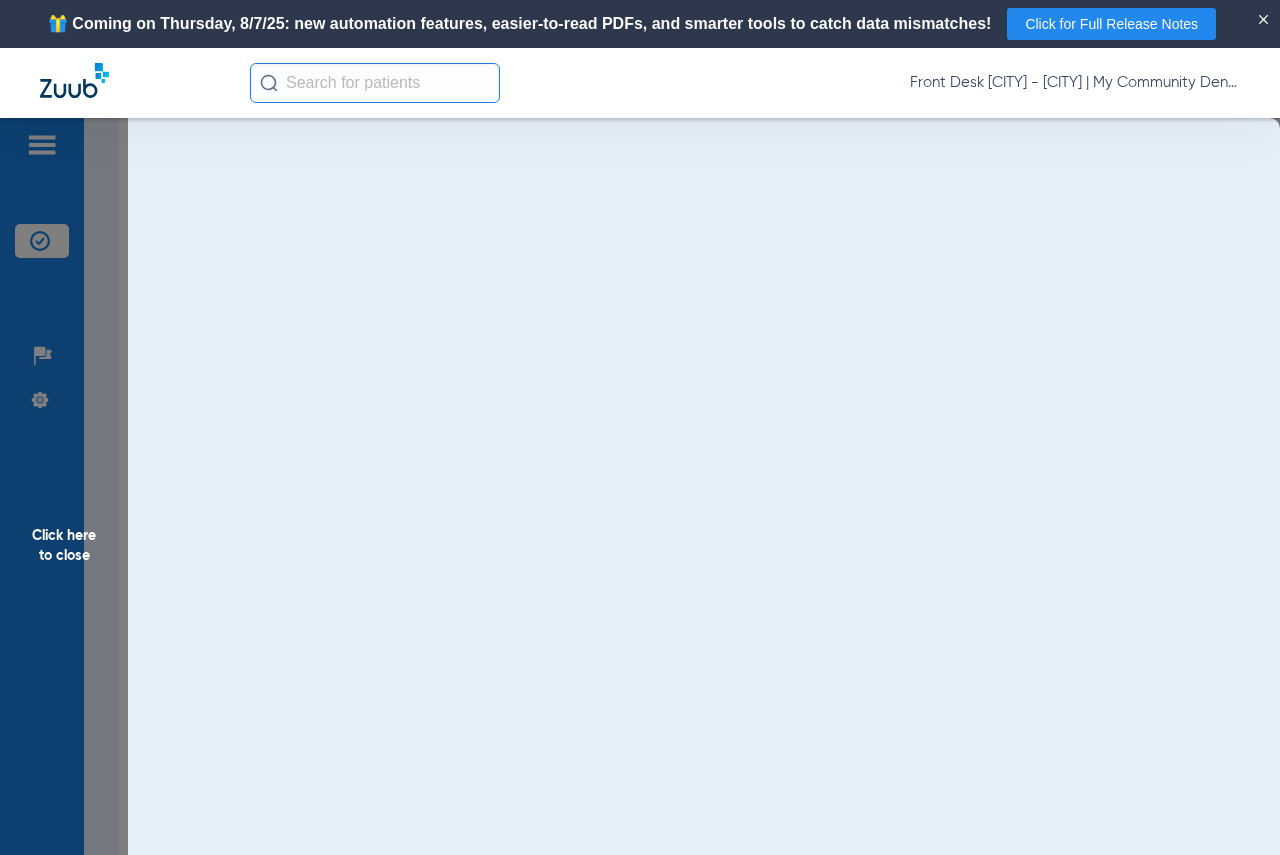 scroll, scrollTop: 0, scrollLeft: 0, axis: both 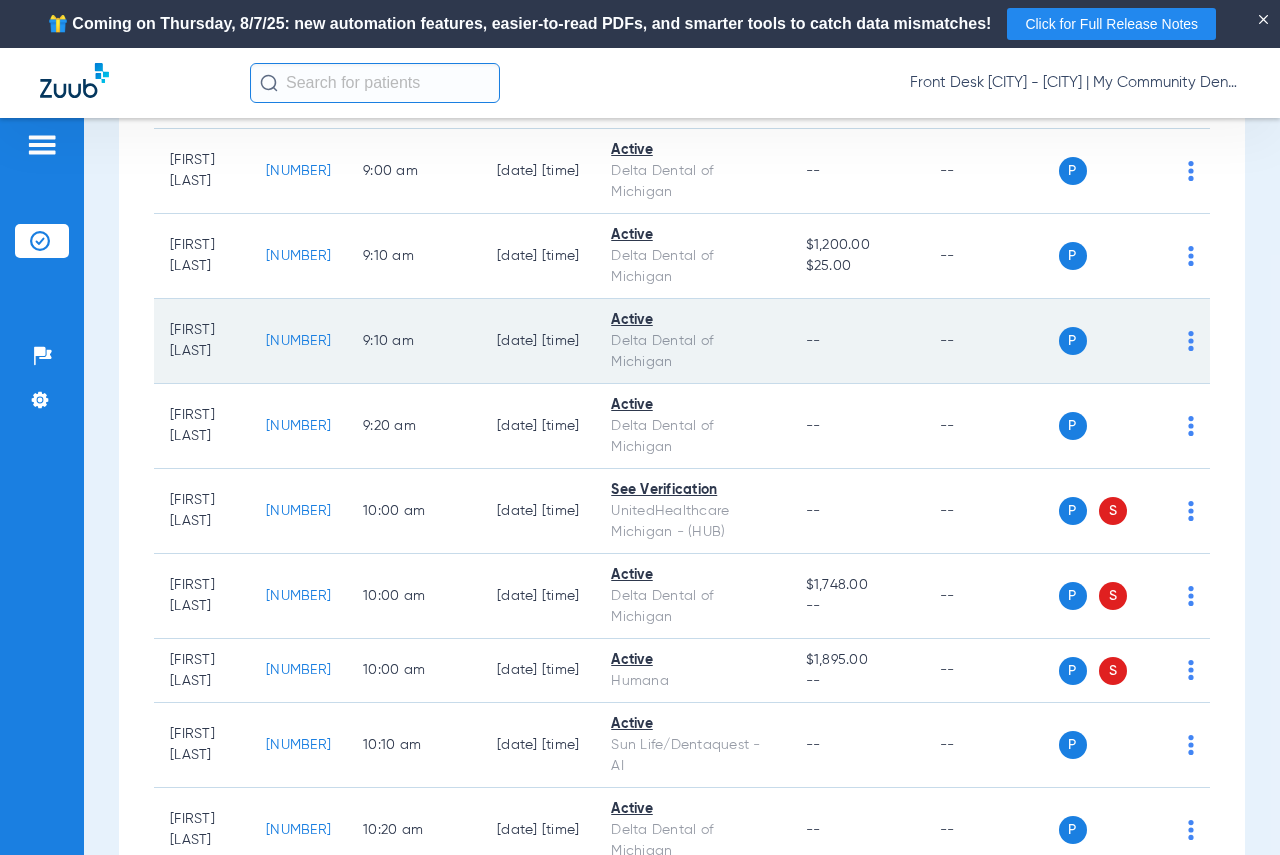 click on "[NUMBER]" 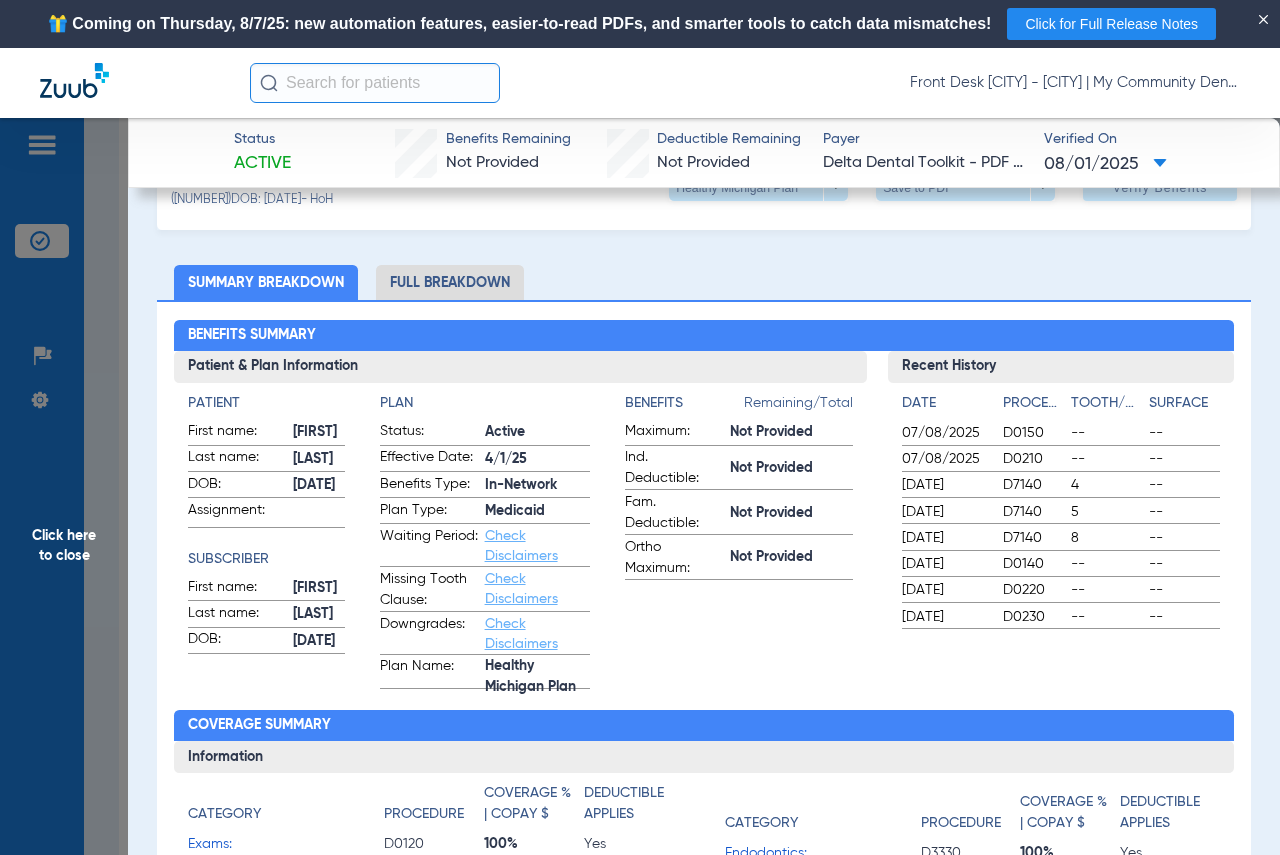 scroll, scrollTop: 100, scrollLeft: 0, axis: vertical 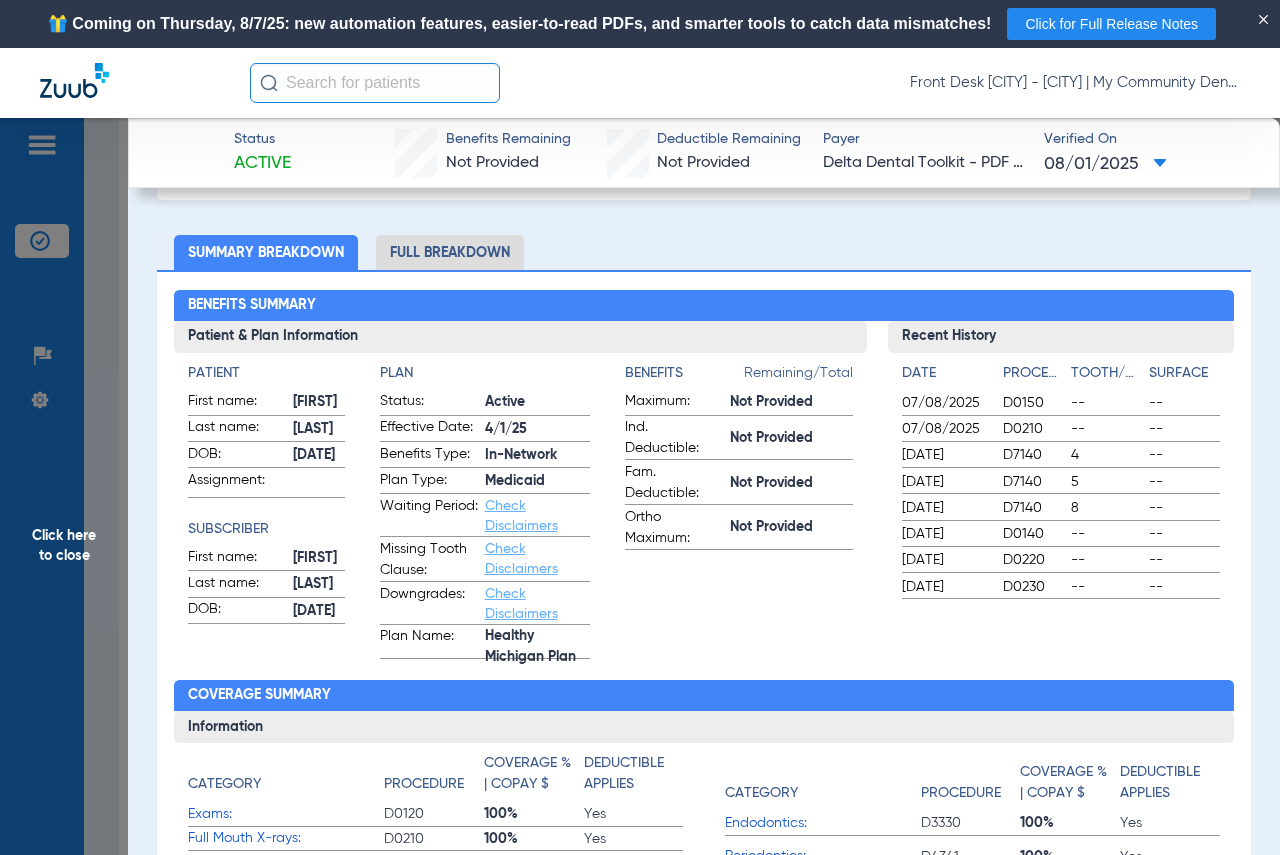 click on "Click here to close" 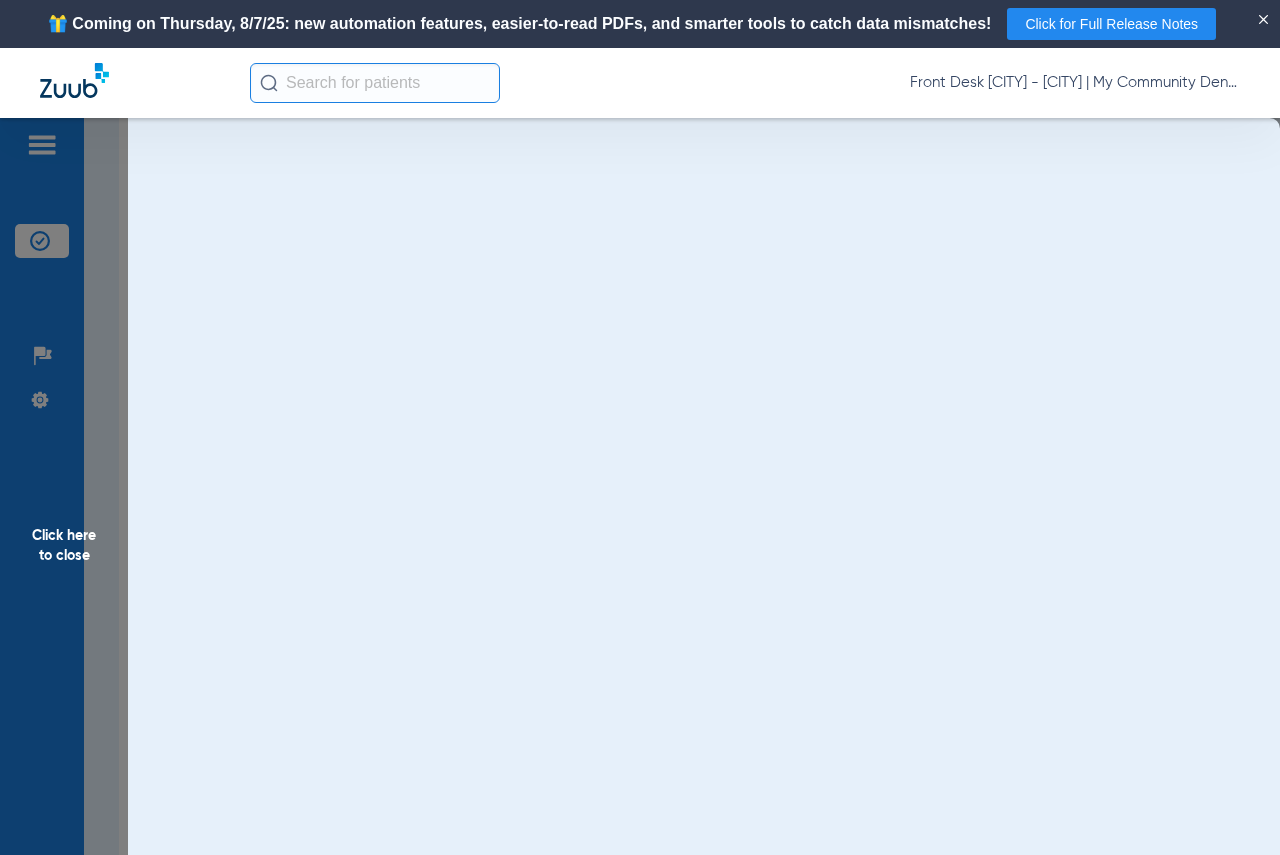 scroll, scrollTop: 0, scrollLeft: 0, axis: both 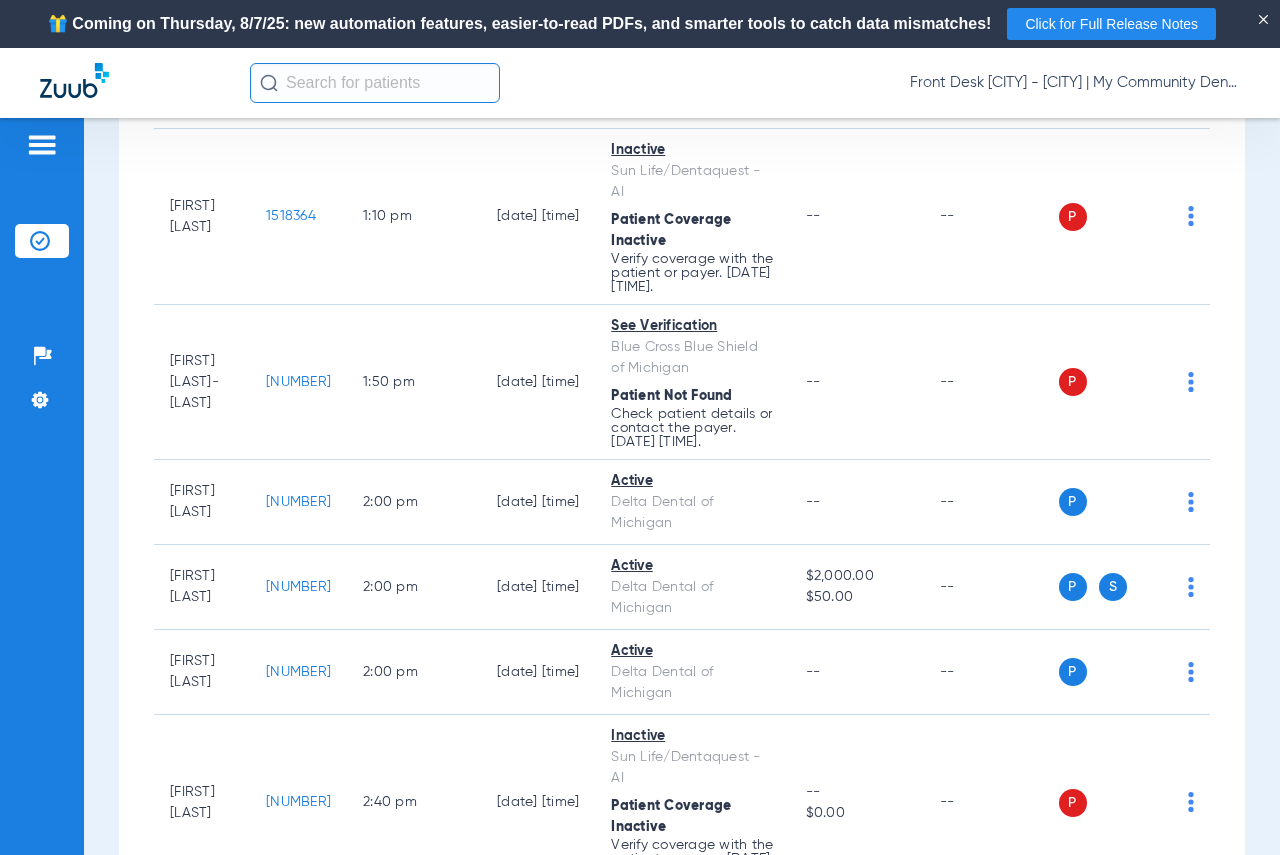 click on "[NUMBER]" 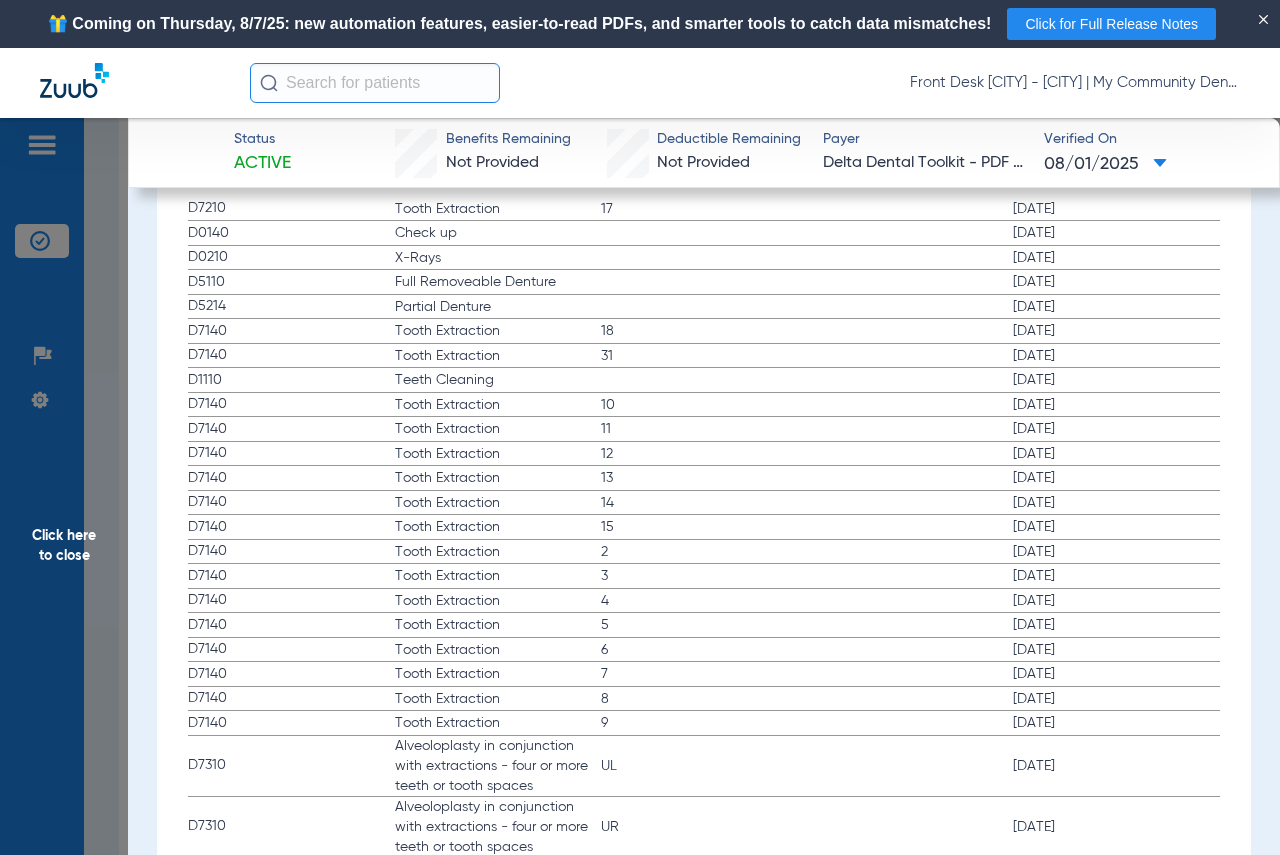 scroll, scrollTop: 2368, scrollLeft: 0, axis: vertical 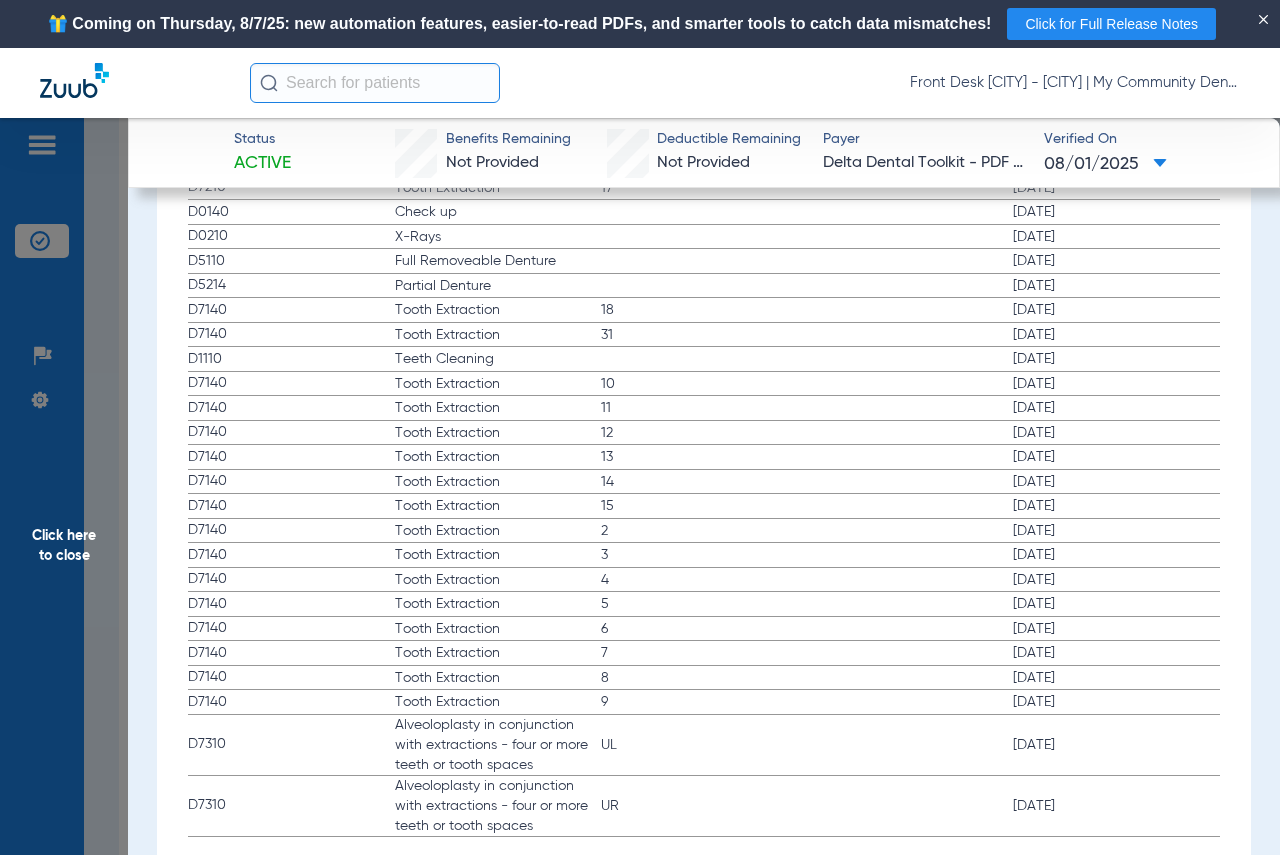 click on "Click here to close" 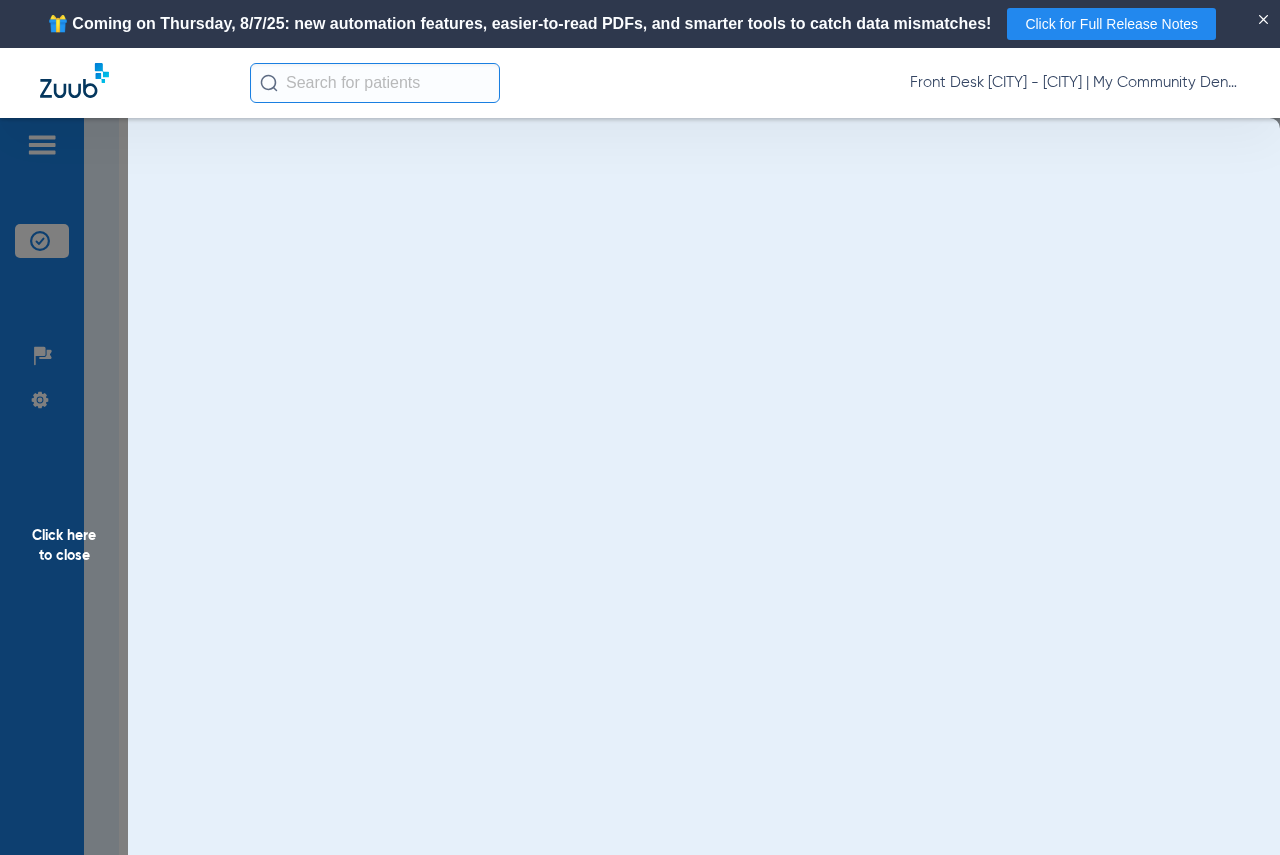 scroll, scrollTop: 0, scrollLeft: 0, axis: both 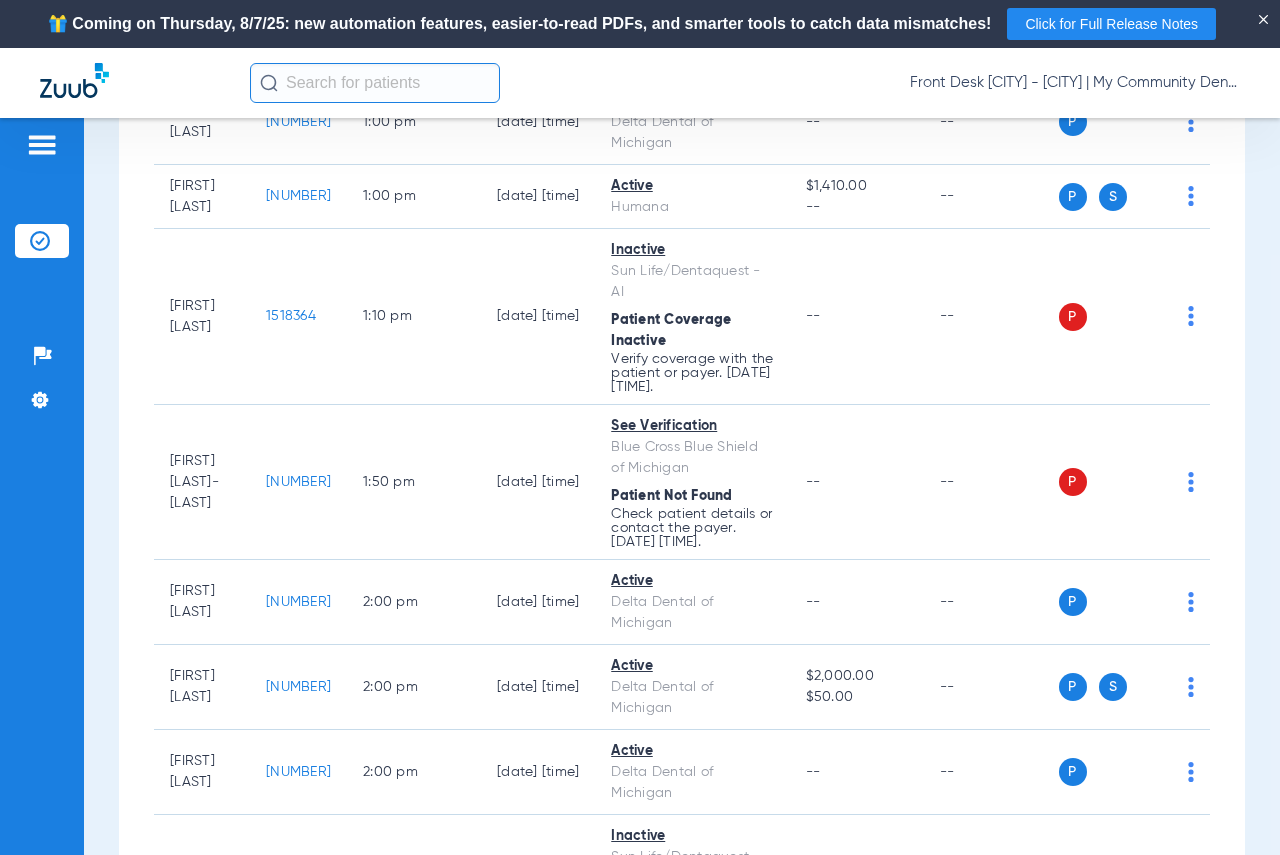 click on "[NUMBER]" 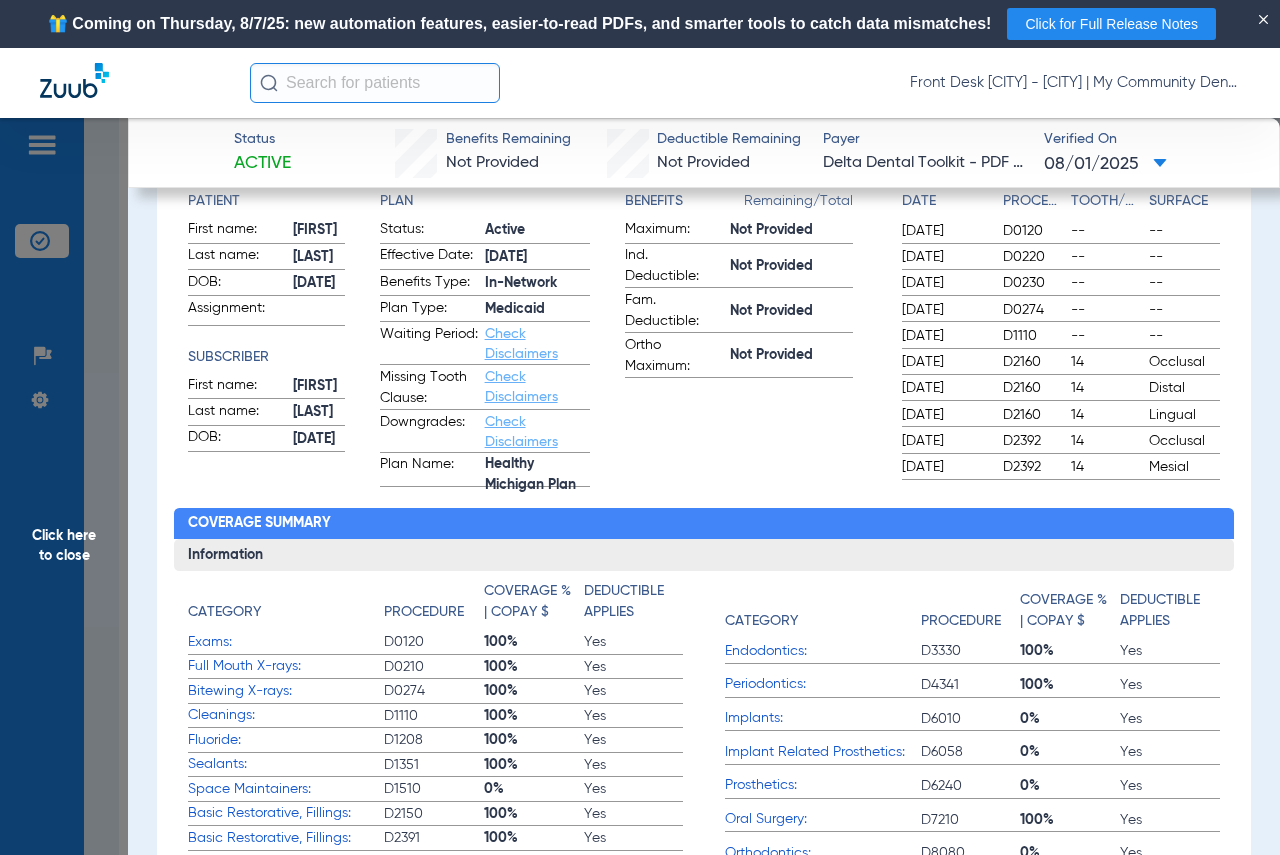 scroll, scrollTop: 0, scrollLeft: 0, axis: both 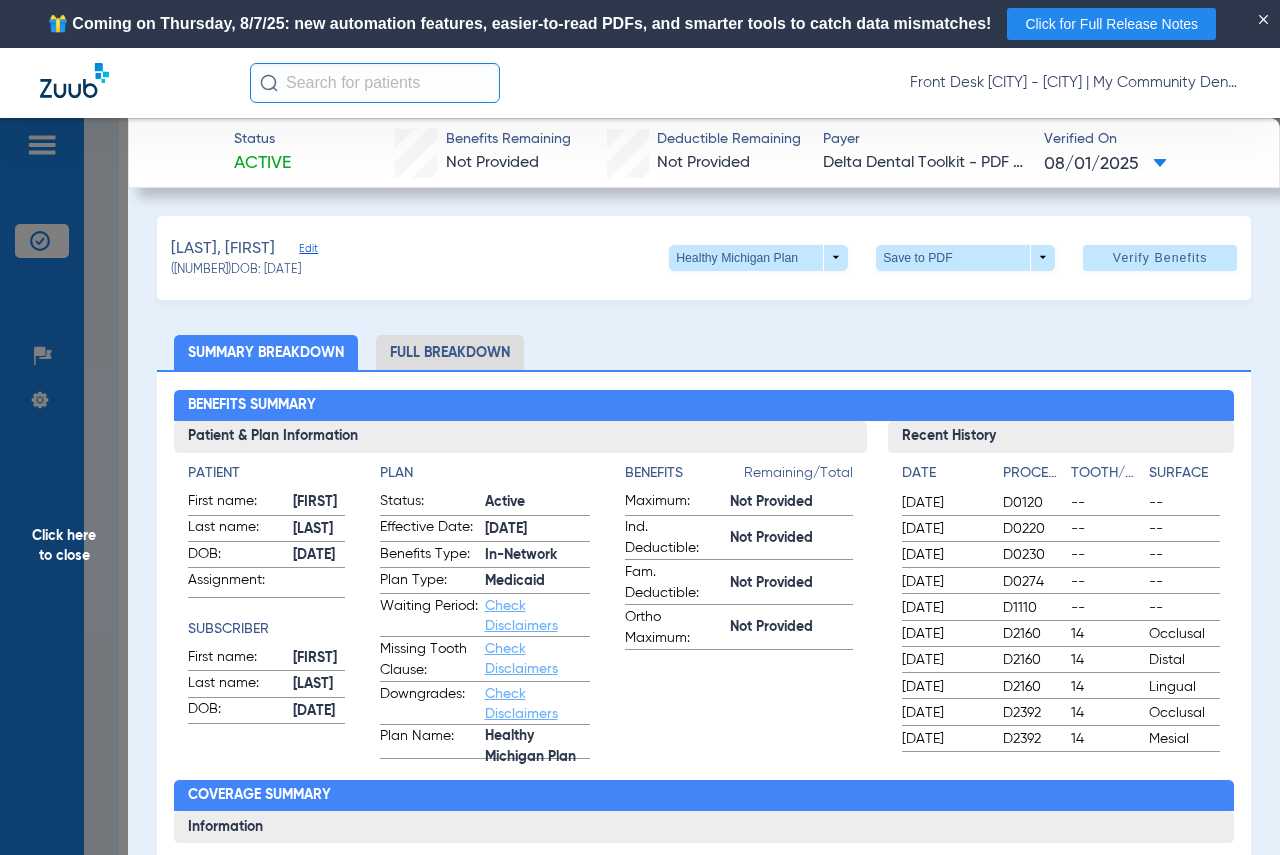 click on "Click here to close" 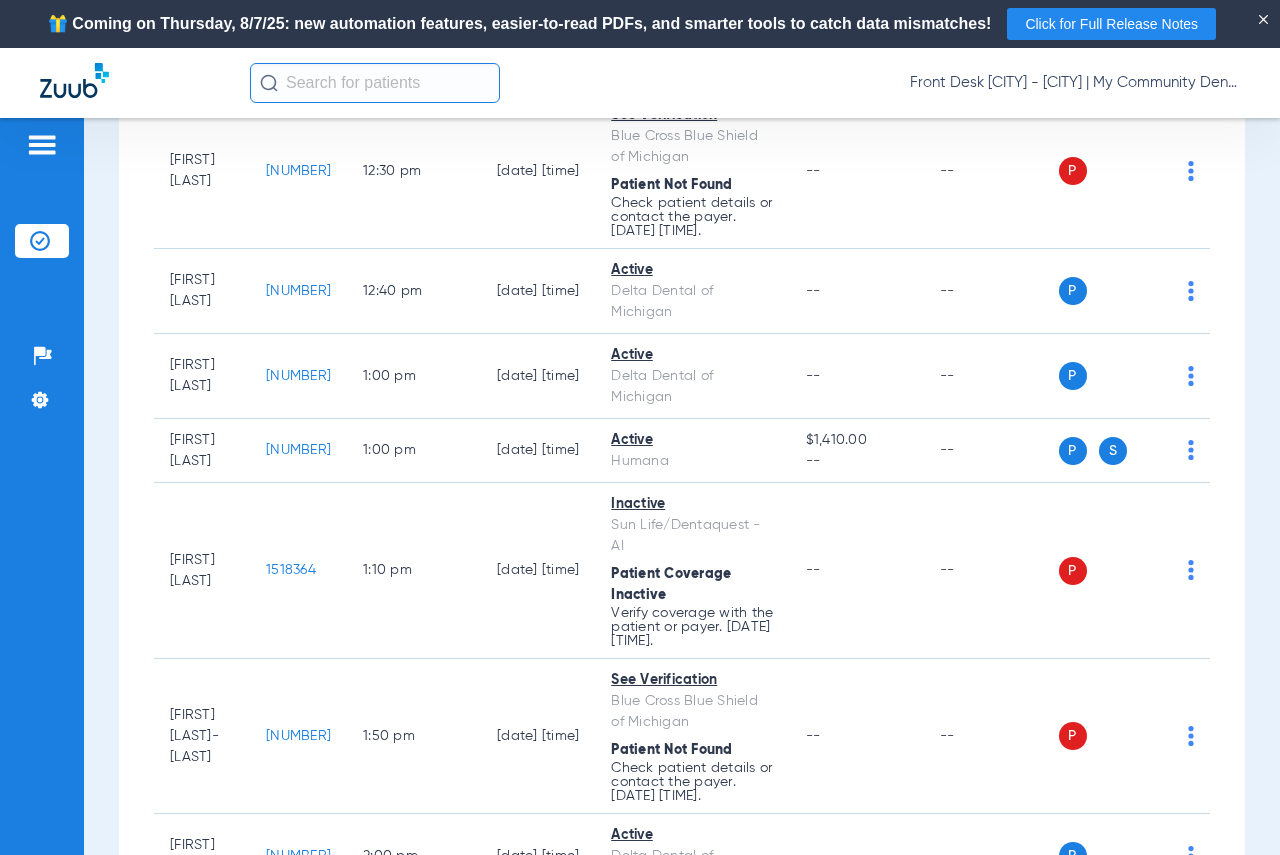 scroll, scrollTop: 3298, scrollLeft: 0, axis: vertical 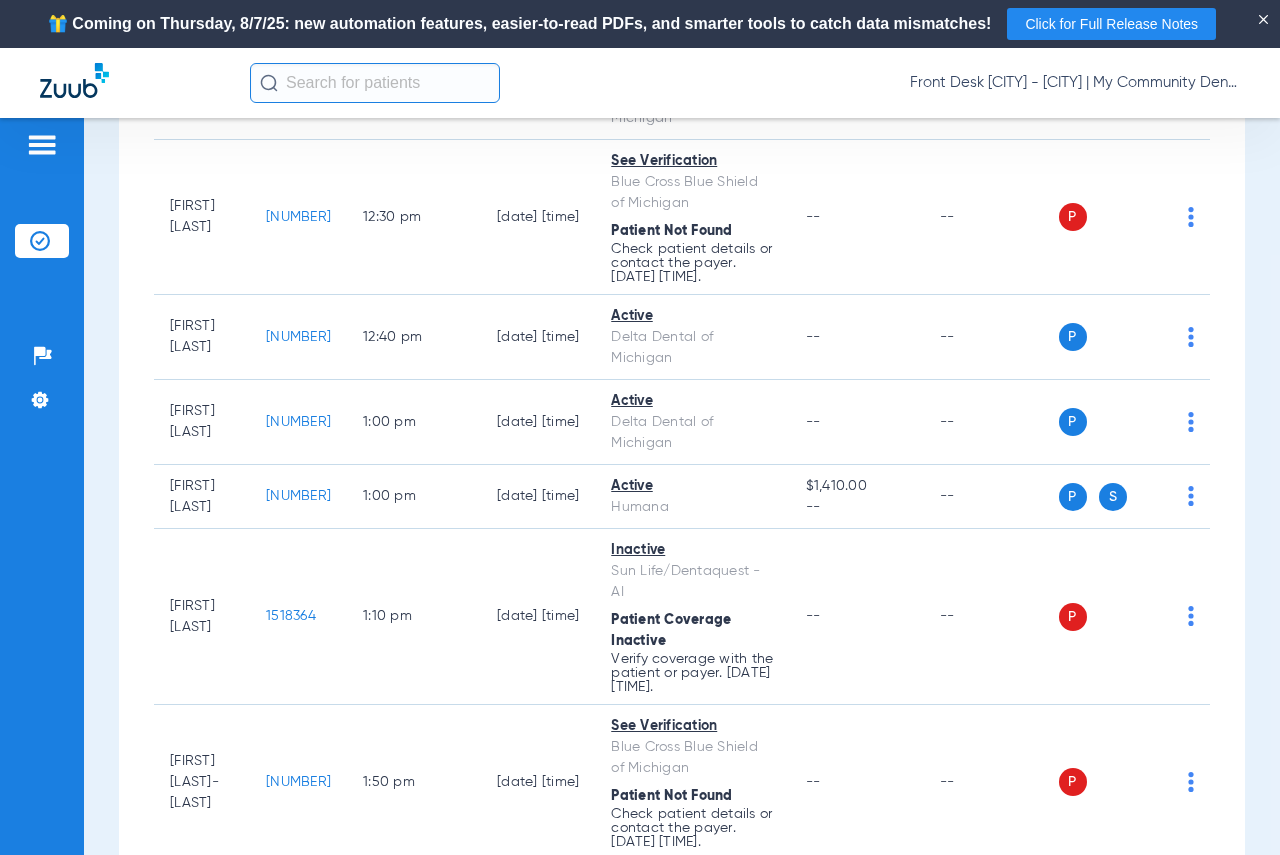 click on "[NUMBER]" 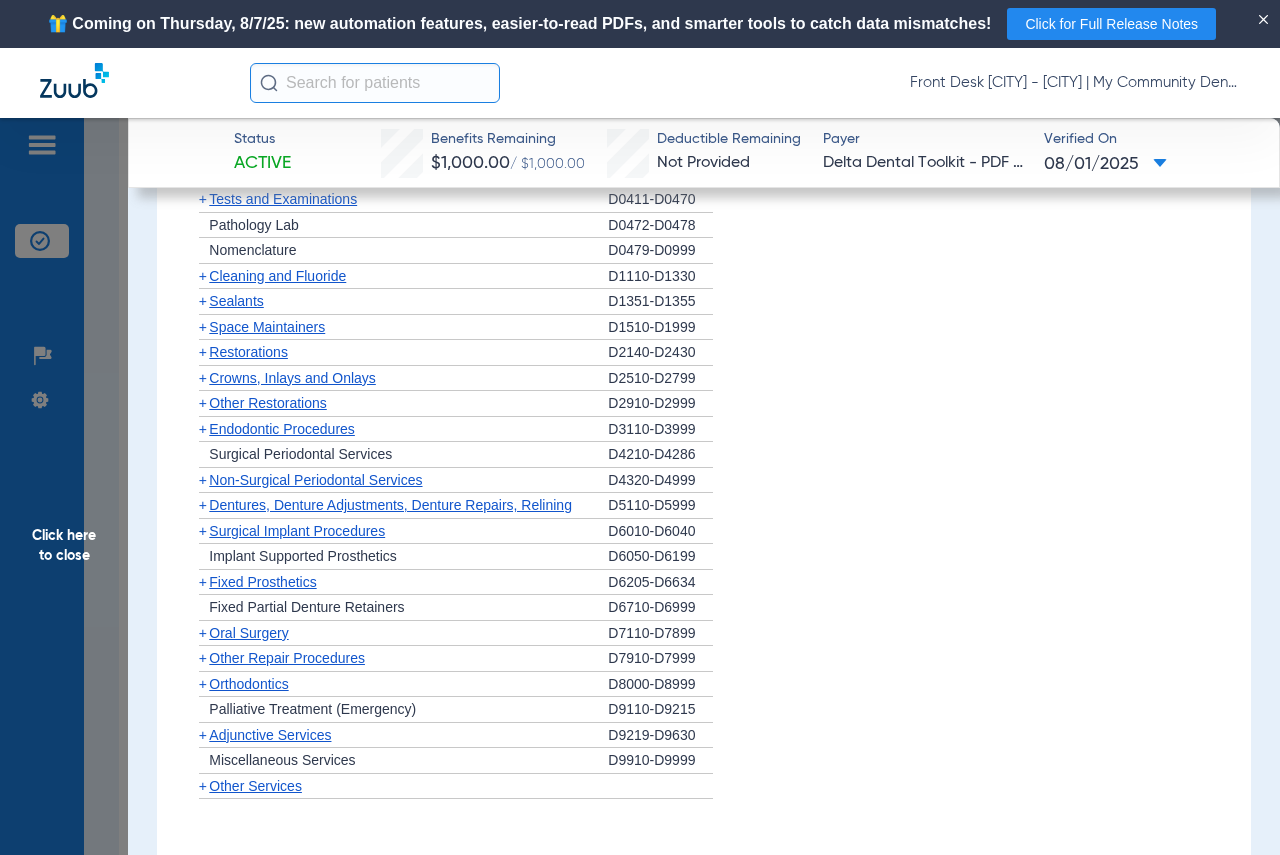 scroll, scrollTop: 922, scrollLeft: 0, axis: vertical 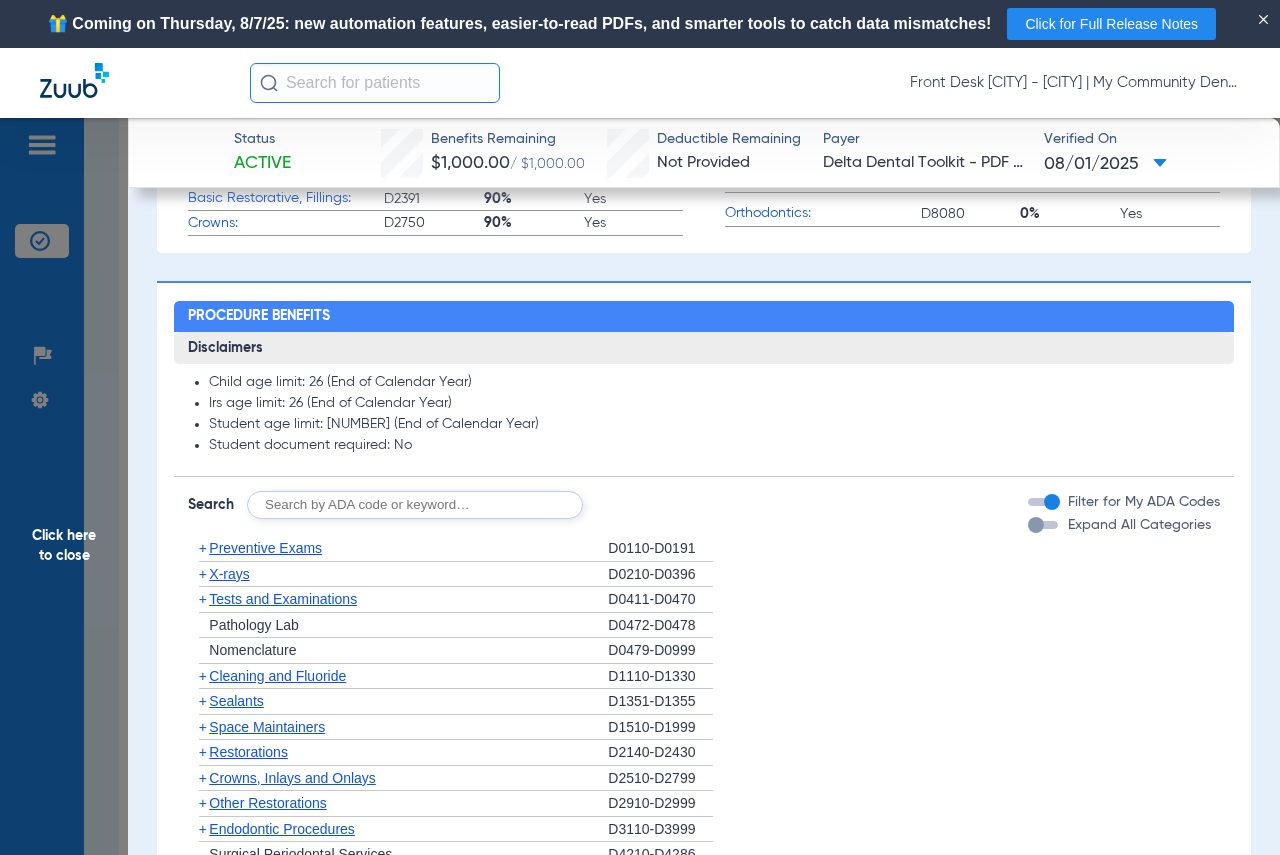 drag, startPoint x: 39, startPoint y: 521, endPoint x: 1198, endPoint y: 518, distance: 1159.0039 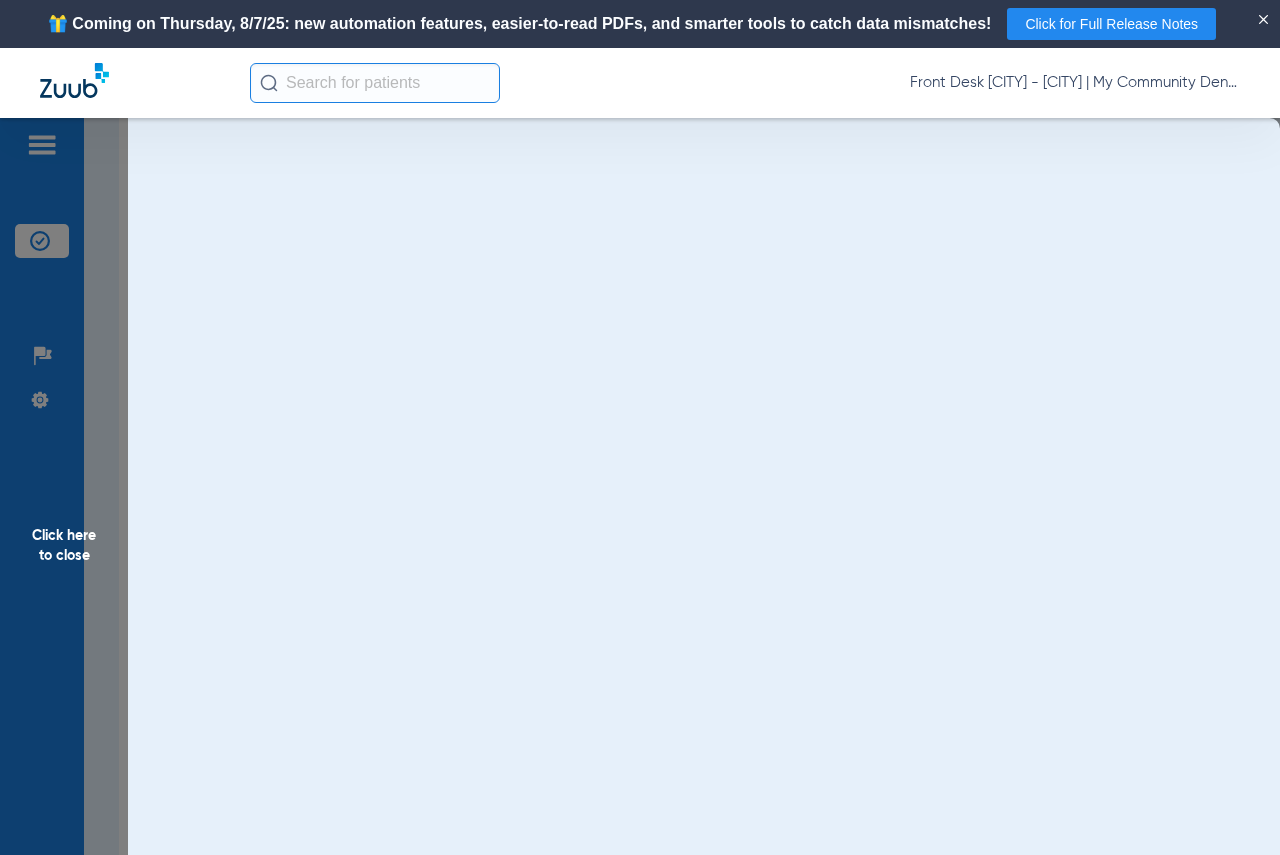 scroll, scrollTop: 0, scrollLeft: 0, axis: both 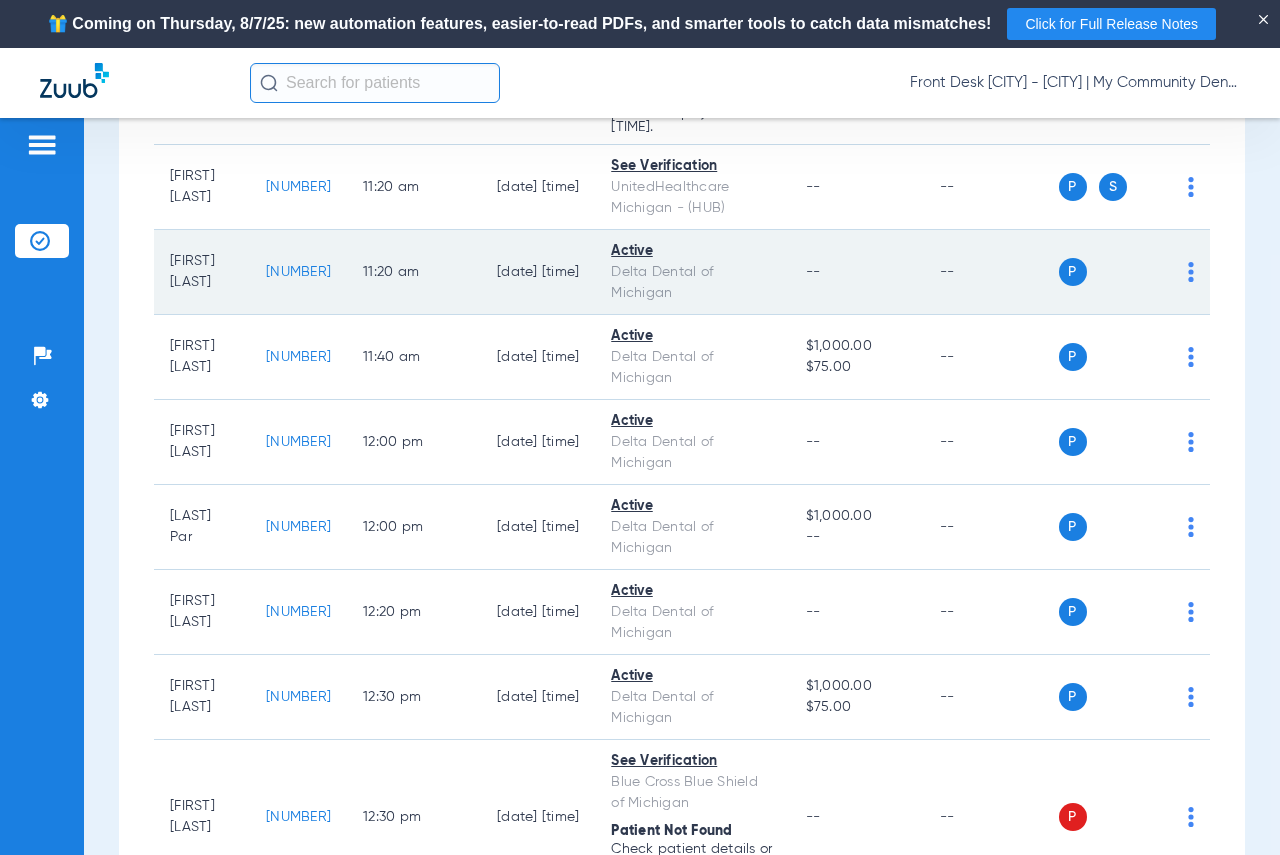 click on "[NUMBER]" 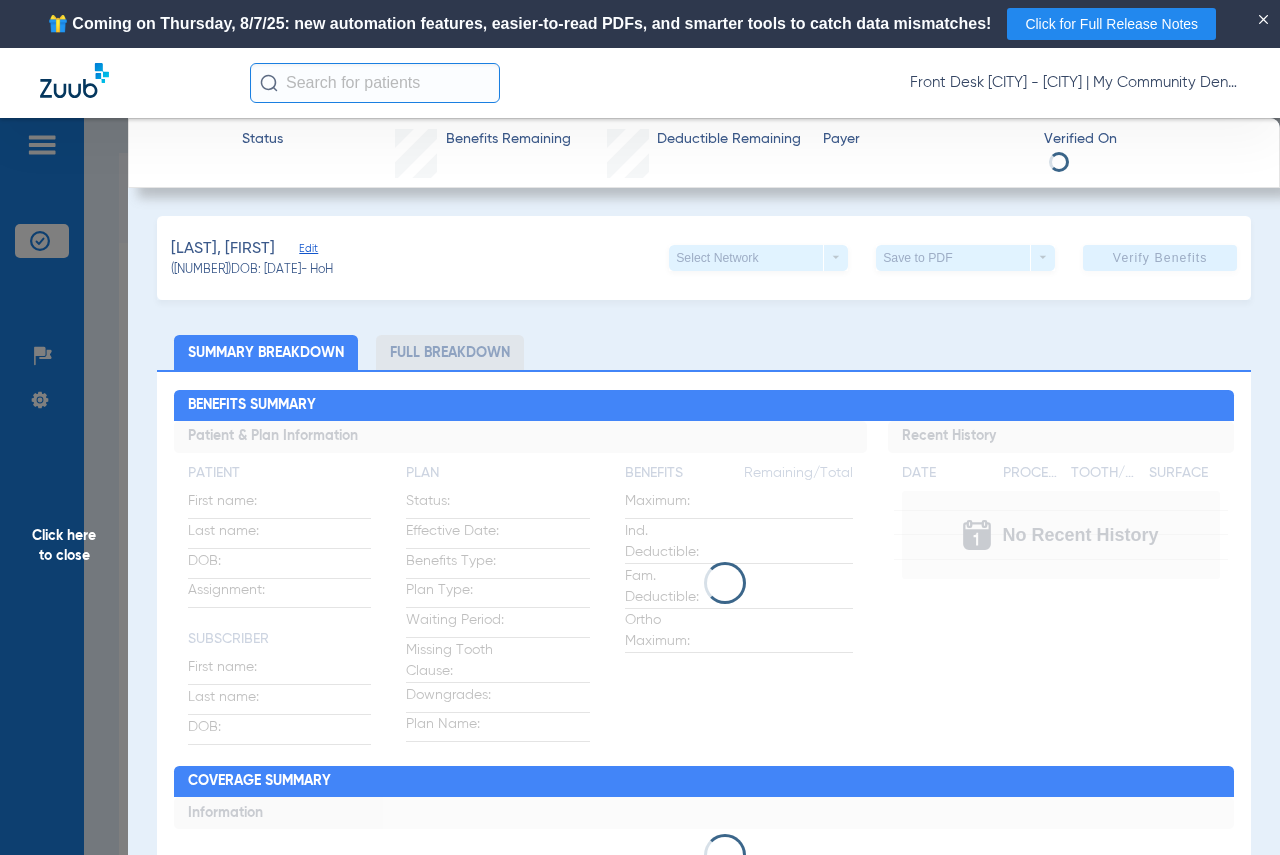 scroll, scrollTop: 0, scrollLeft: 0, axis: both 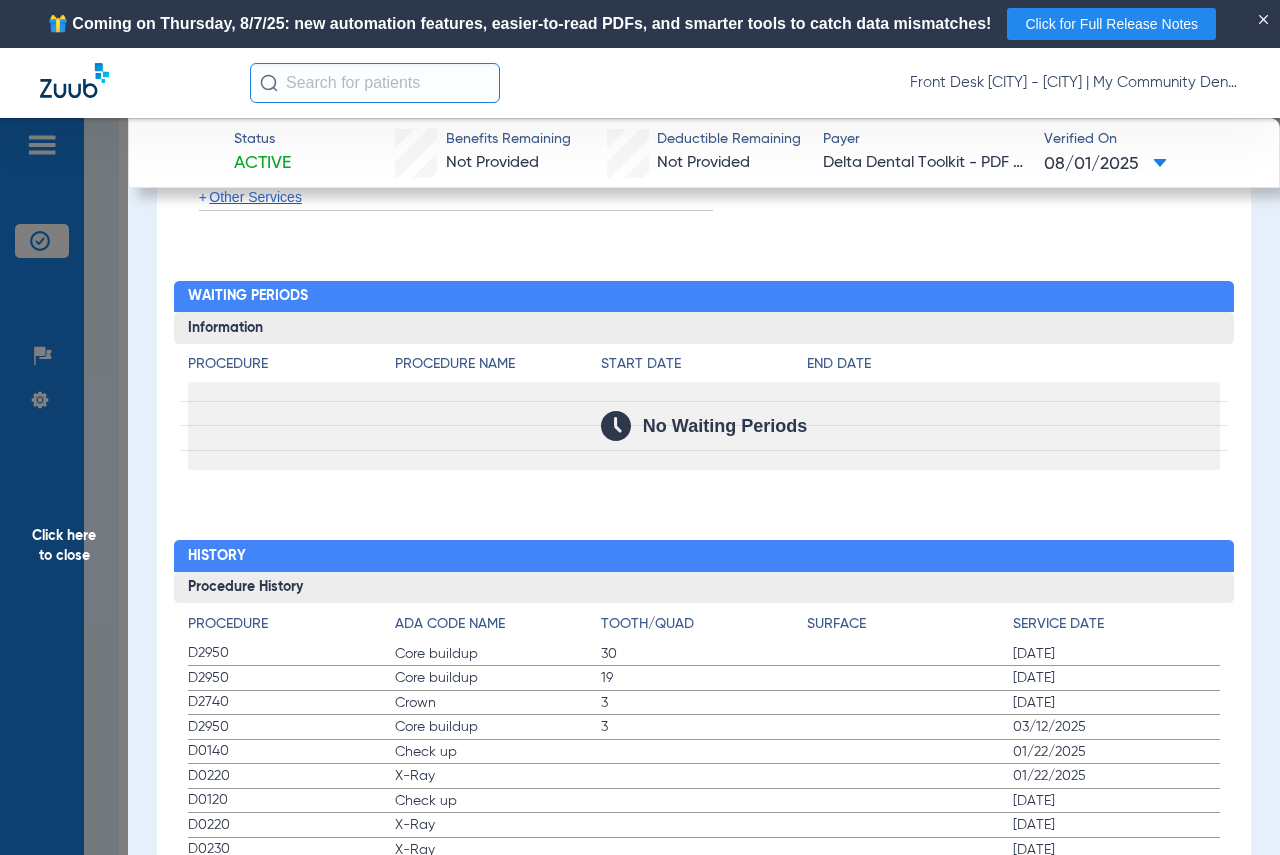 drag, startPoint x: 47, startPoint y: 553, endPoint x: 77, endPoint y: 548, distance: 30.413813 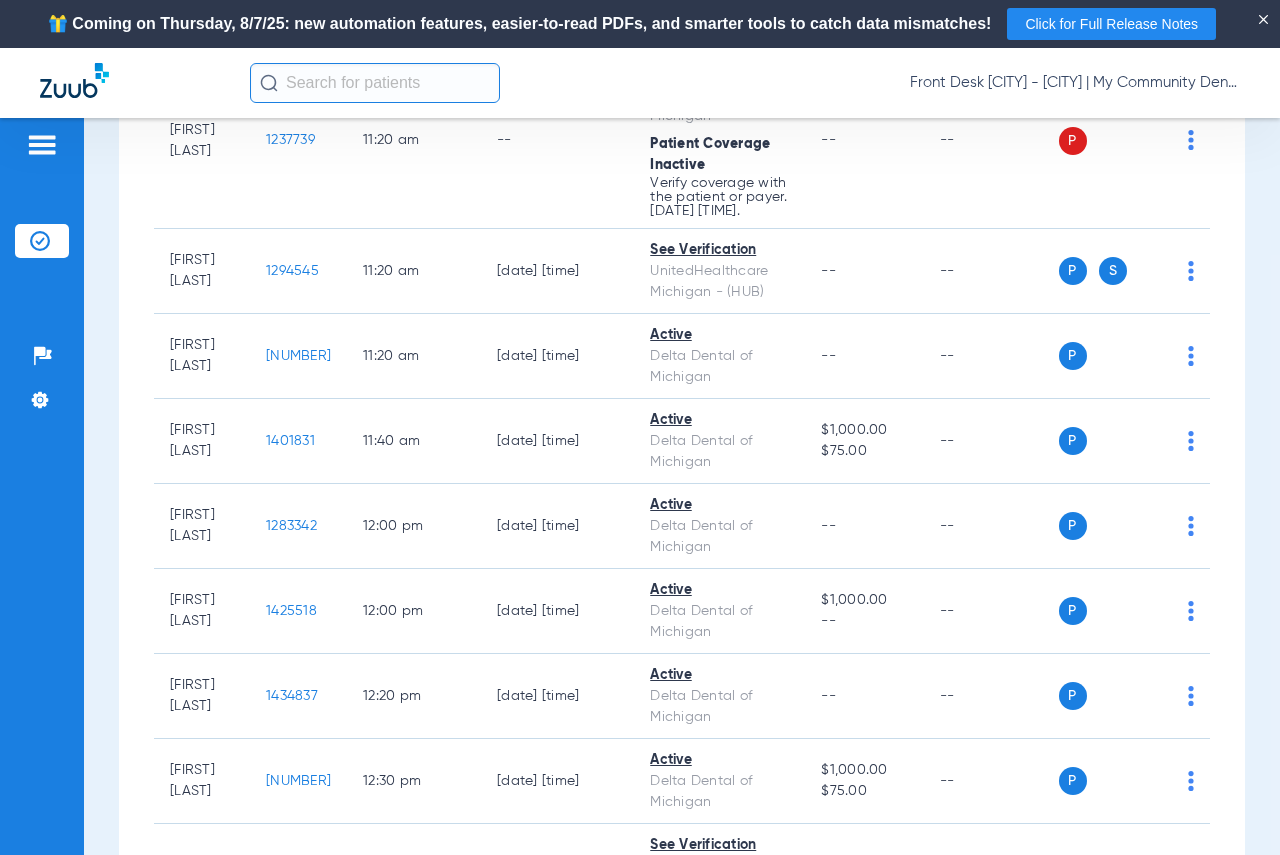 scroll, scrollTop: 0, scrollLeft: 0, axis: both 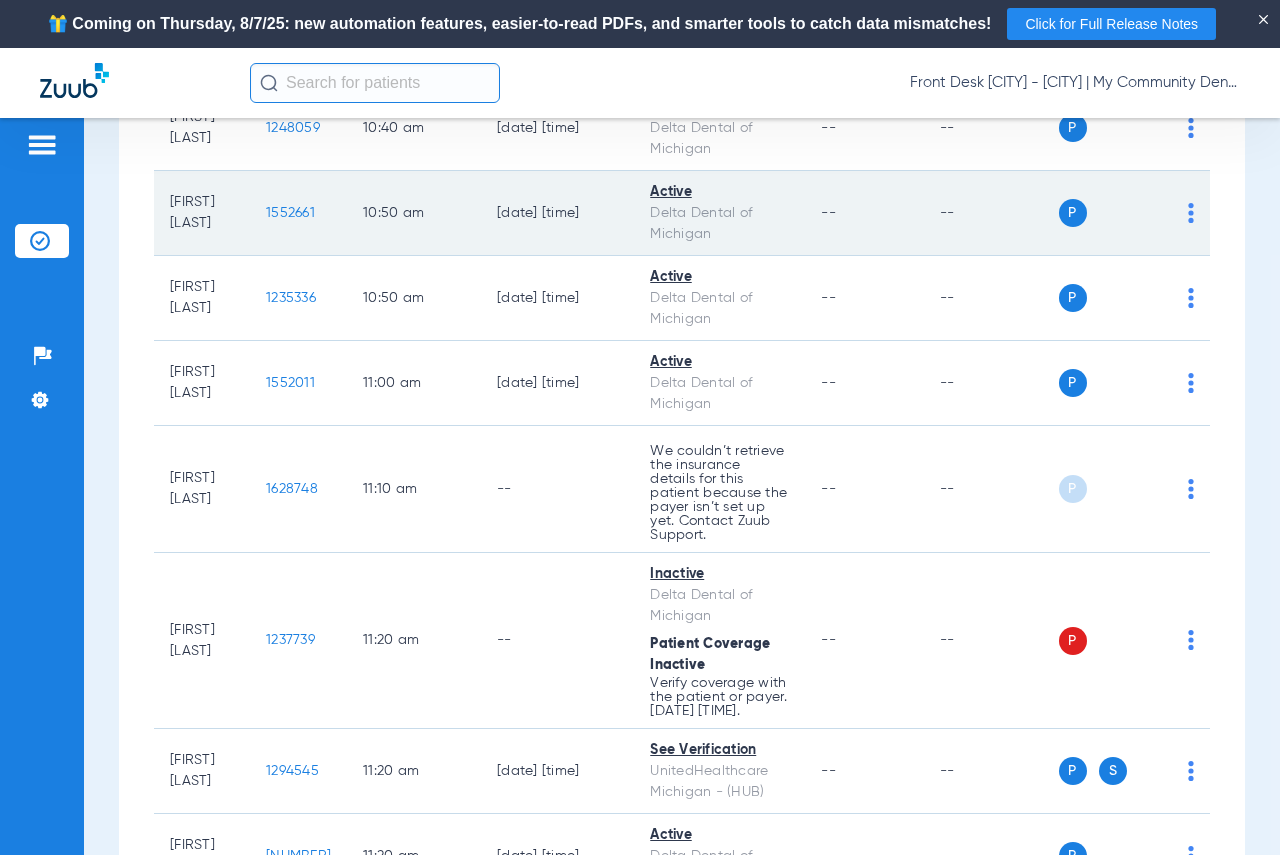 click on "1552661" 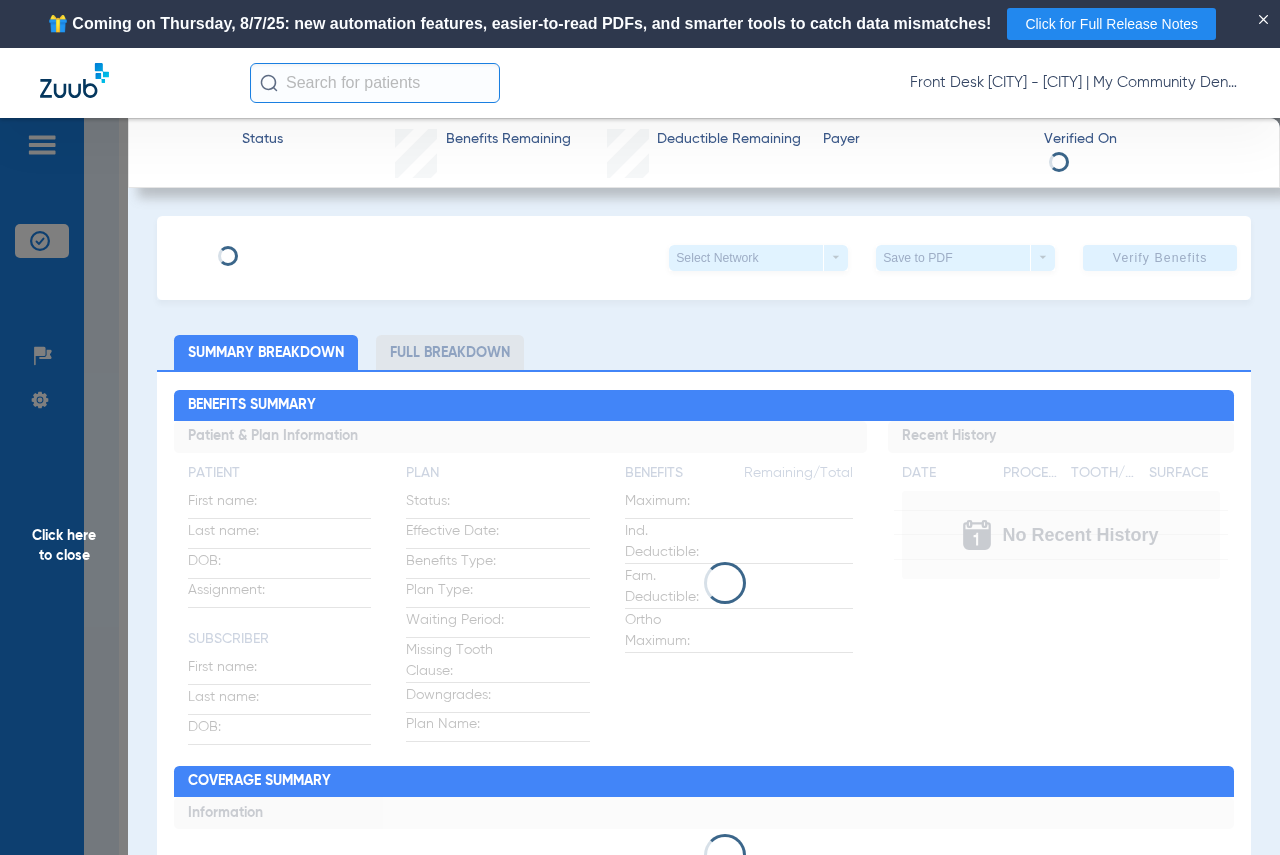 click on "Click here to close" 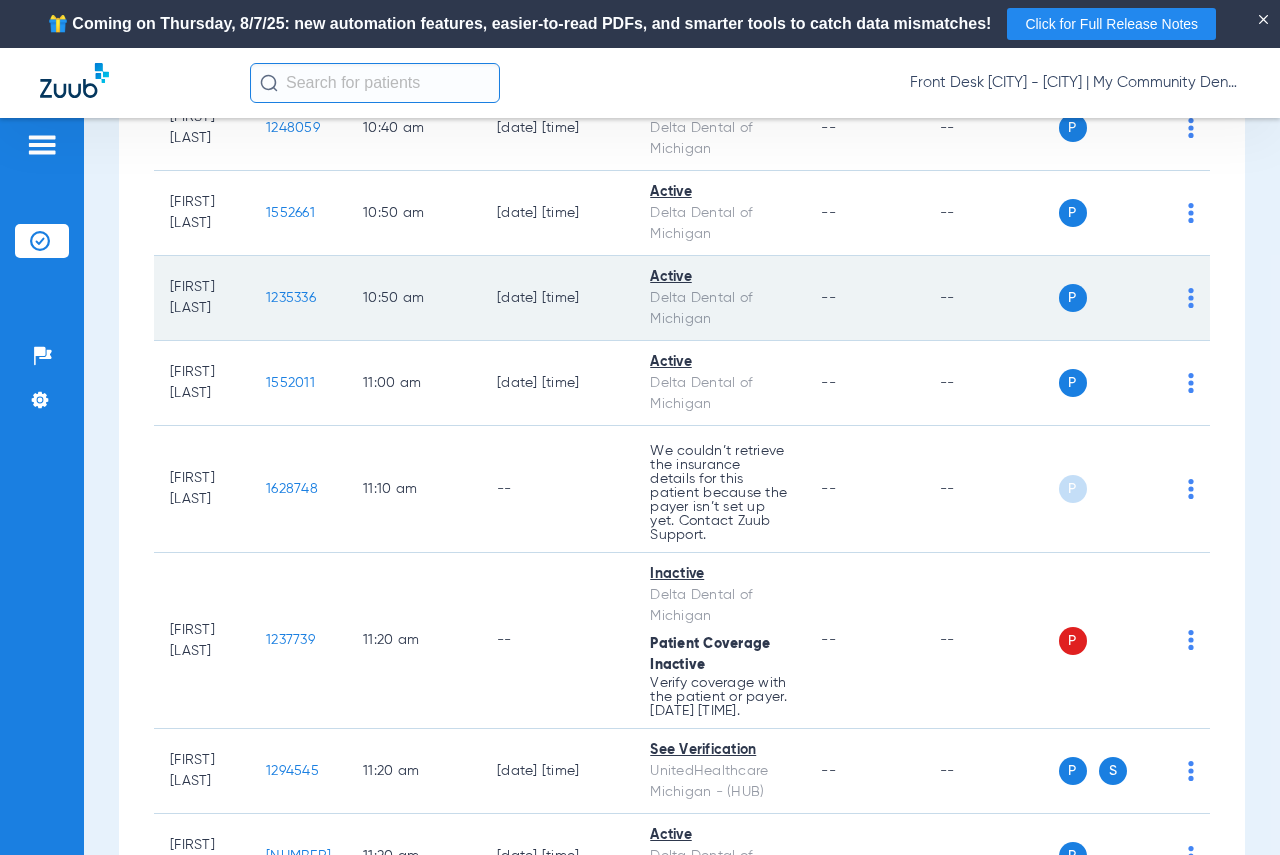 click on "[NUMBER]" 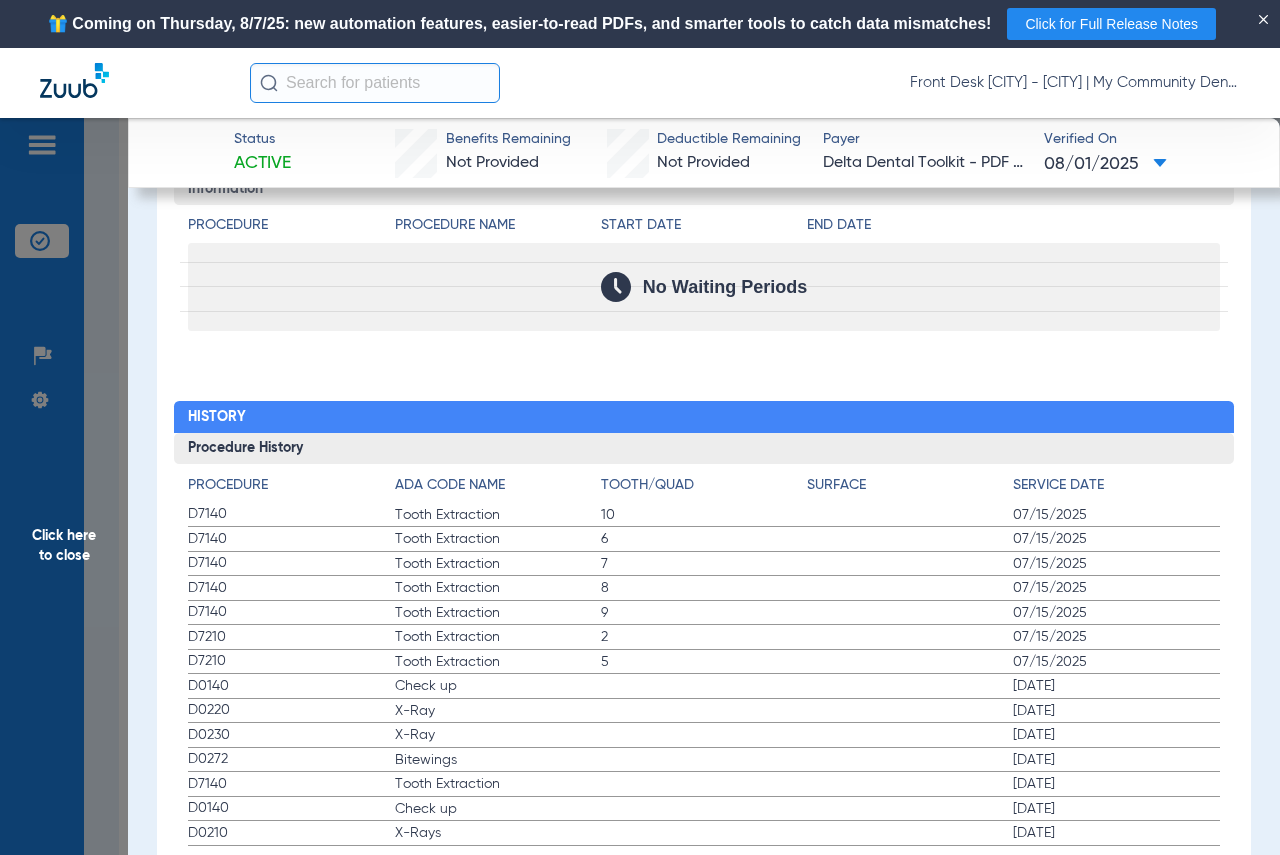scroll, scrollTop: 2050, scrollLeft: 0, axis: vertical 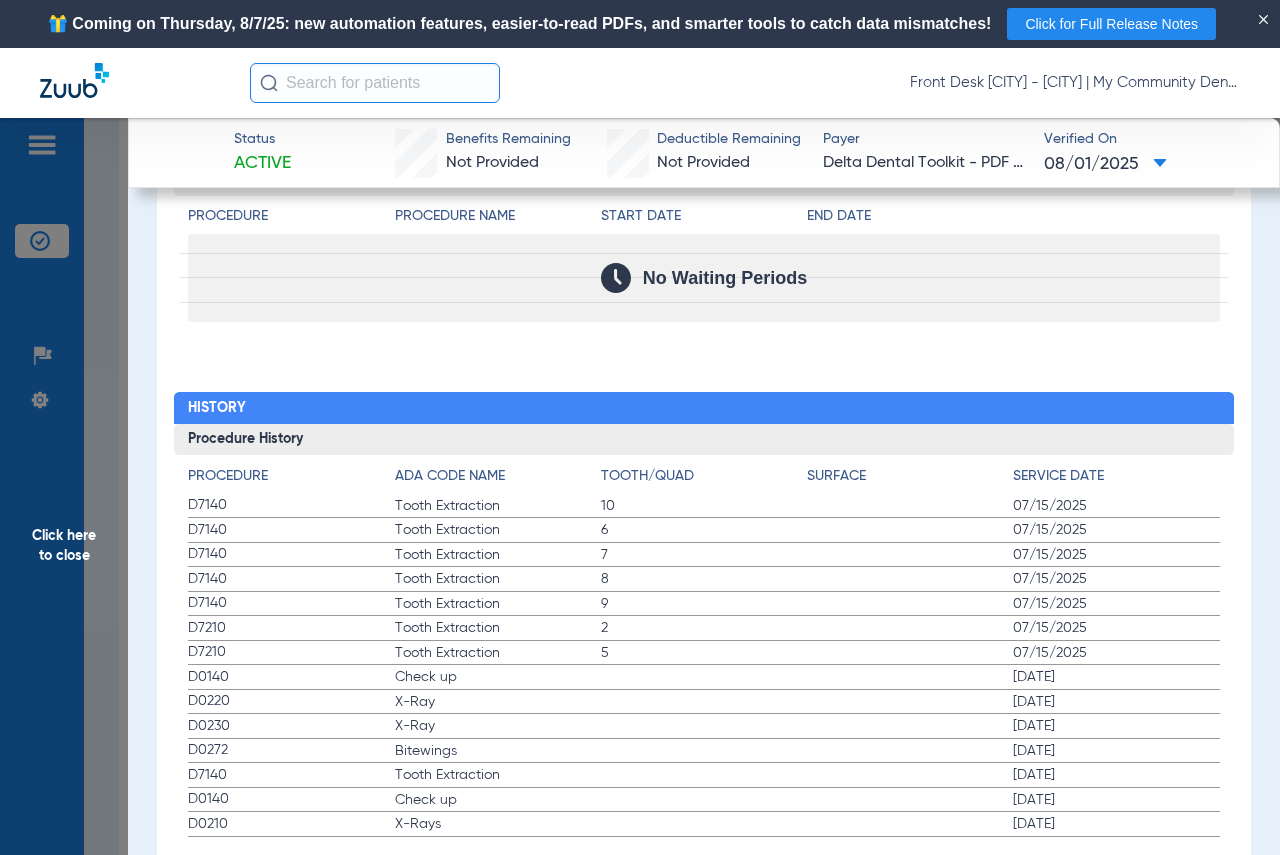 click on "Click here to close" 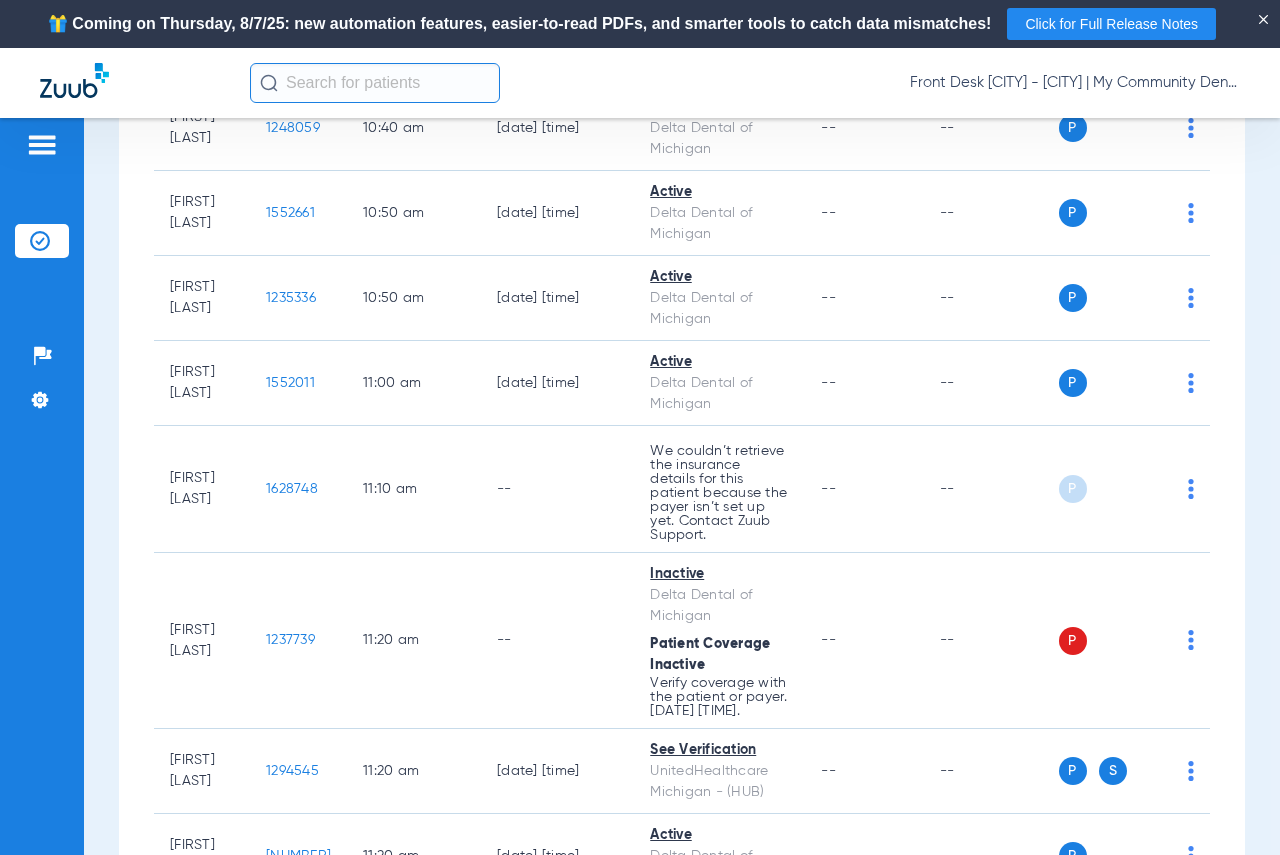 scroll, scrollTop: 0, scrollLeft: 0, axis: both 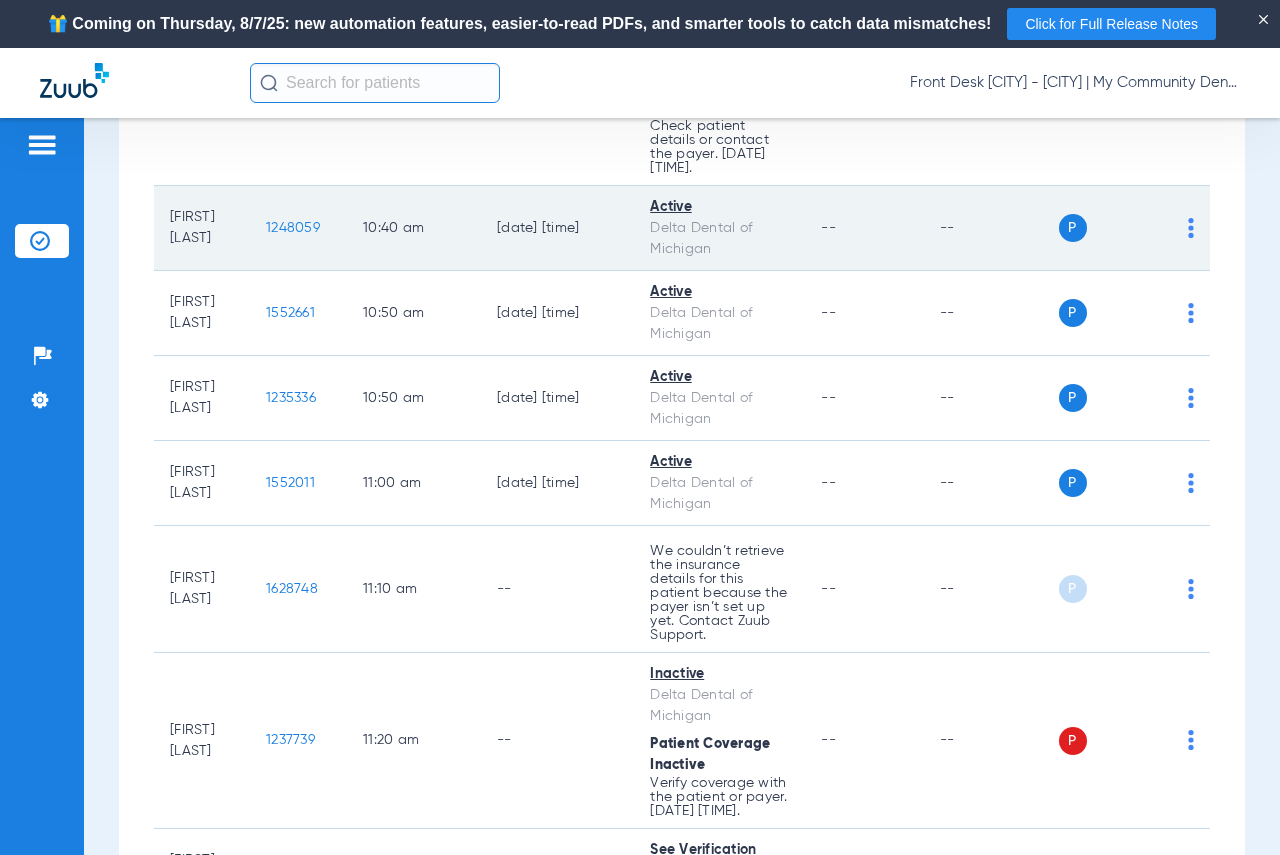 click on "[NUMBER]" 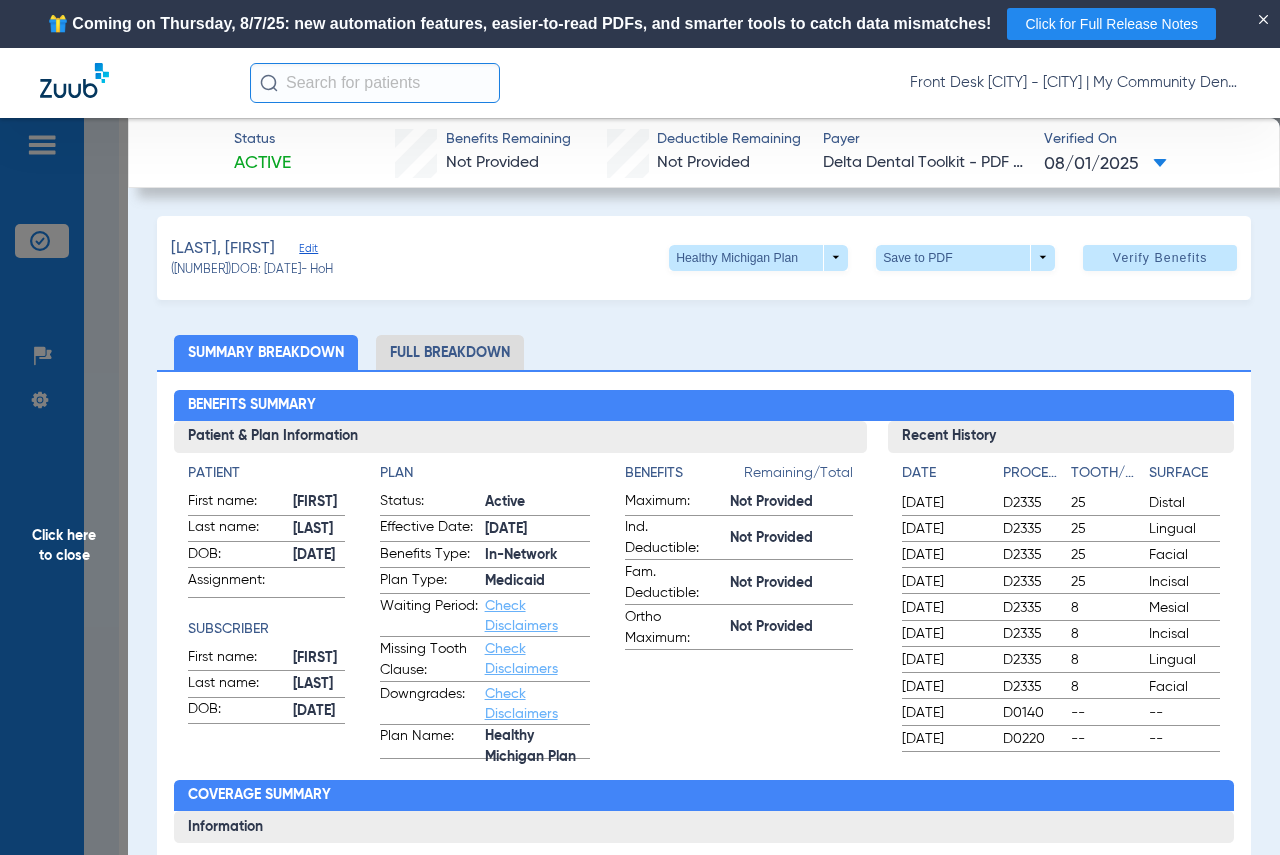 click on "Click here to close" 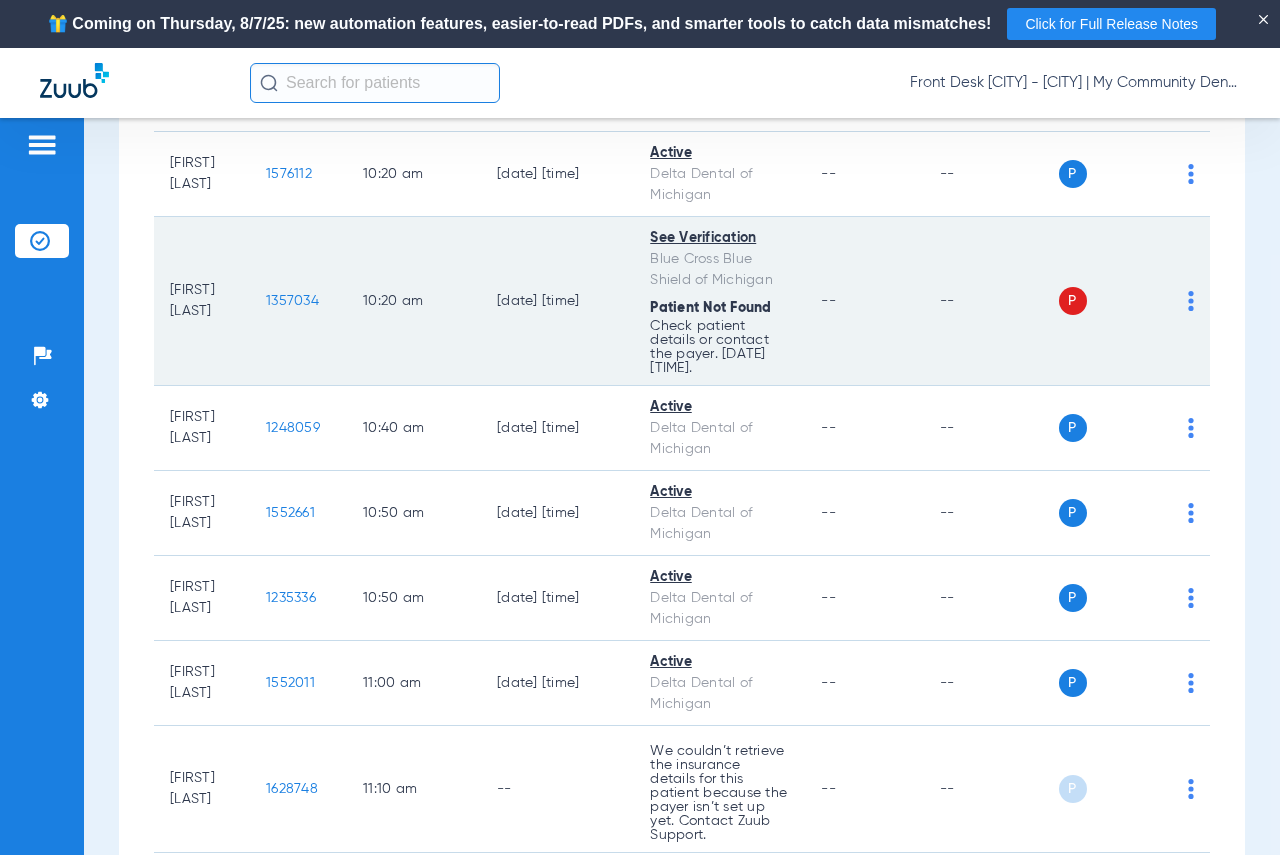 scroll, scrollTop: 1698, scrollLeft: 0, axis: vertical 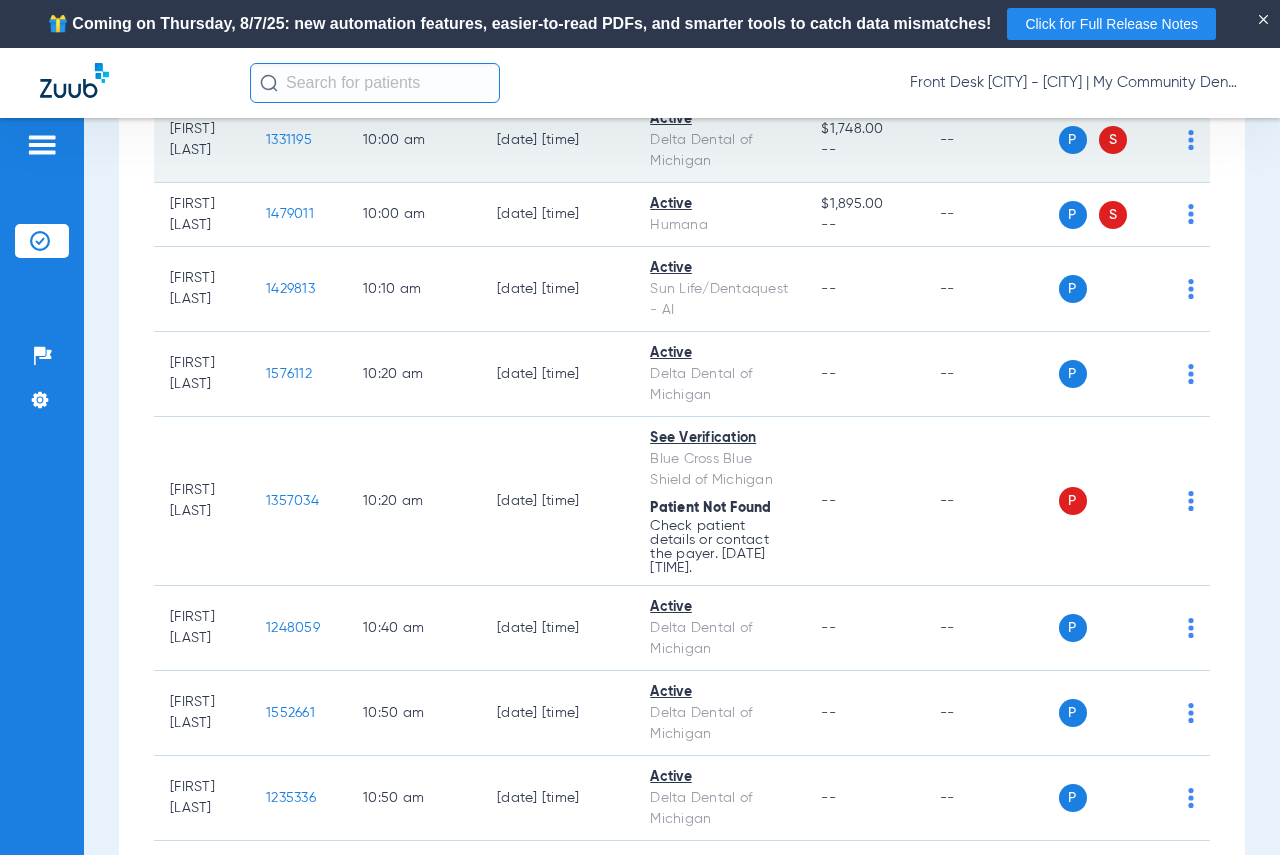 click on "[NUMBER]" 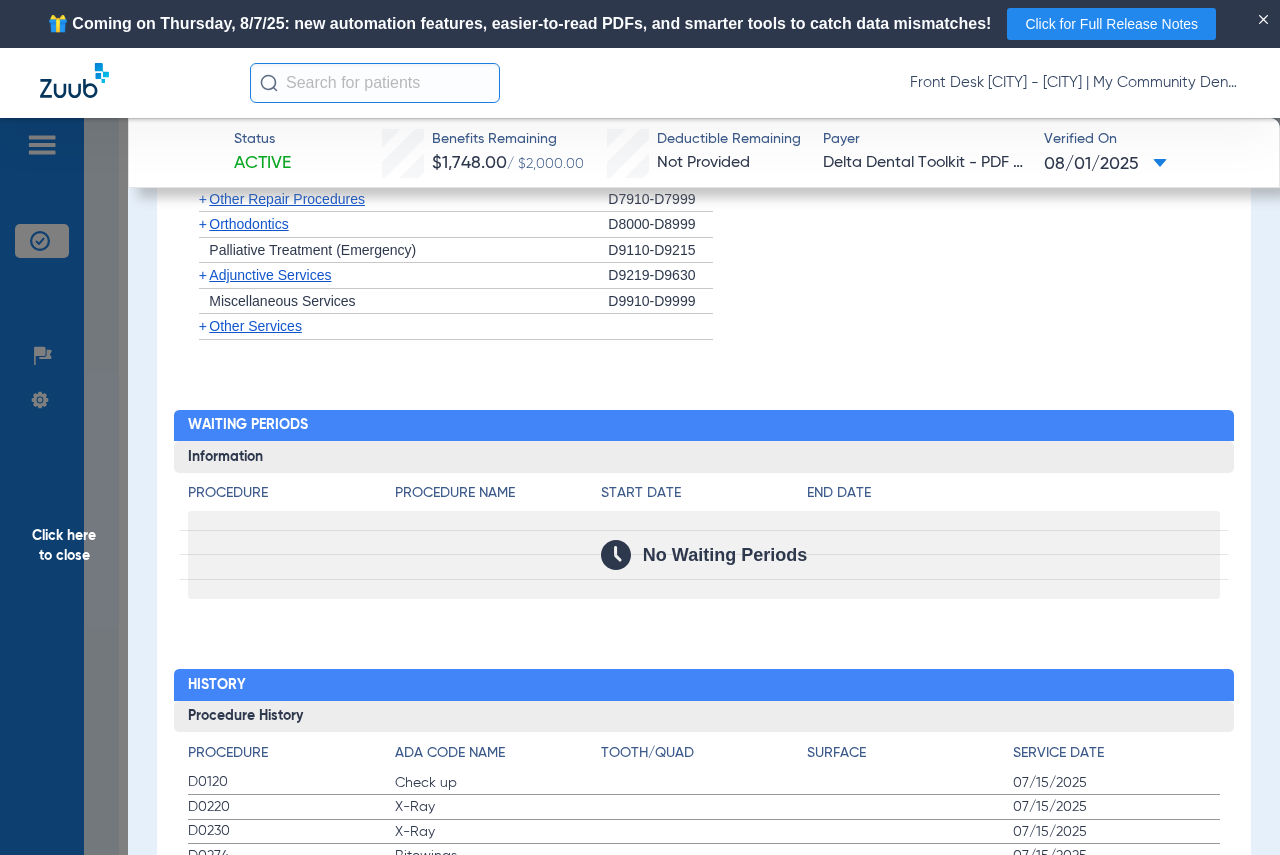 scroll, scrollTop: 1600, scrollLeft: 0, axis: vertical 